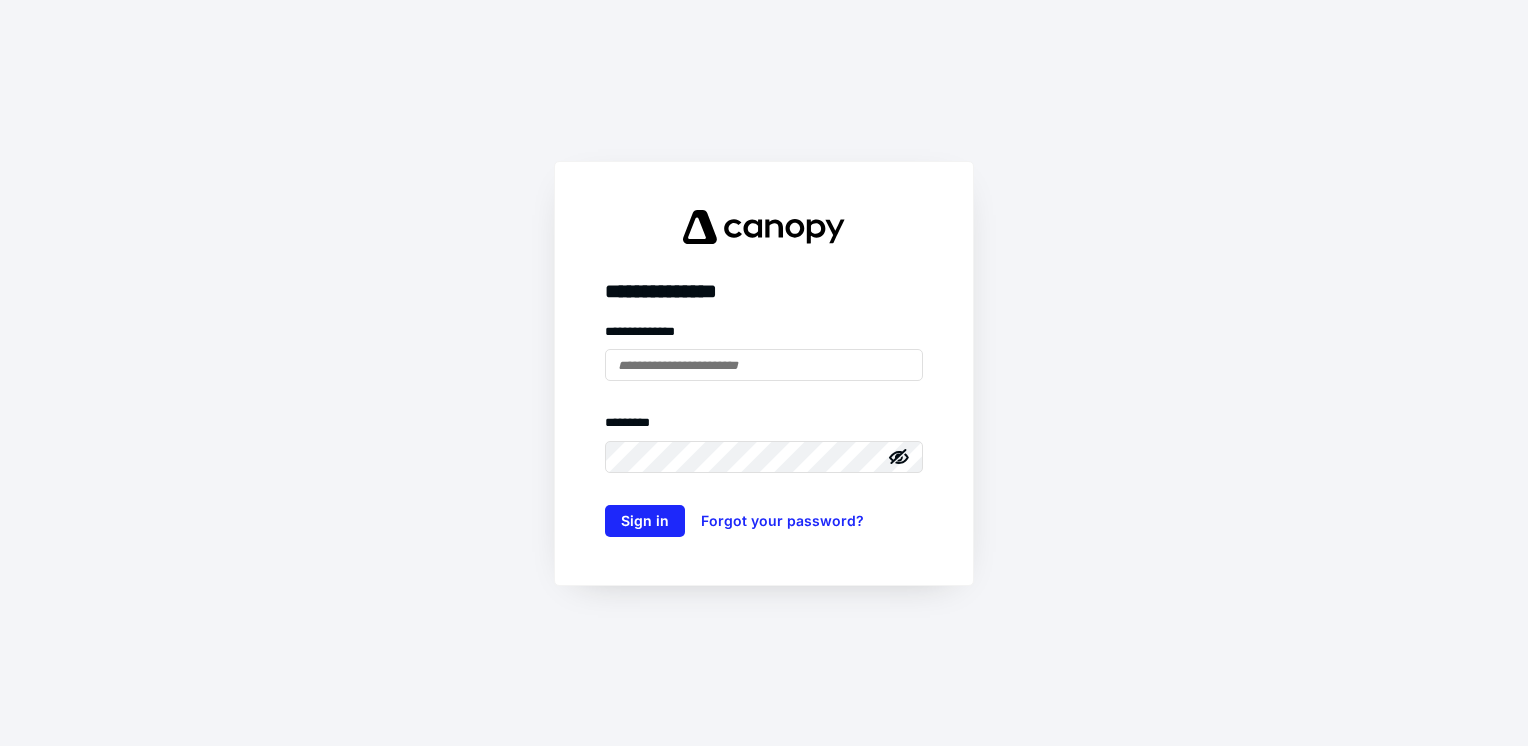 scroll, scrollTop: 0, scrollLeft: 0, axis: both 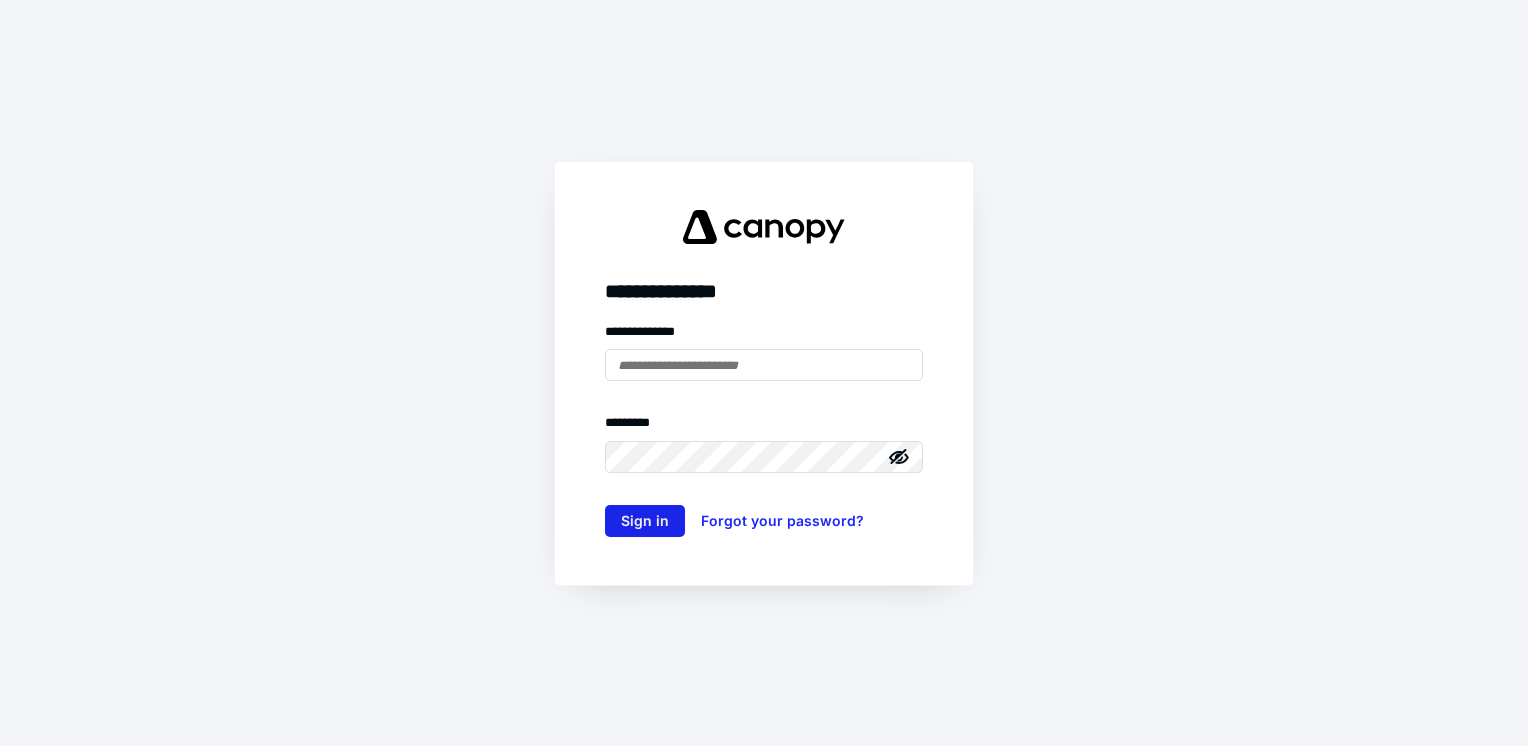 type on "**********" 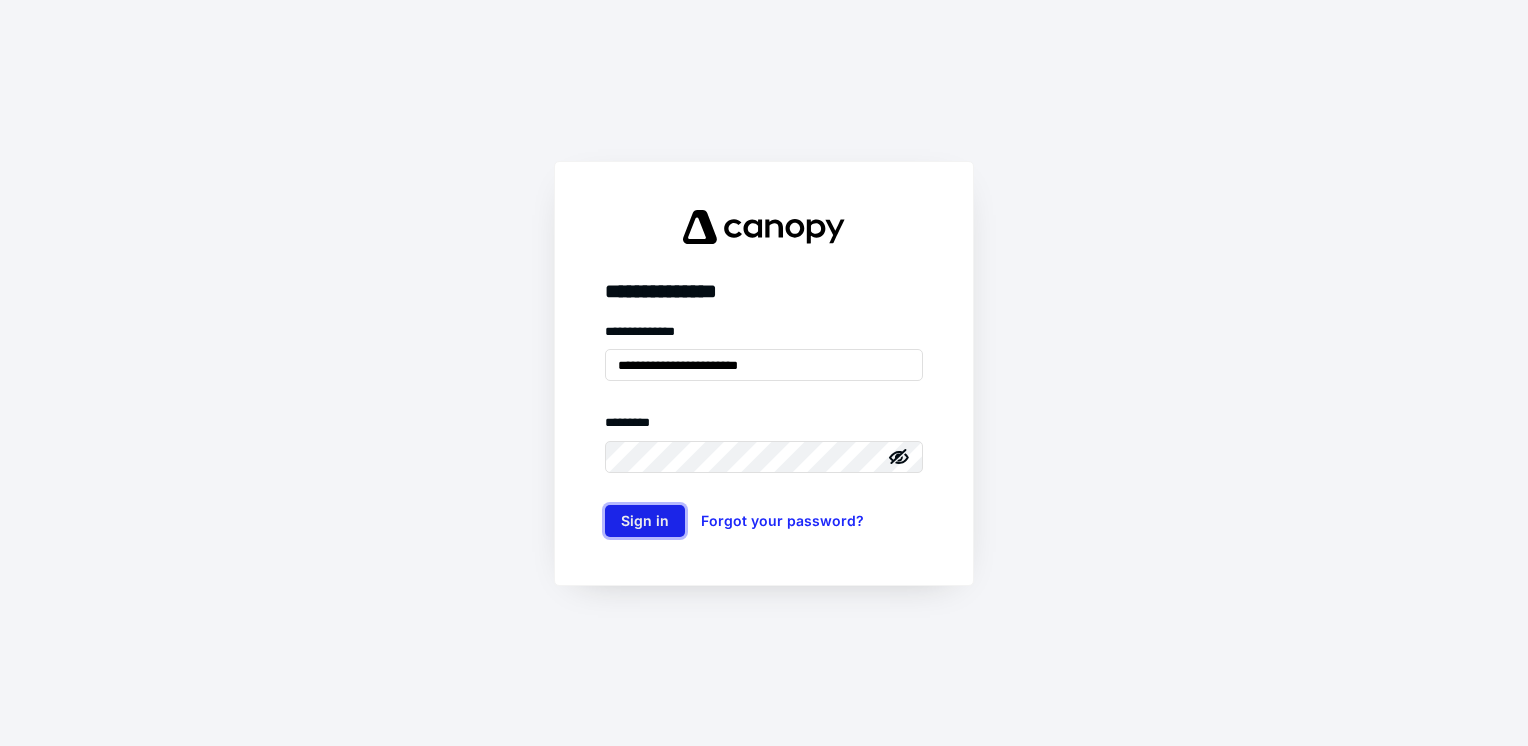 click on "Sign in" at bounding box center [645, 521] 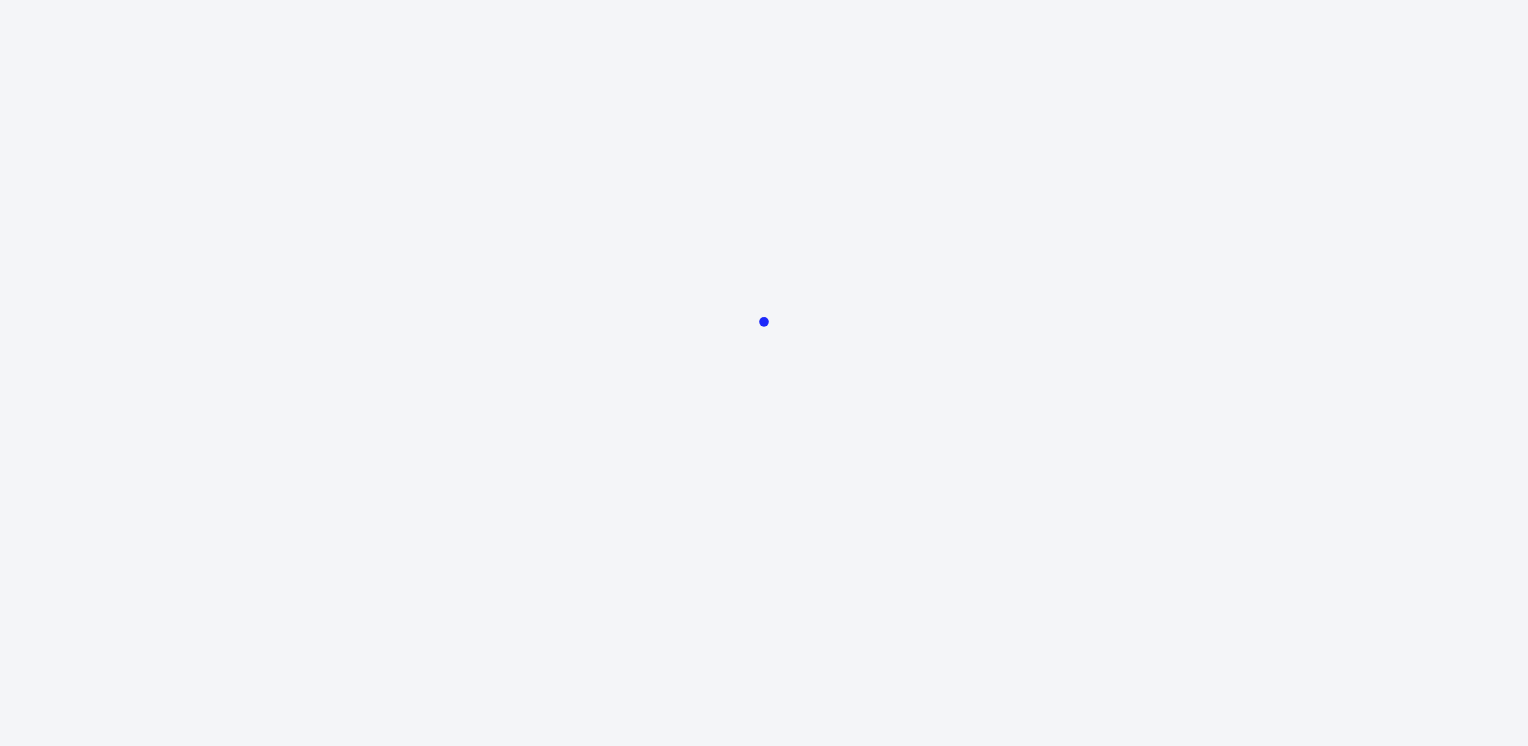 scroll, scrollTop: 0, scrollLeft: 0, axis: both 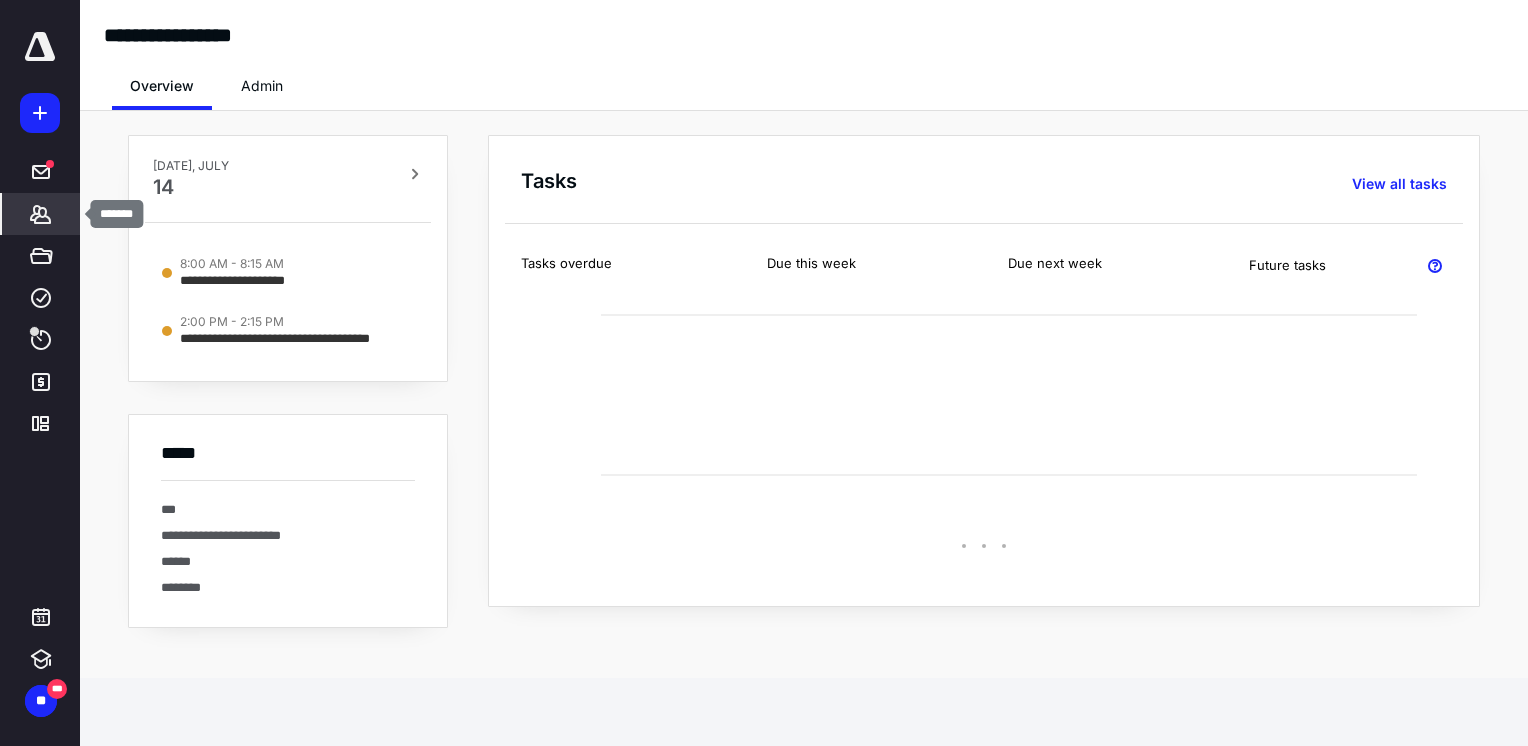 click on "*******" at bounding box center (41, 214) 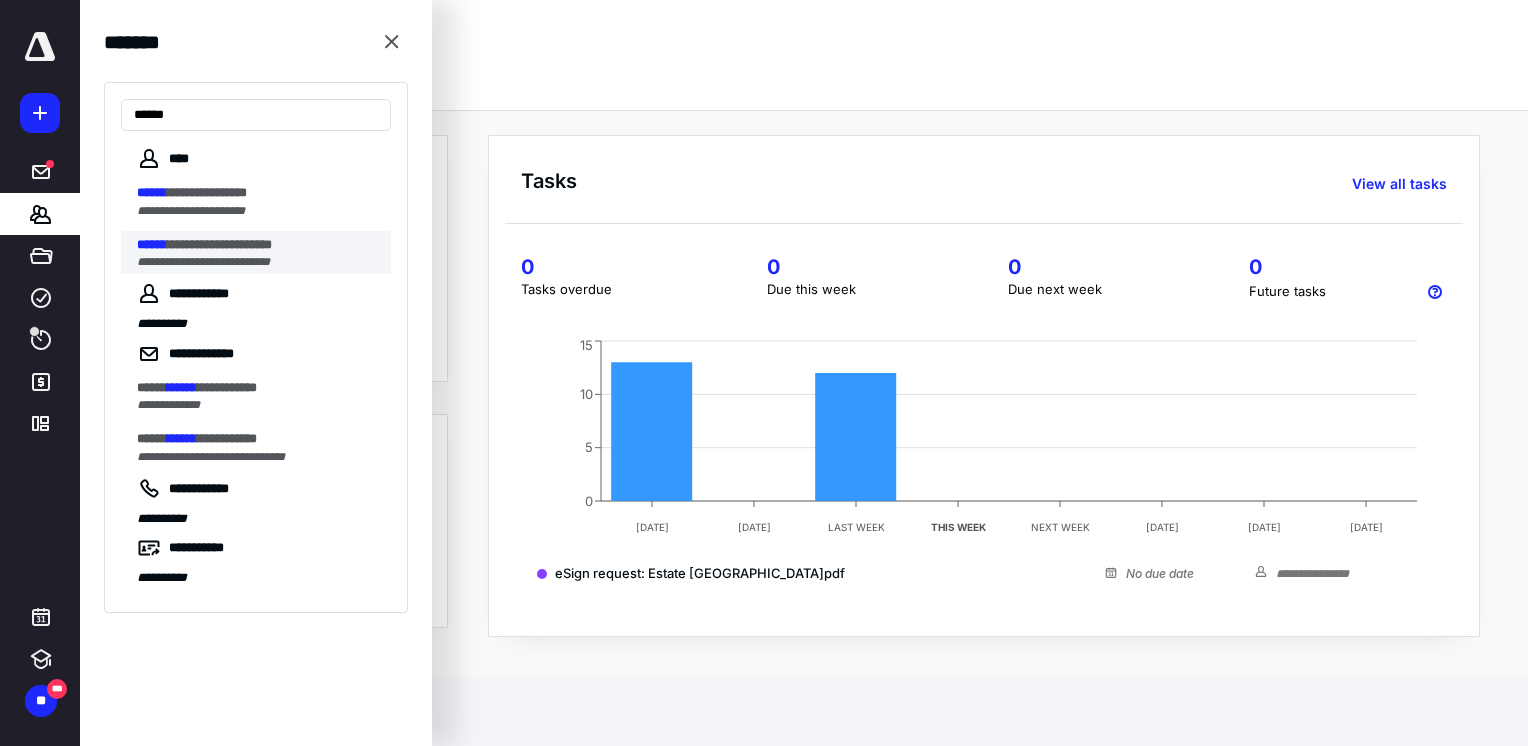 type on "******" 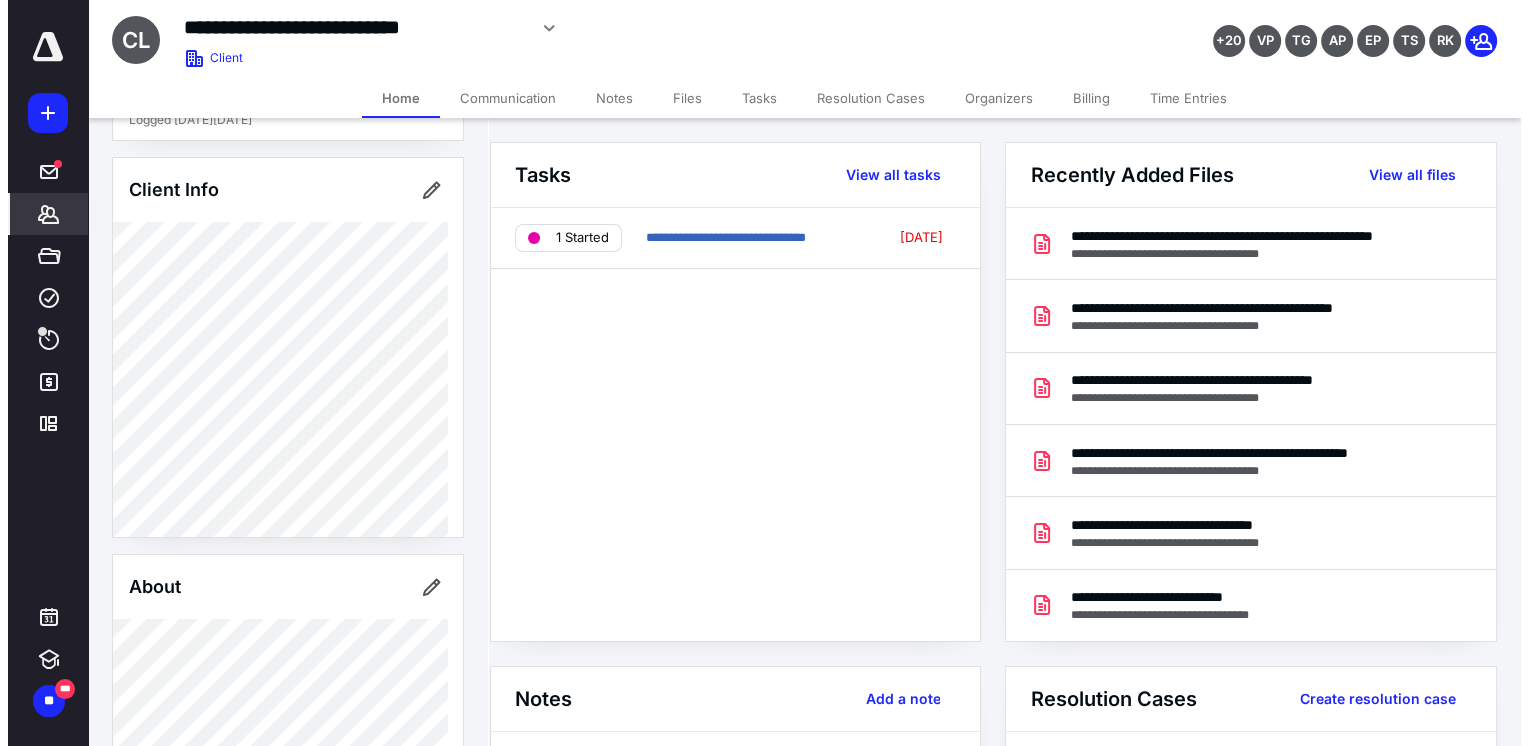 scroll, scrollTop: 0, scrollLeft: 0, axis: both 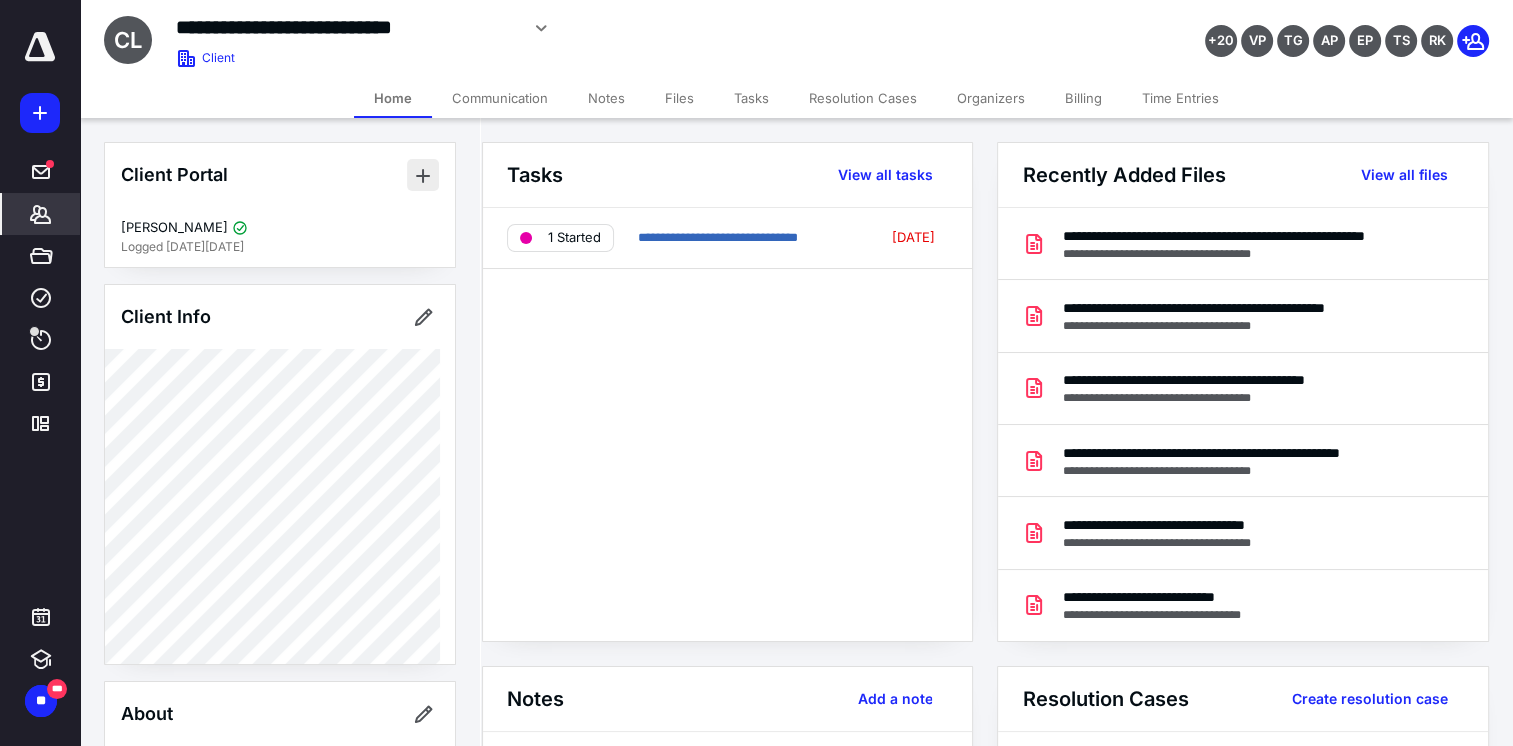 click at bounding box center [423, 175] 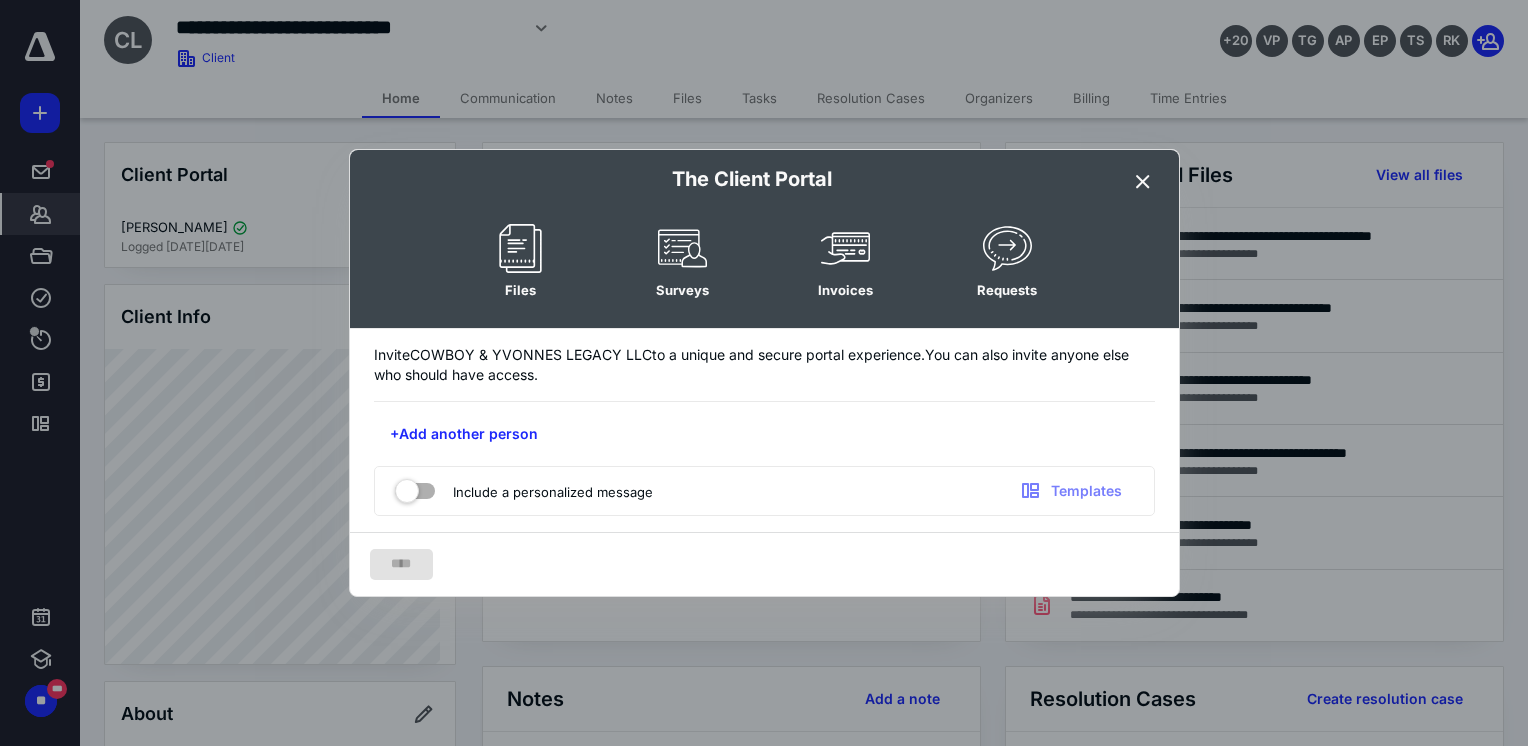 click at bounding box center [1143, 182] 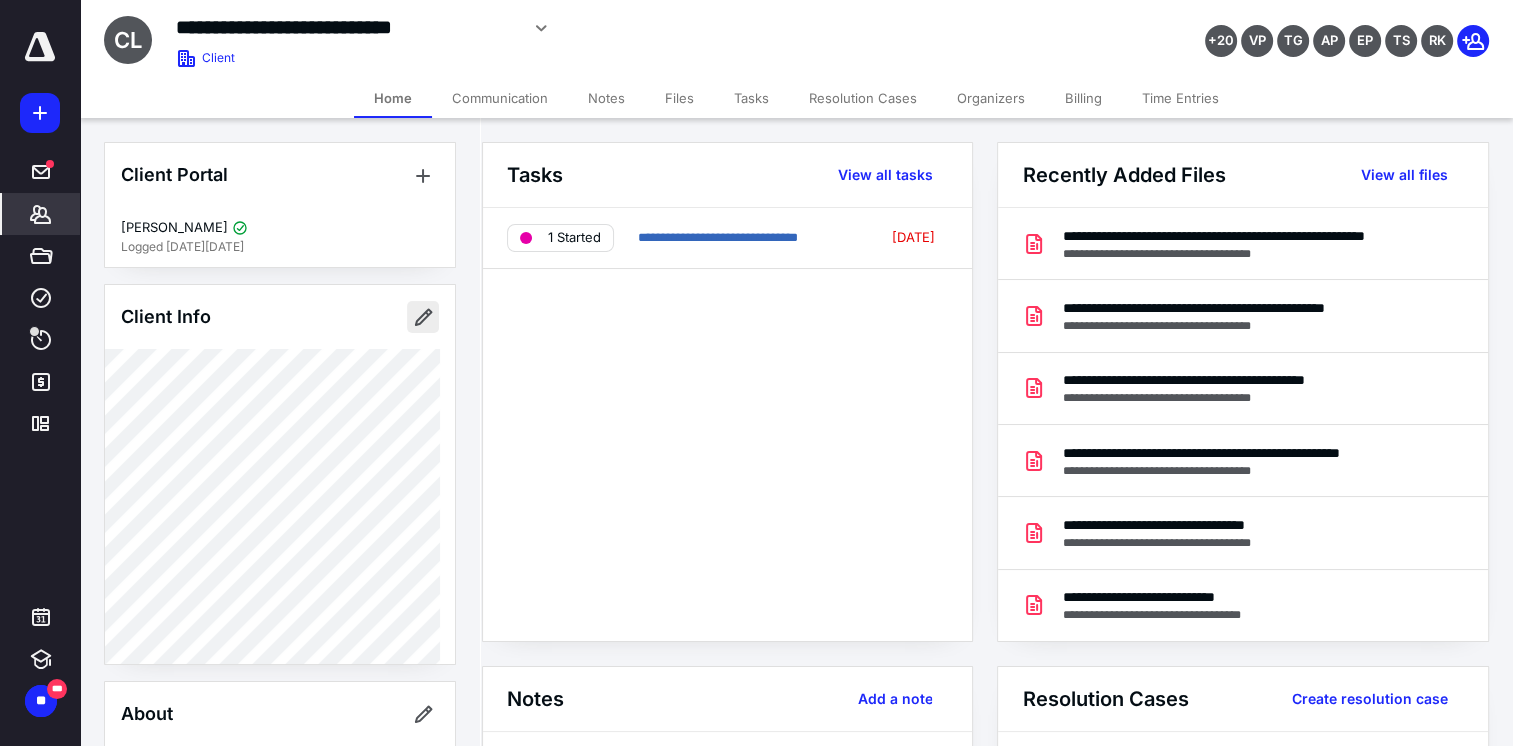 click at bounding box center (423, 317) 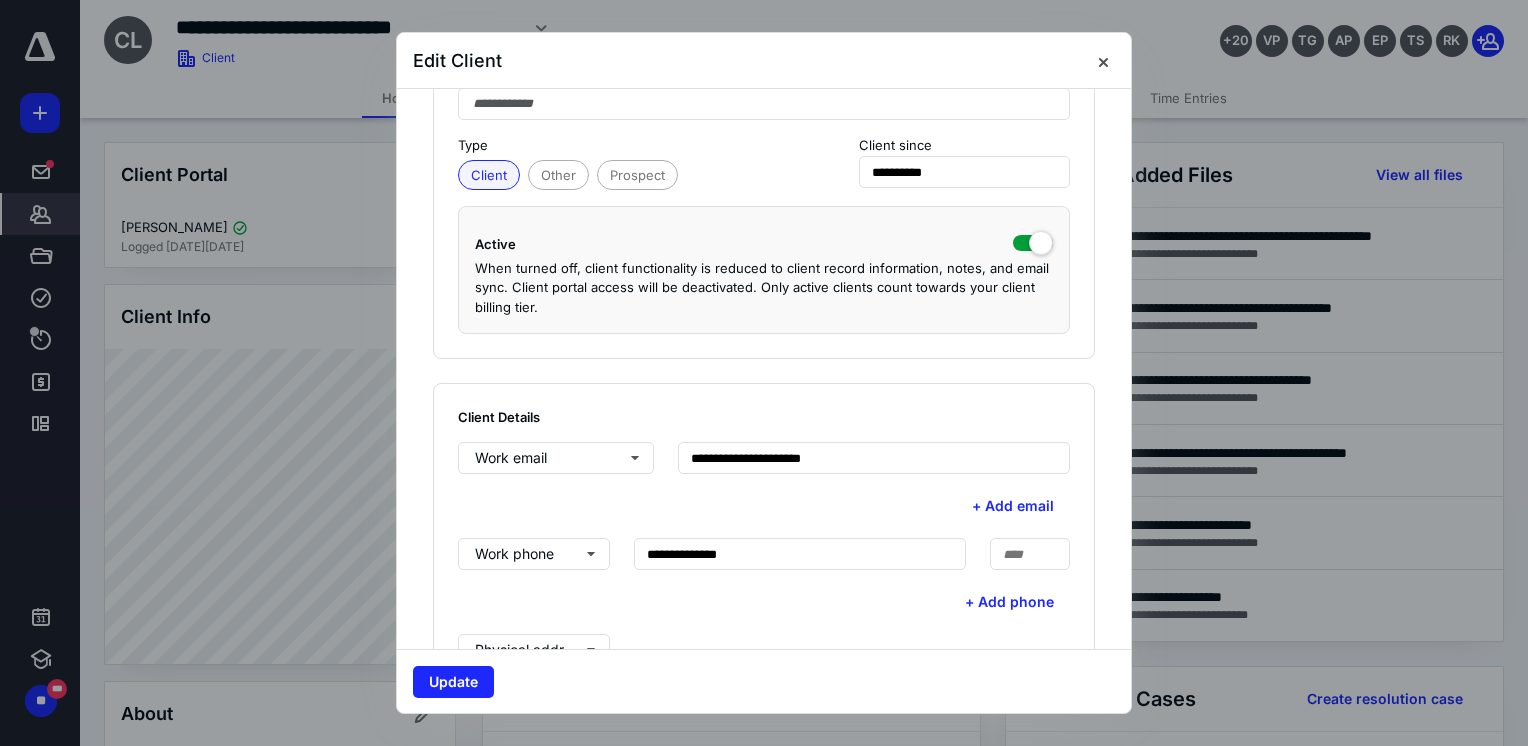 scroll, scrollTop: 400, scrollLeft: 0, axis: vertical 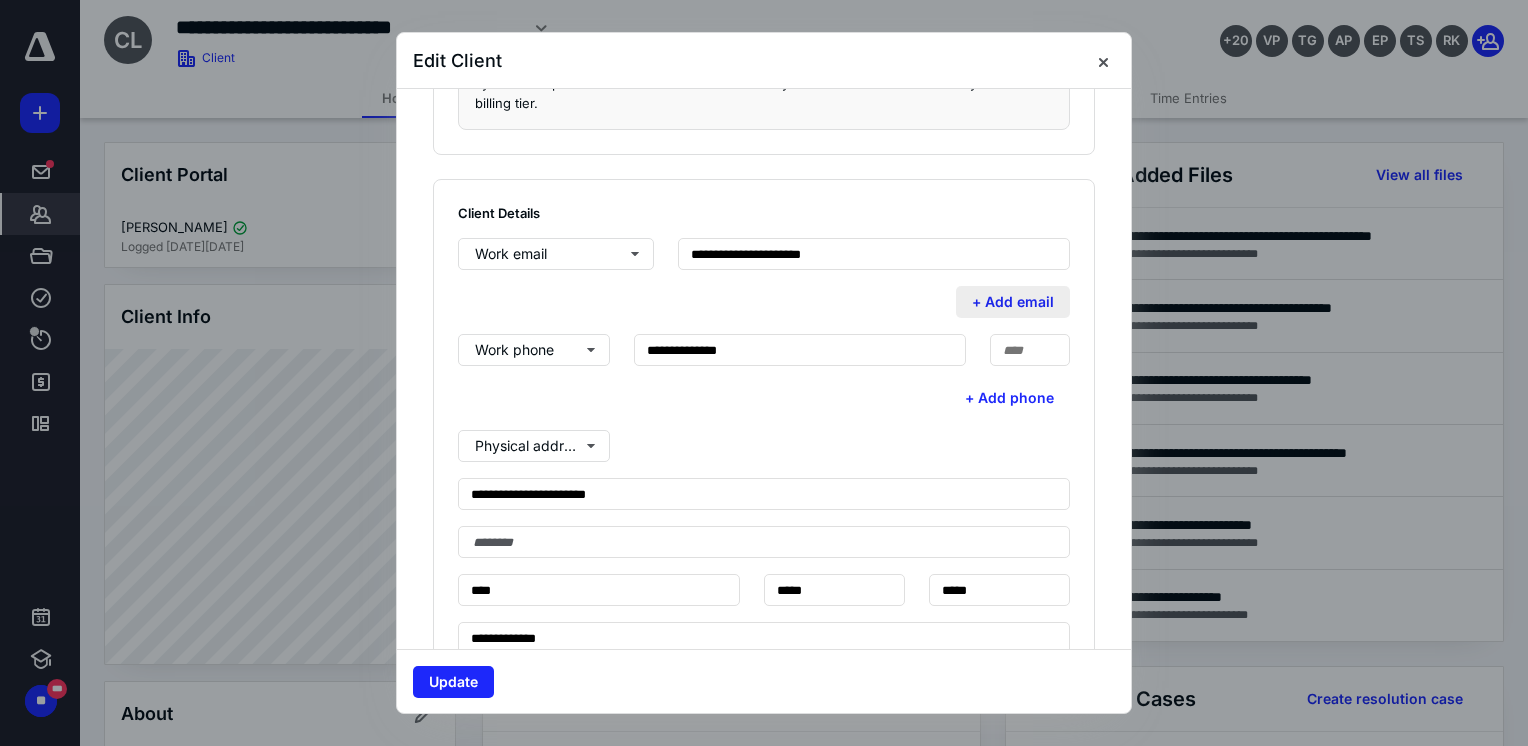 click on "+ Add email" at bounding box center [1013, 302] 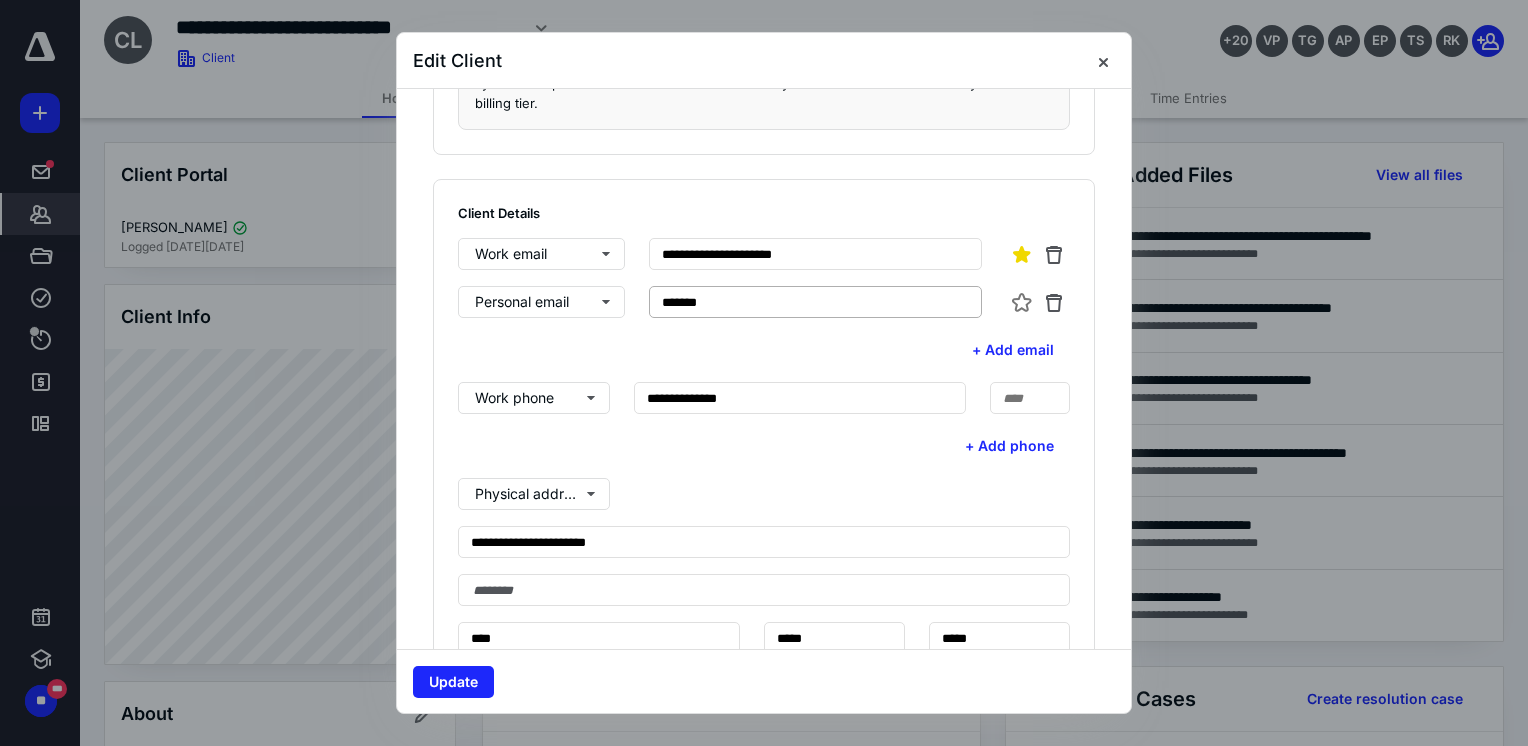 type on "**********" 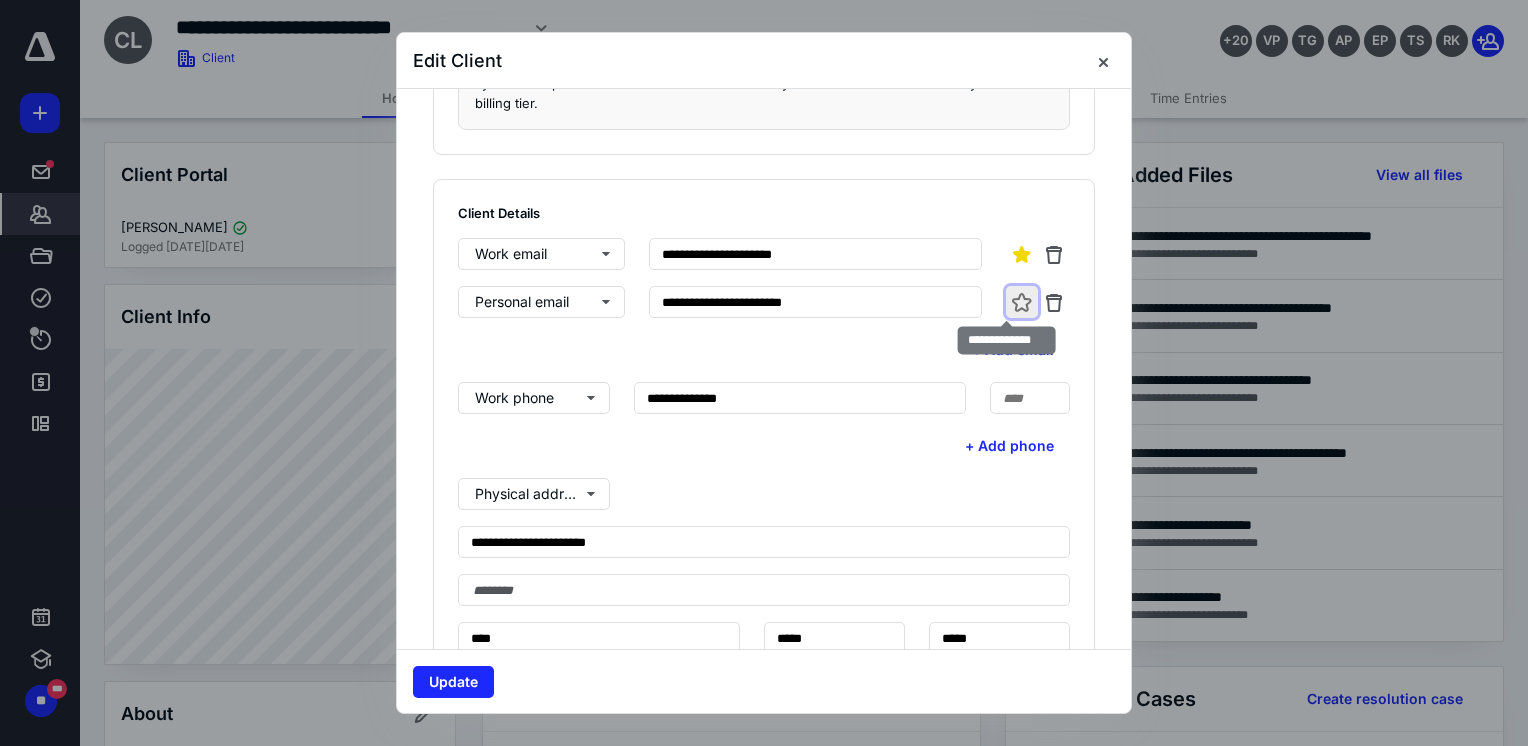 click at bounding box center [1022, 302] 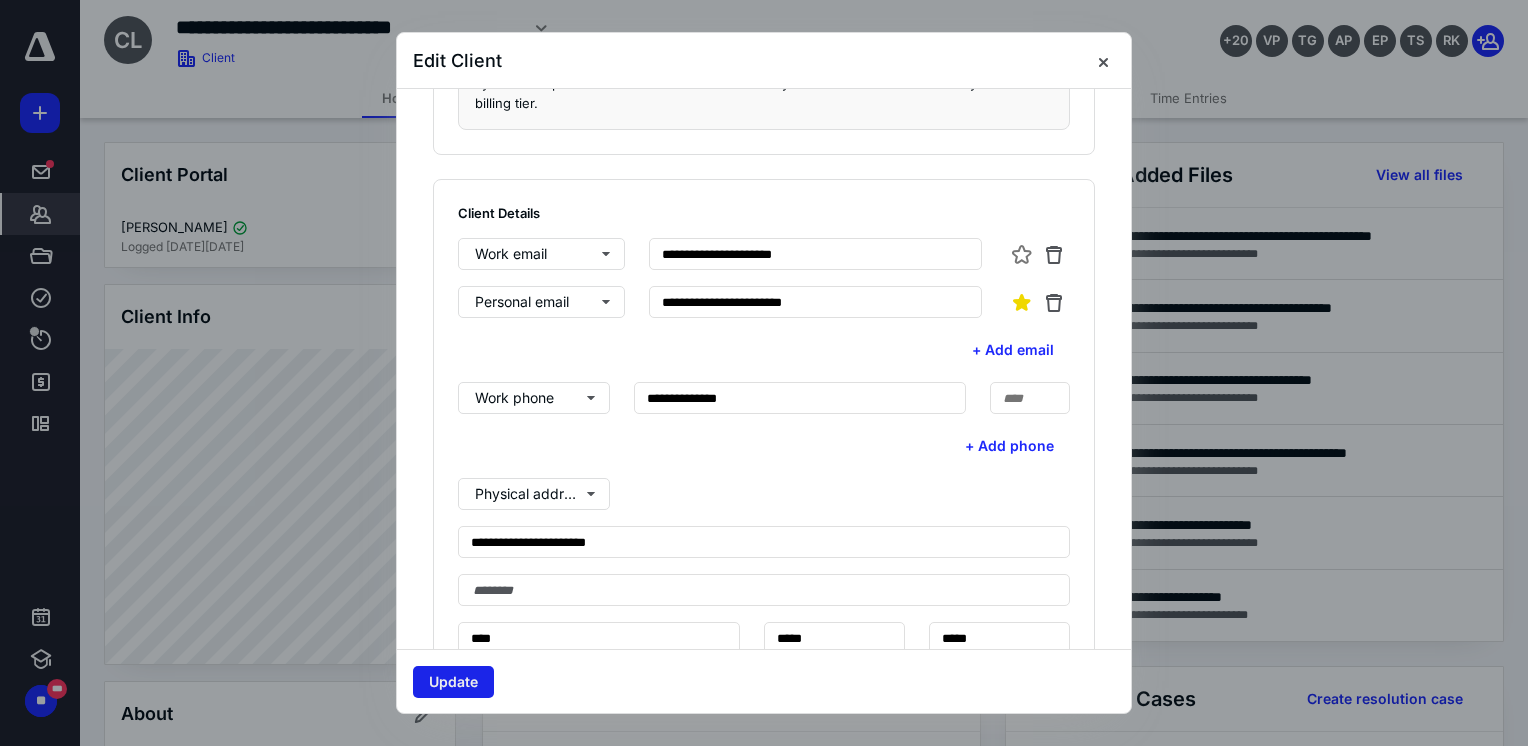 click on "Update" at bounding box center (453, 682) 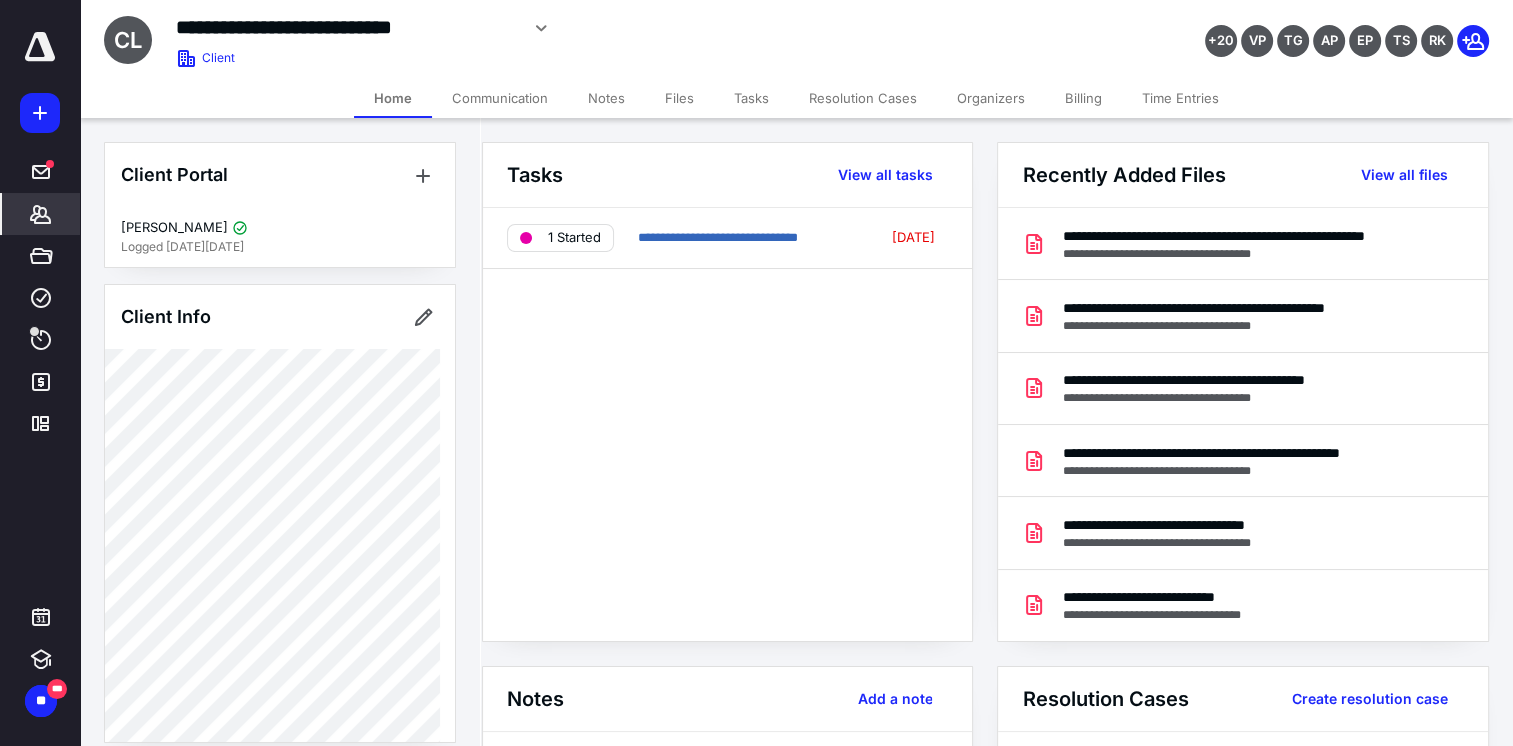click on "Files" at bounding box center [679, 98] 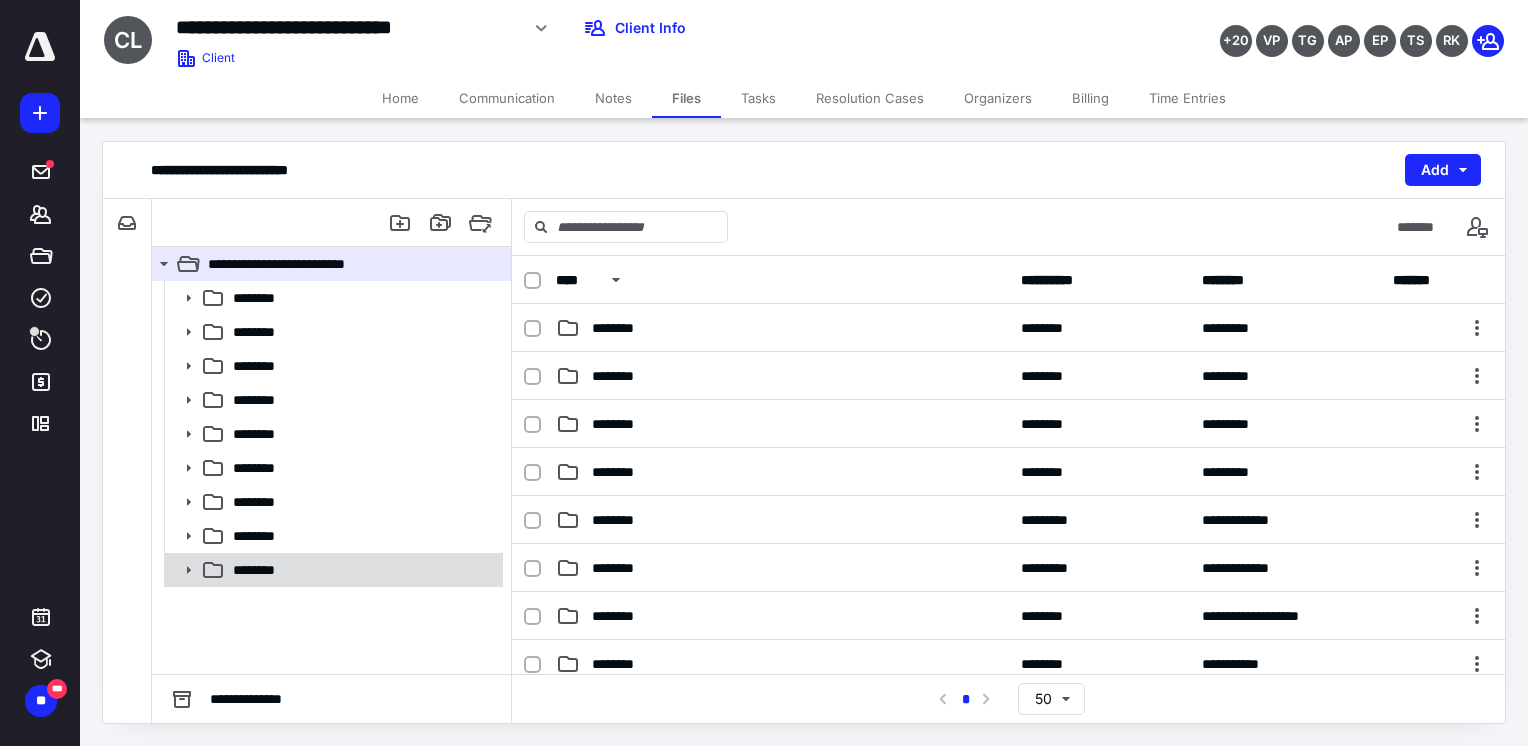 click 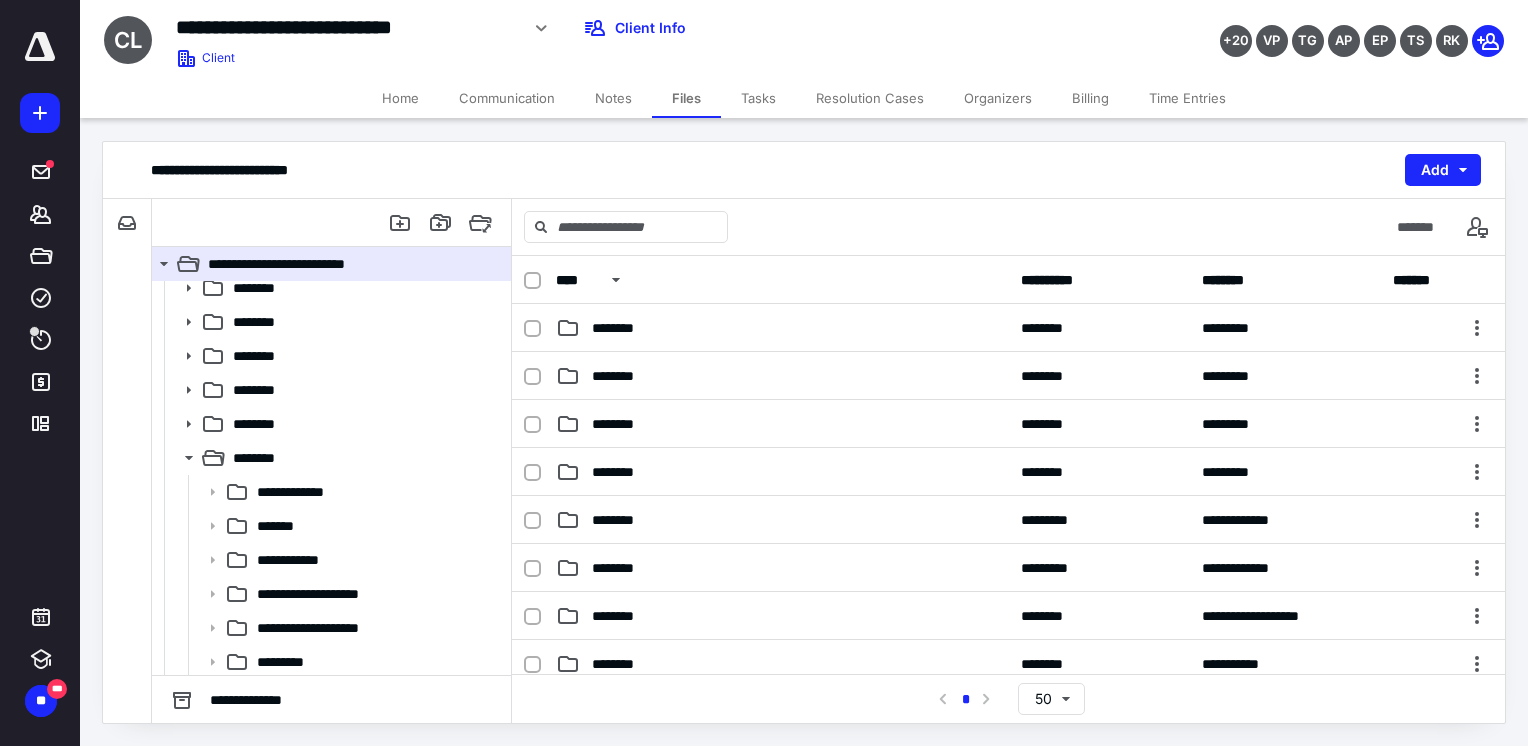 scroll, scrollTop: 115, scrollLeft: 0, axis: vertical 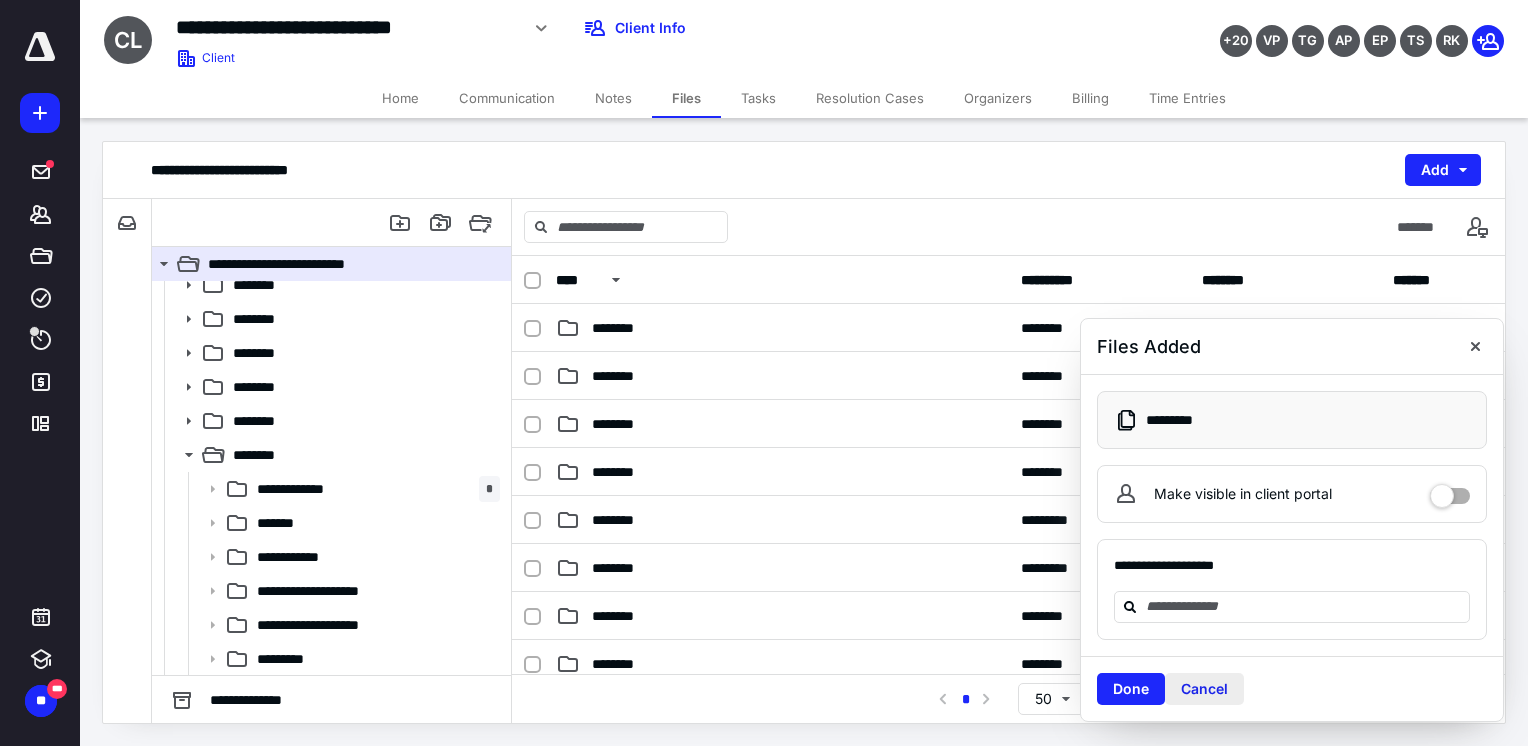click on "Cancel" at bounding box center [1204, 689] 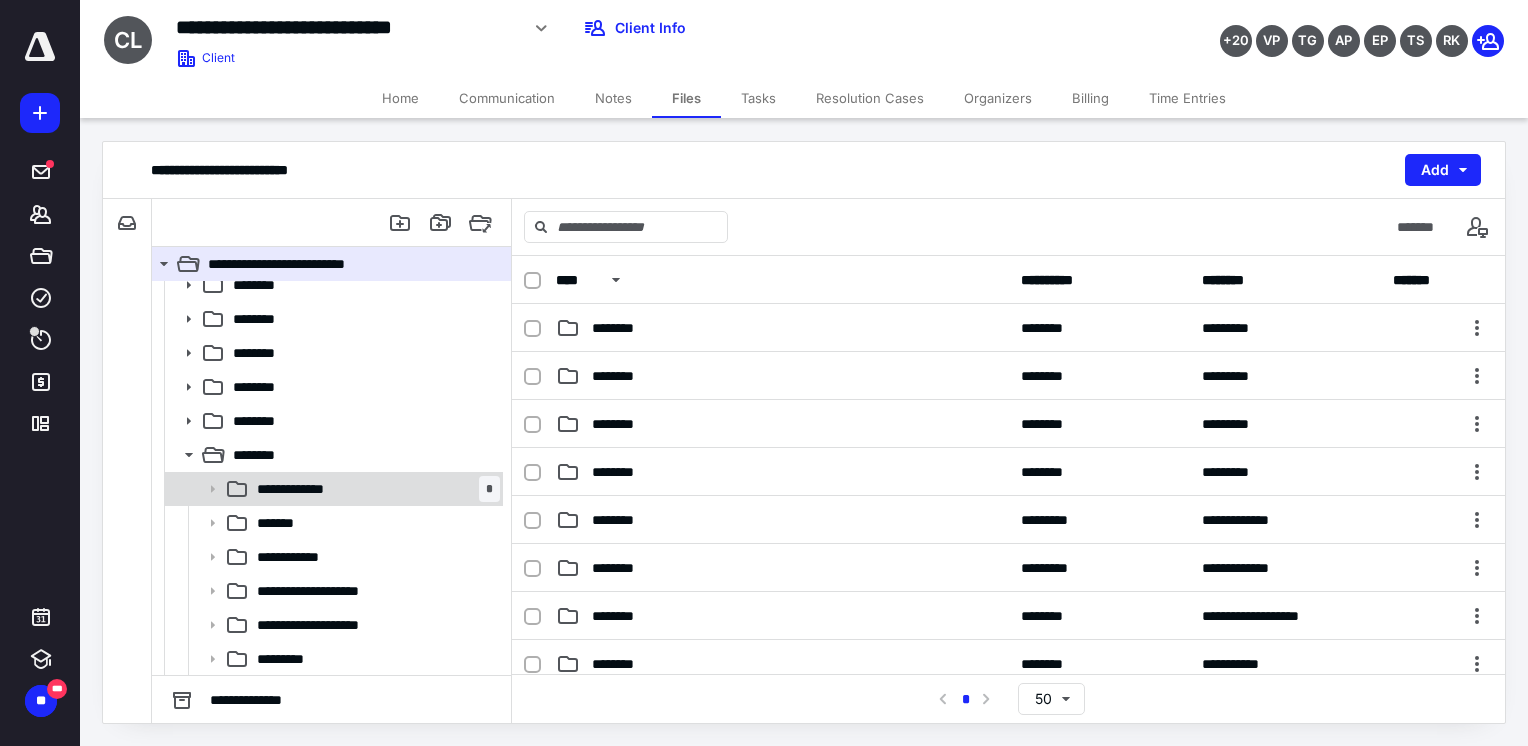 click 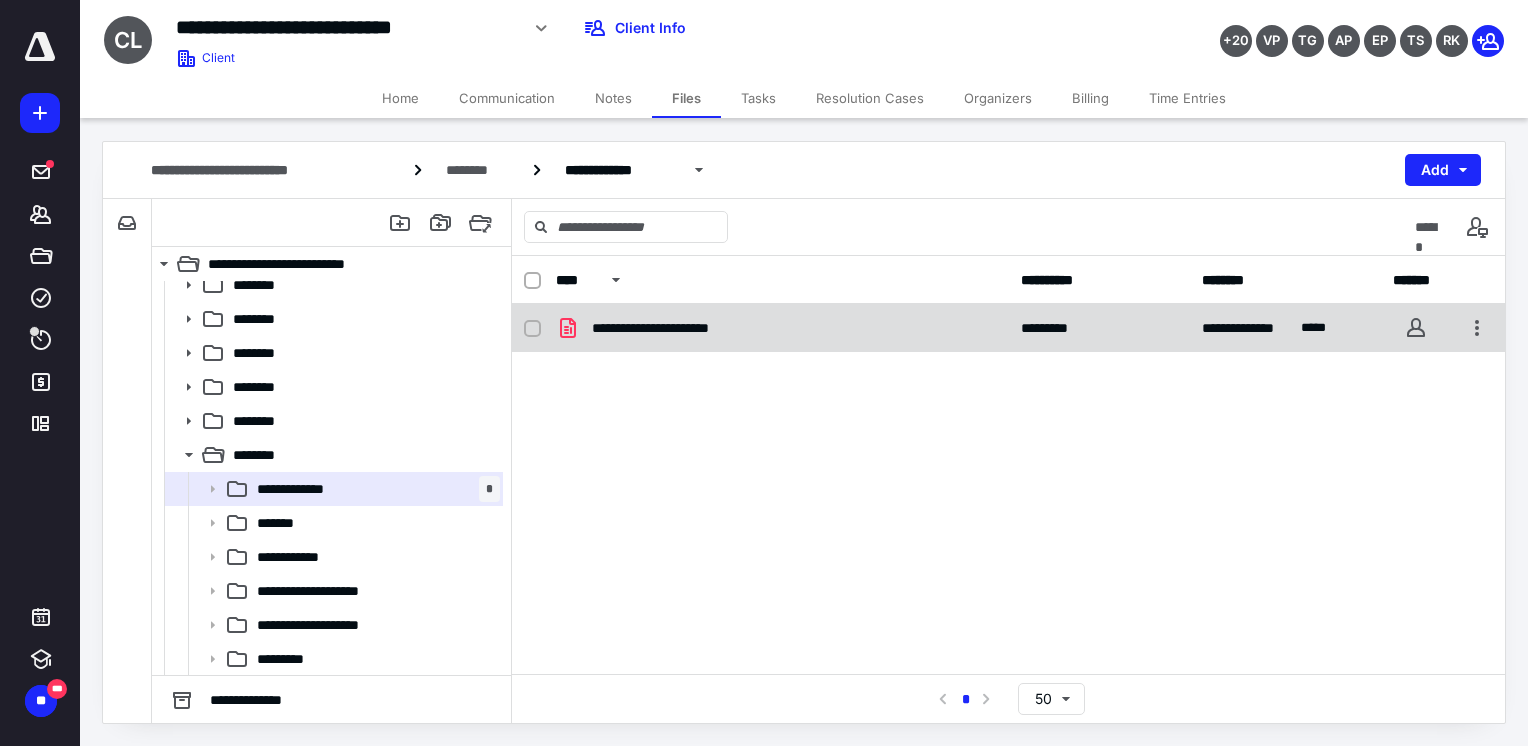 click on "**********" at bounding box center [675, 328] 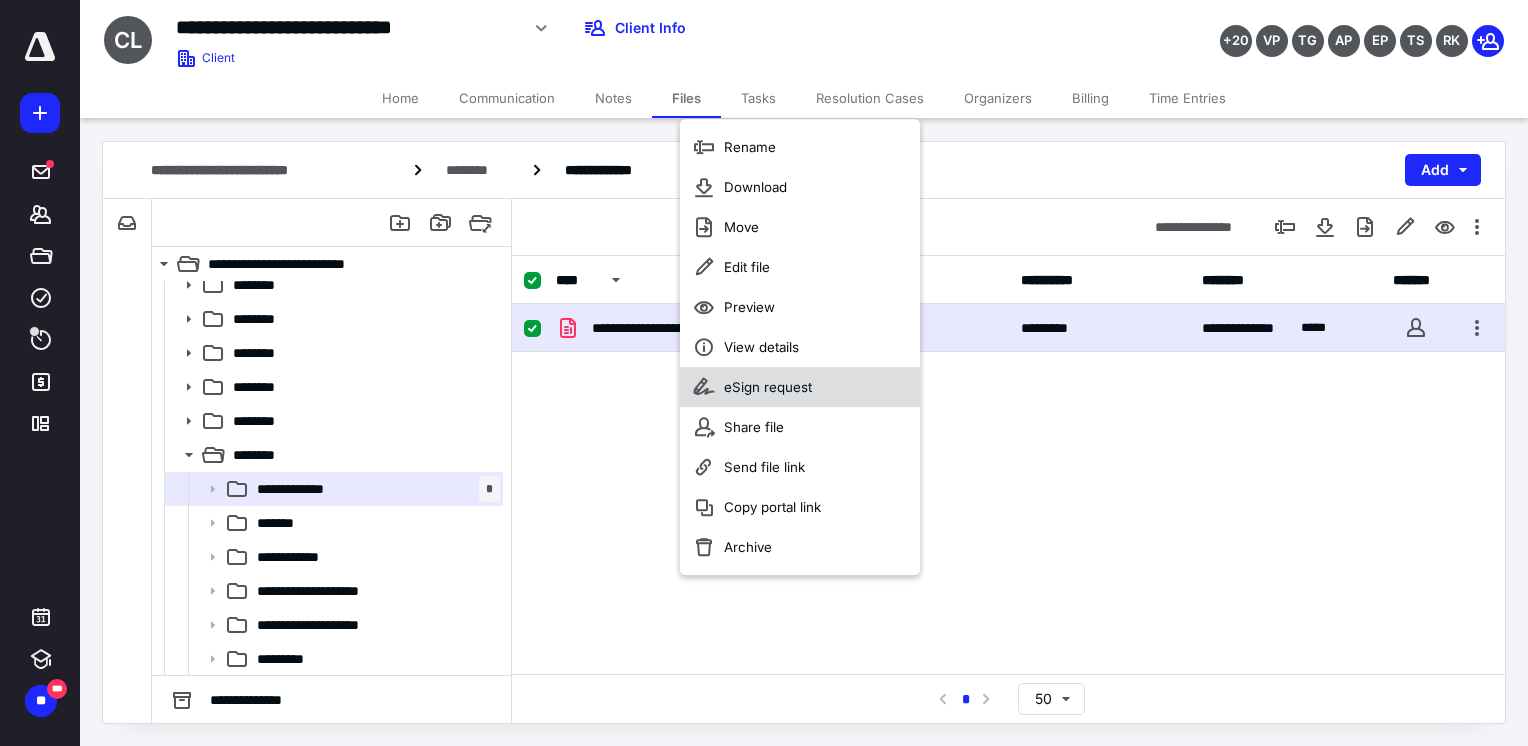 click on "eSign request" at bounding box center (768, 387) 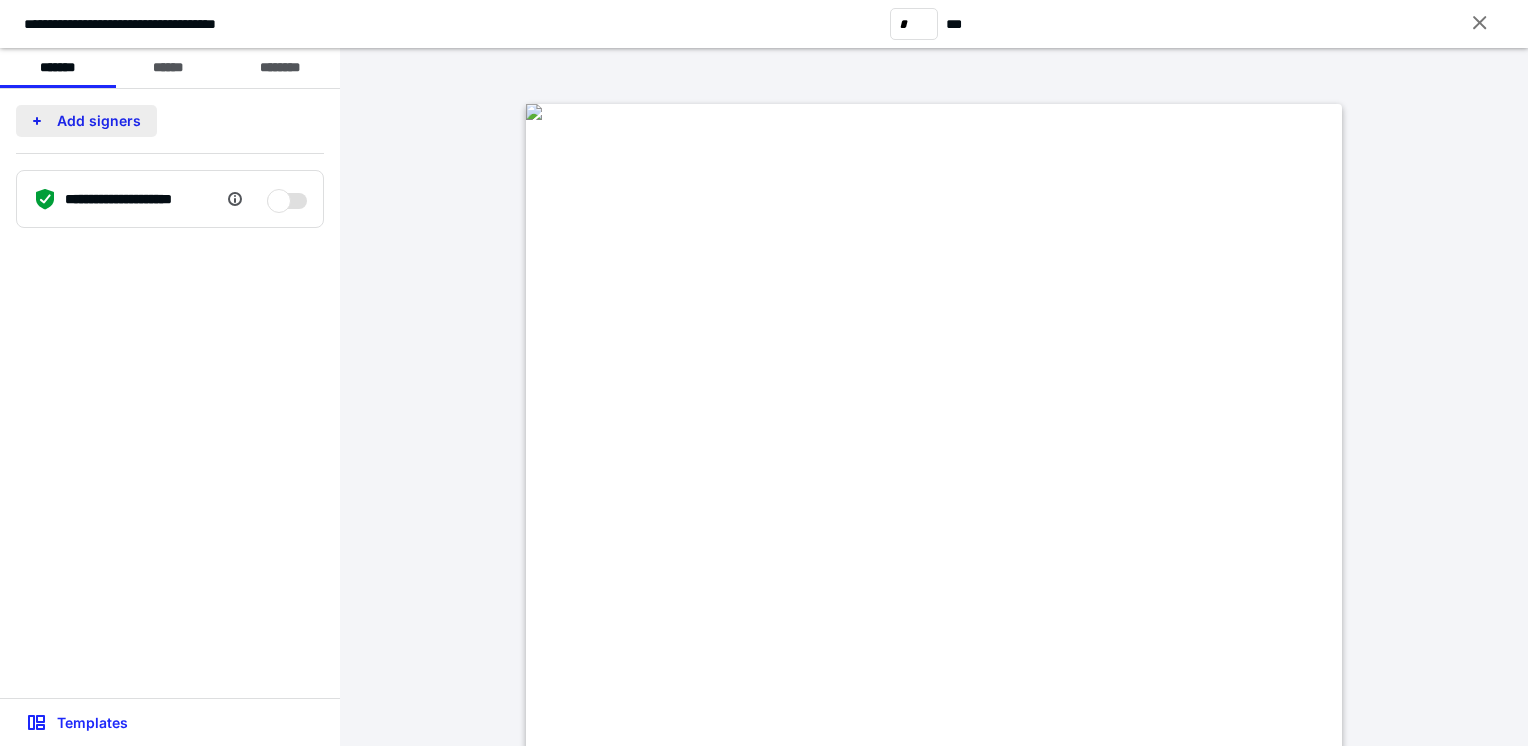 click on "Add signers" at bounding box center [86, 121] 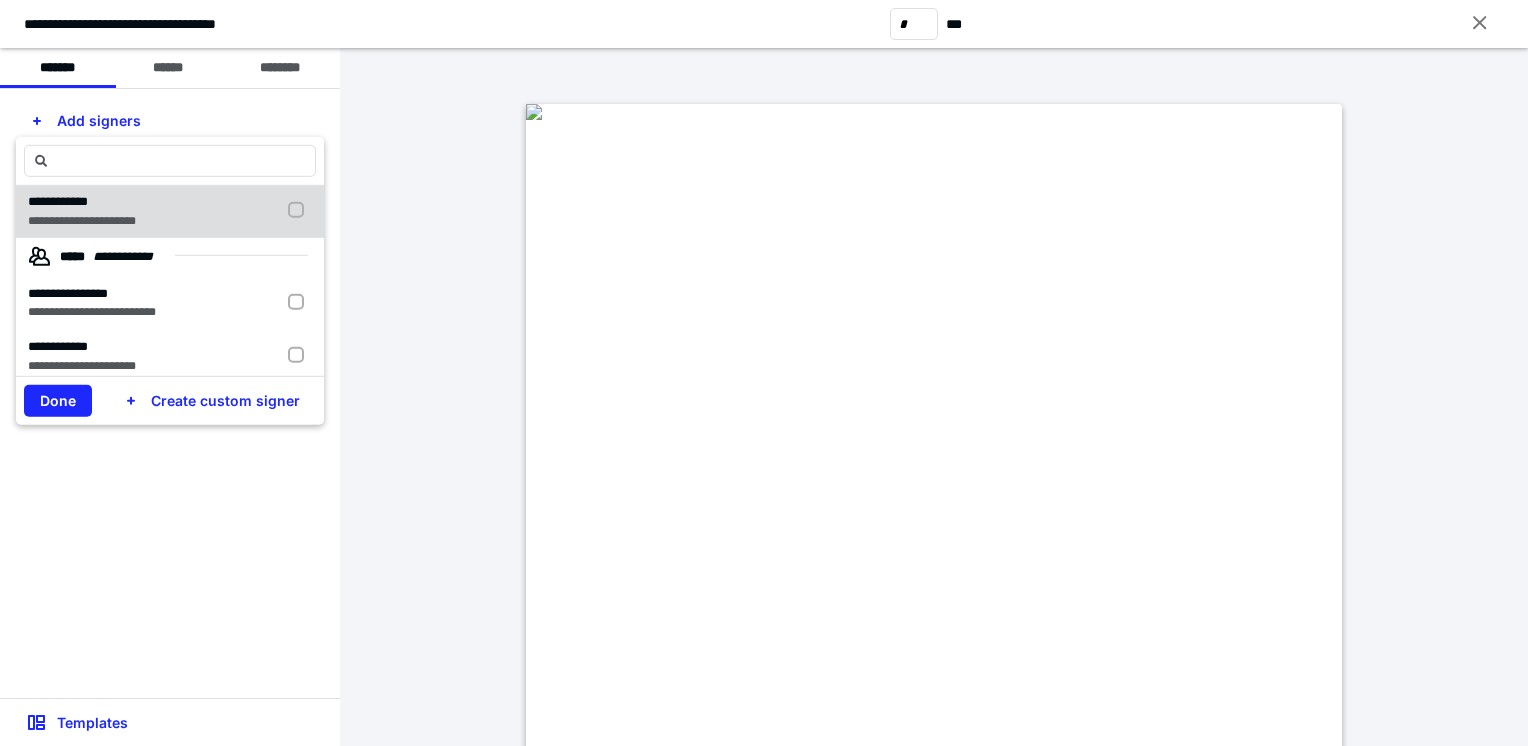 scroll, scrollTop: 0, scrollLeft: 0, axis: both 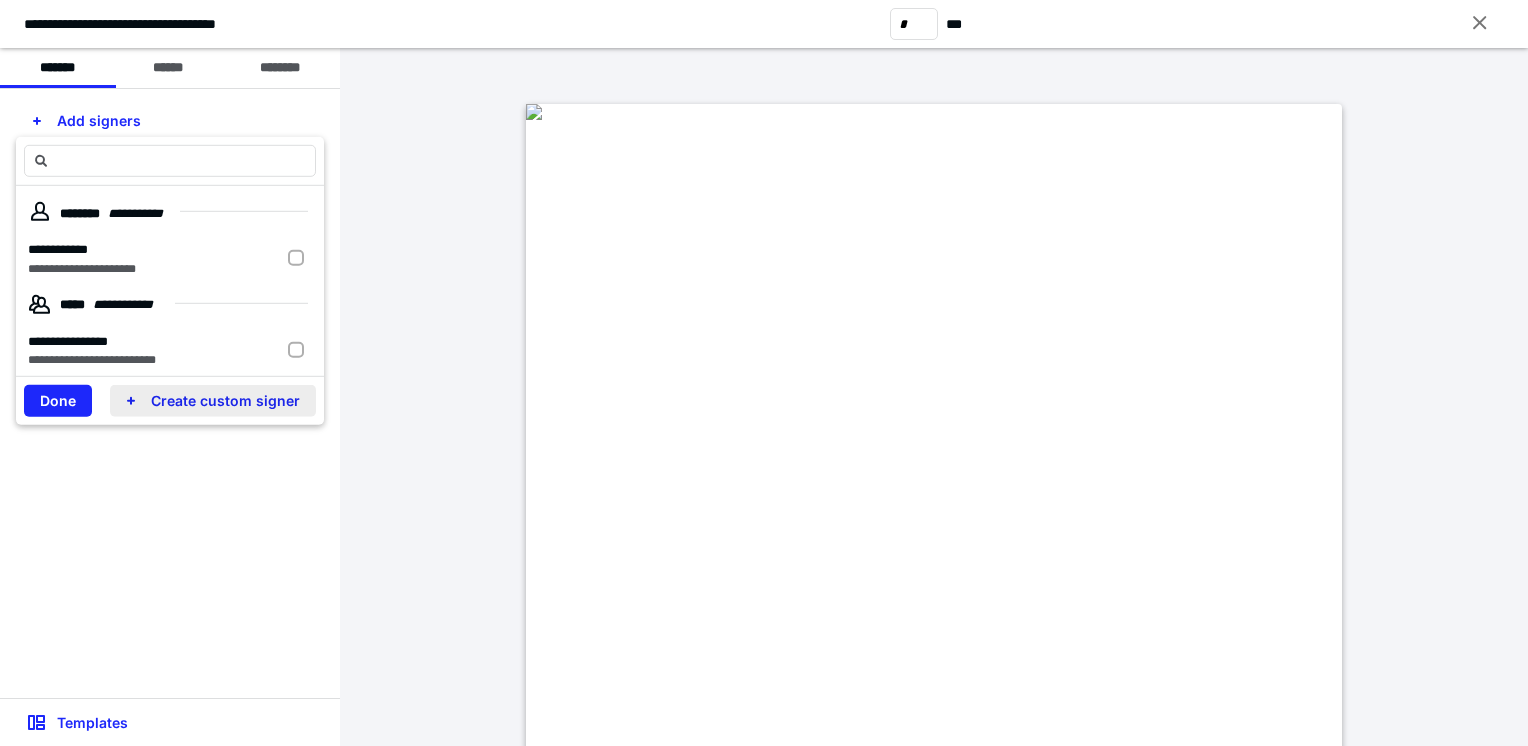 click on "Create custom signer" at bounding box center [213, 401] 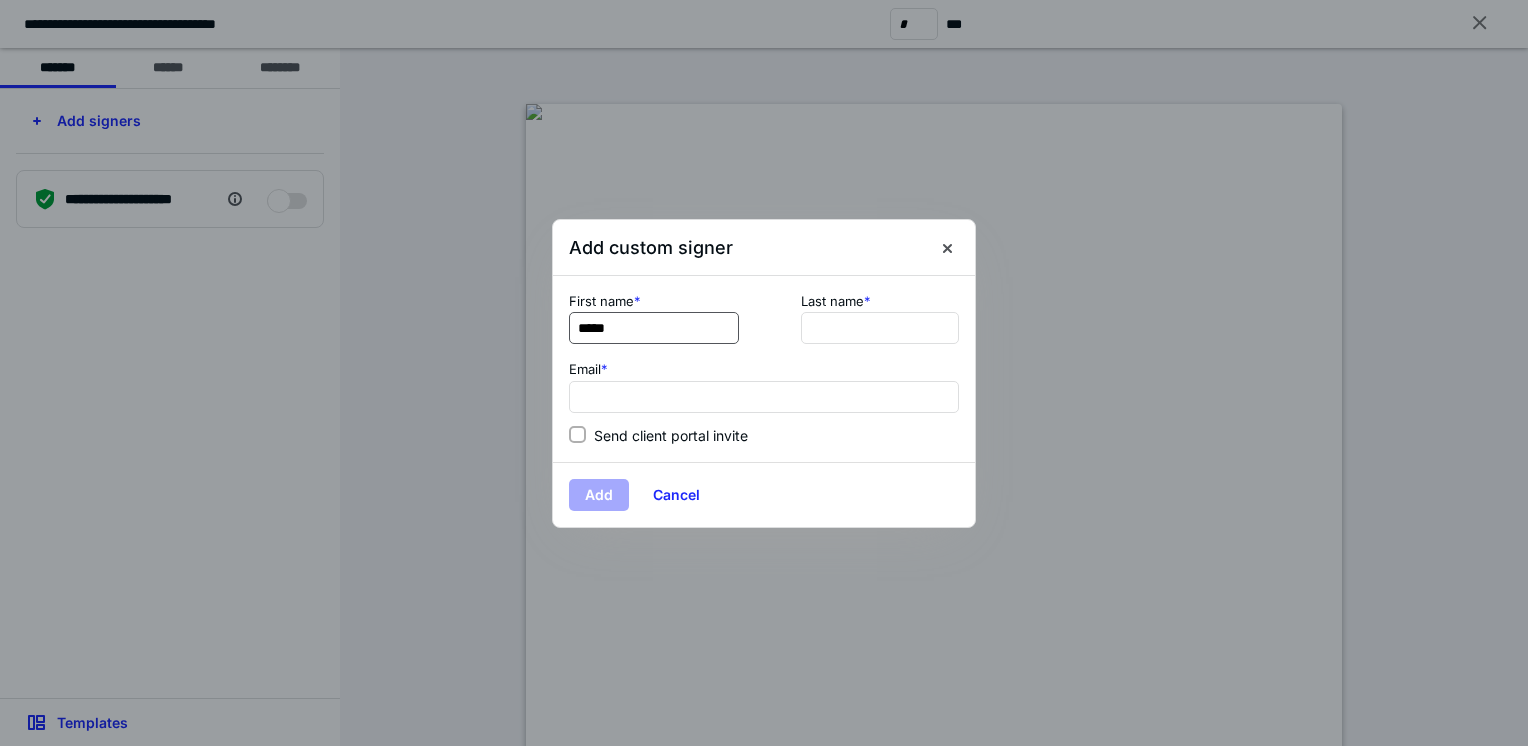 type on "*****" 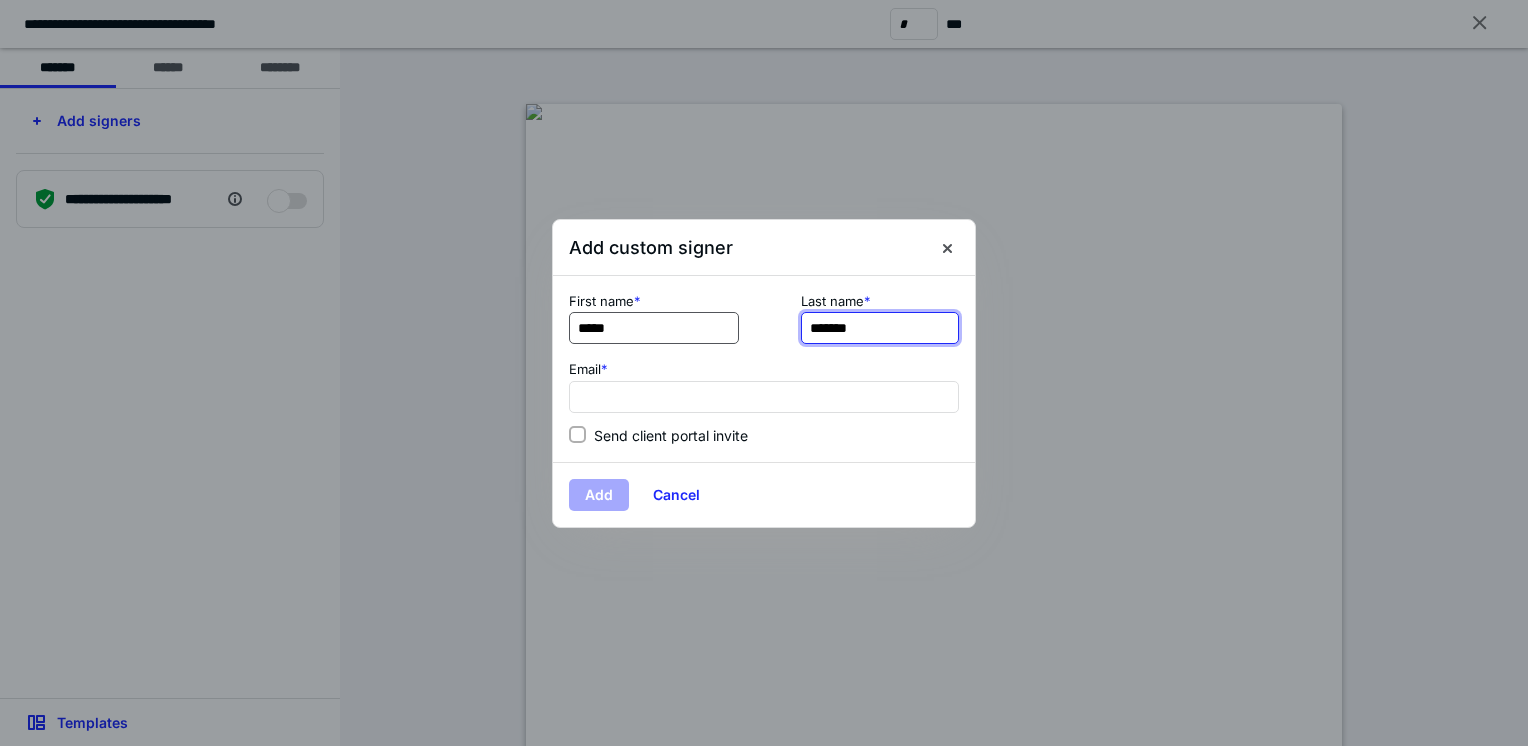 type on "*******" 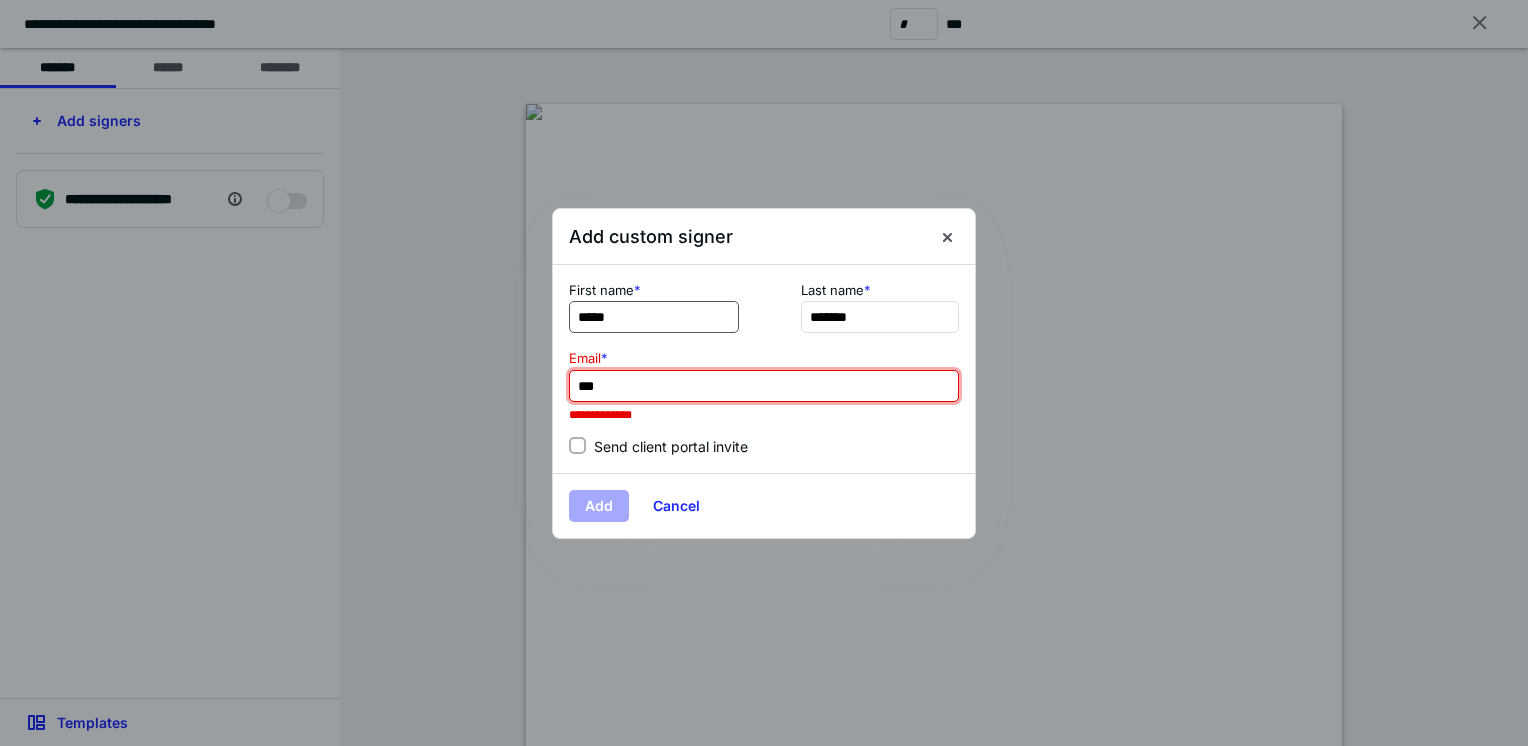 type on "**********" 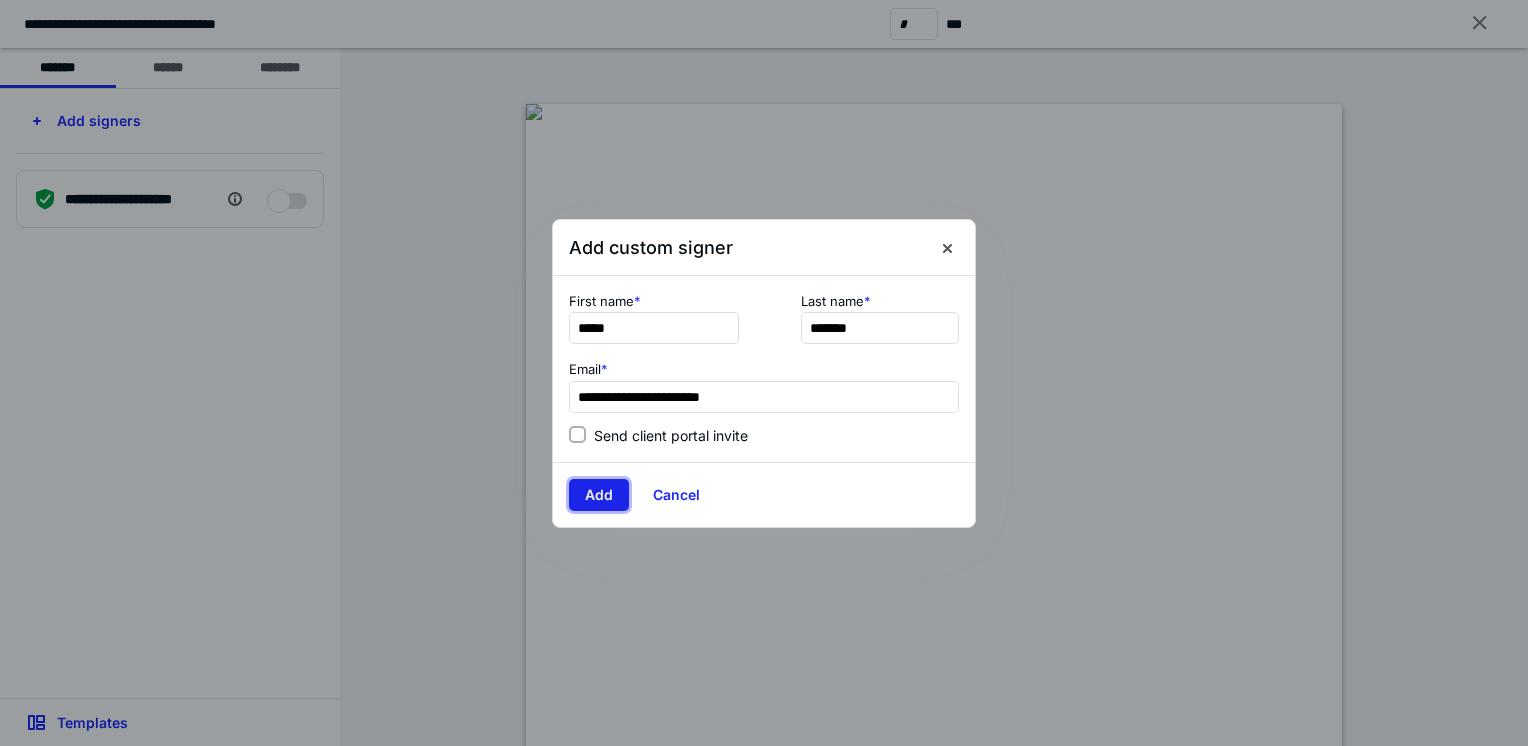 click on "Add" at bounding box center (599, 495) 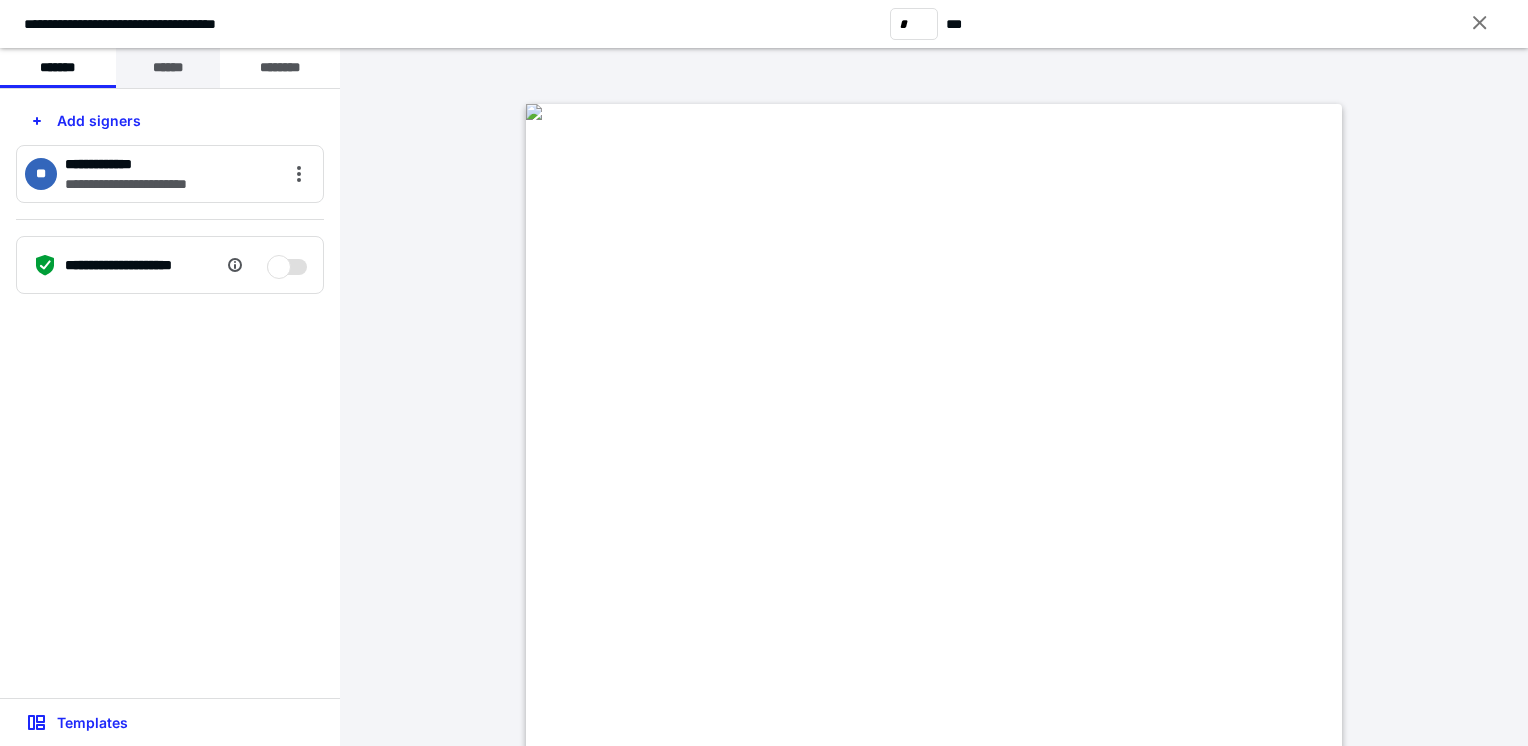 click on "******" at bounding box center (168, 68) 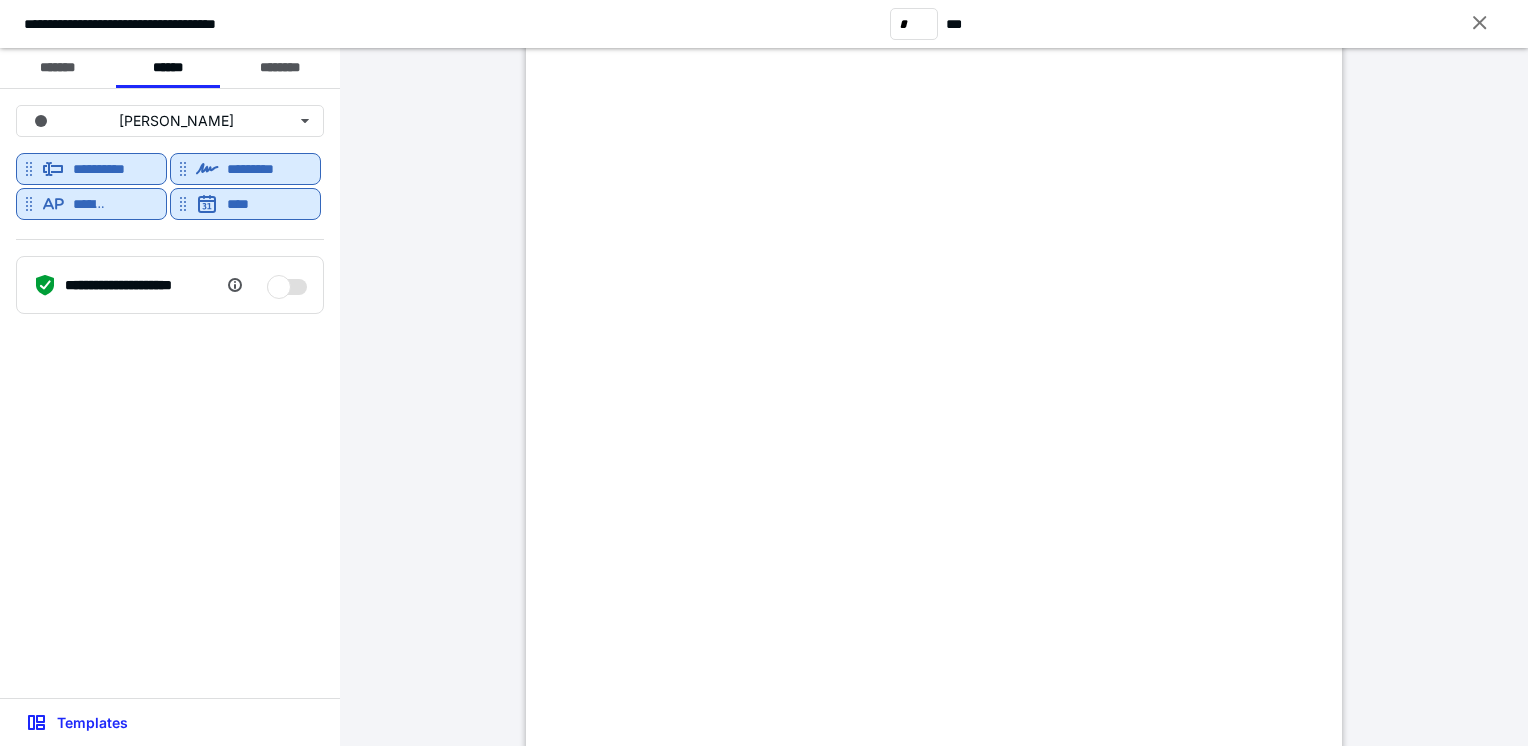 scroll, scrollTop: 100, scrollLeft: 0, axis: vertical 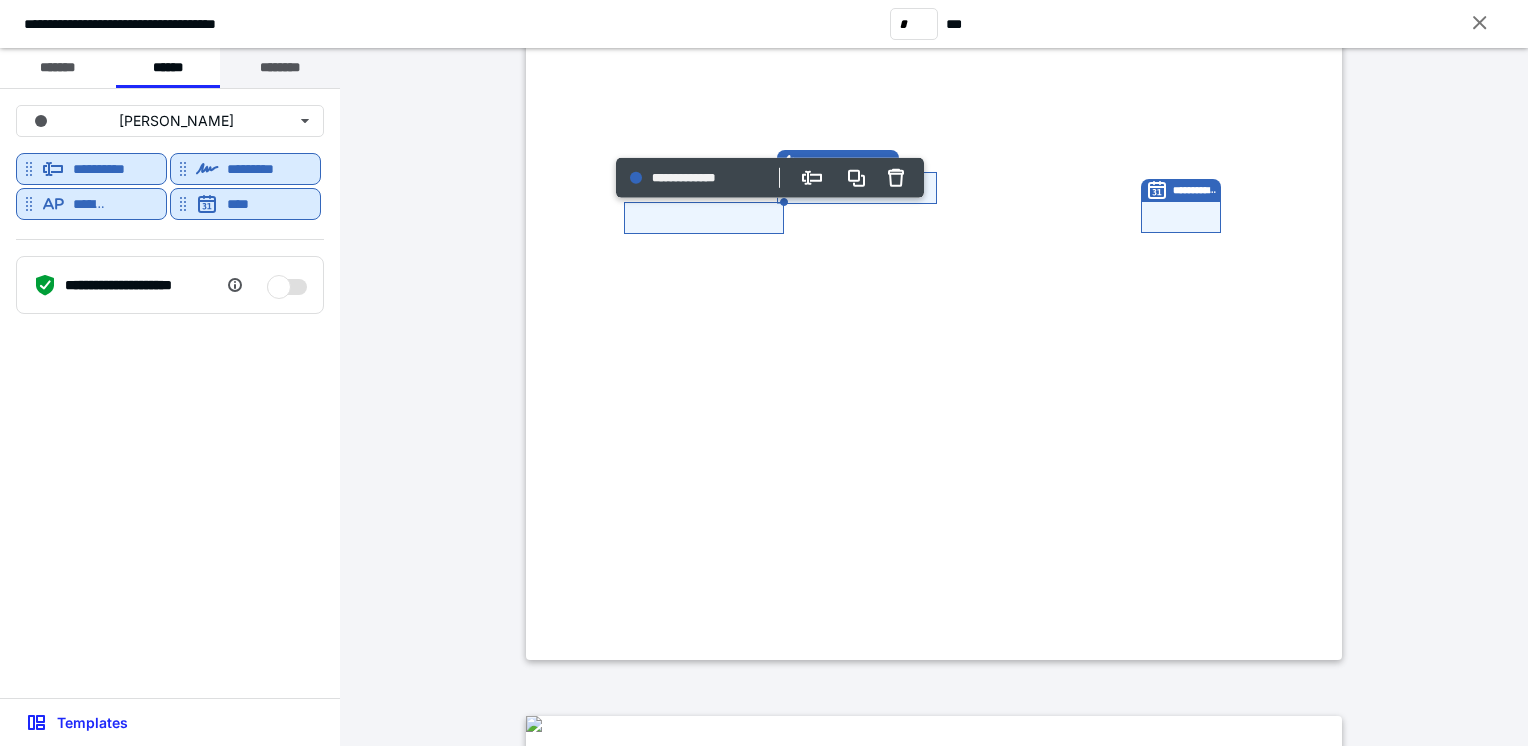 click on "********" at bounding box center [280, 68] 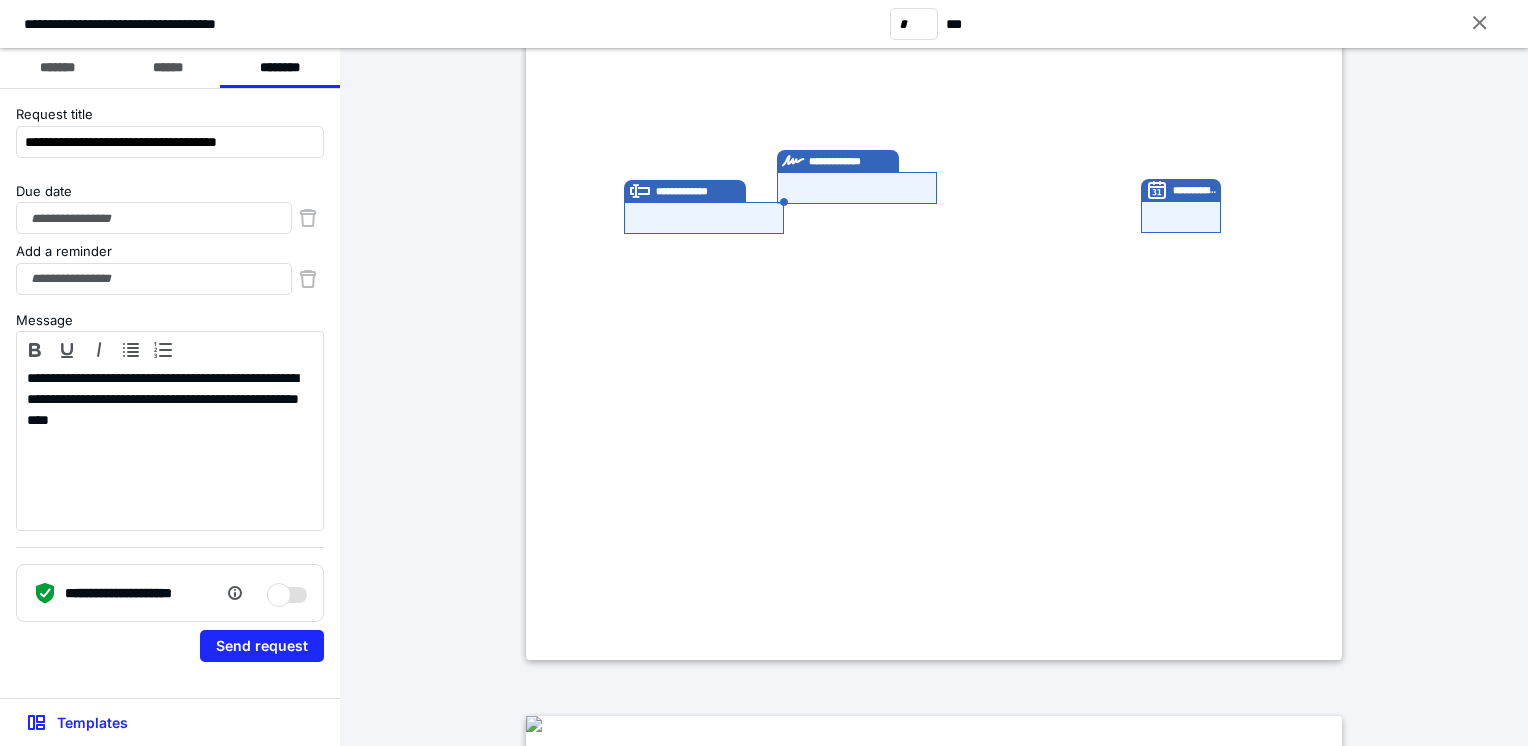 click 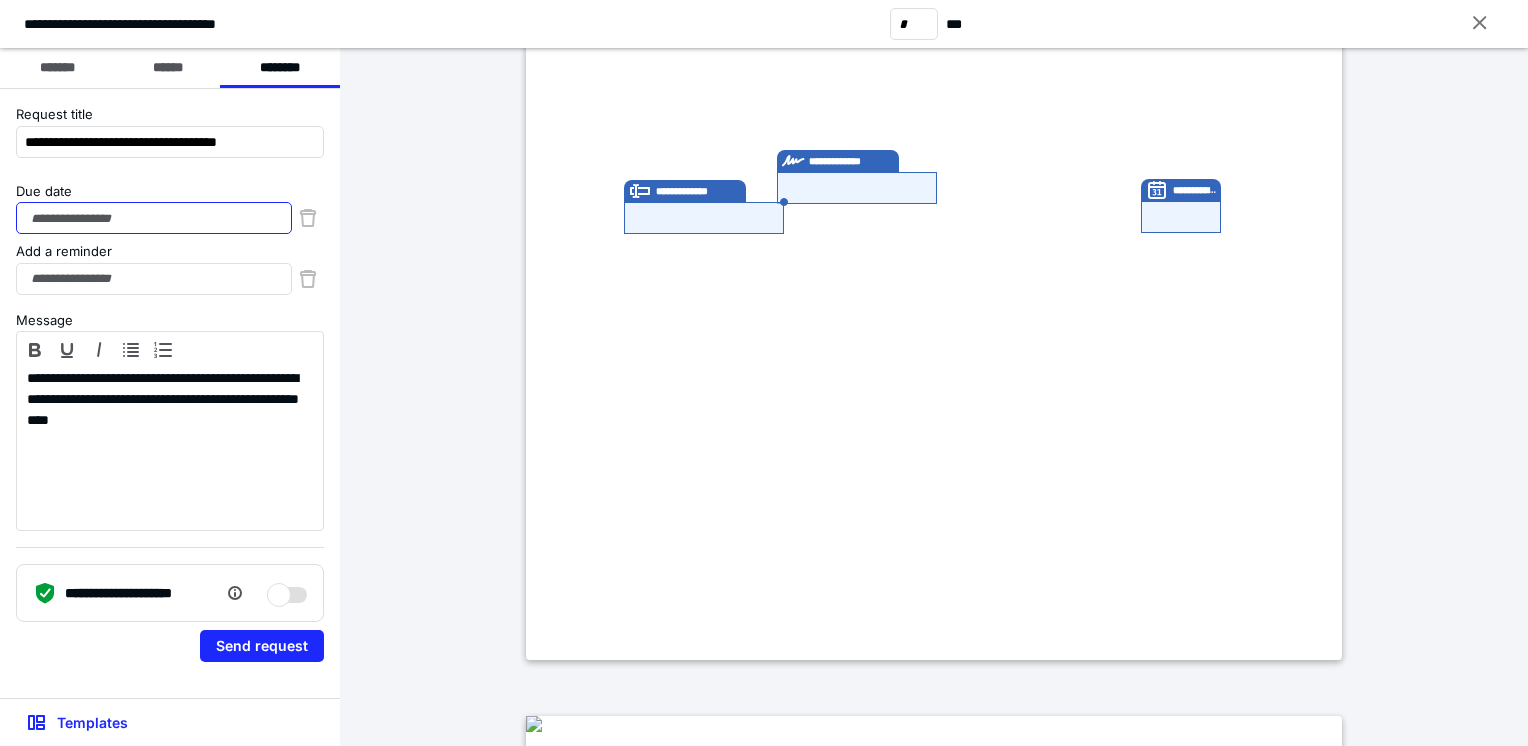 click on "Due date" at bounding box center [154, 218] 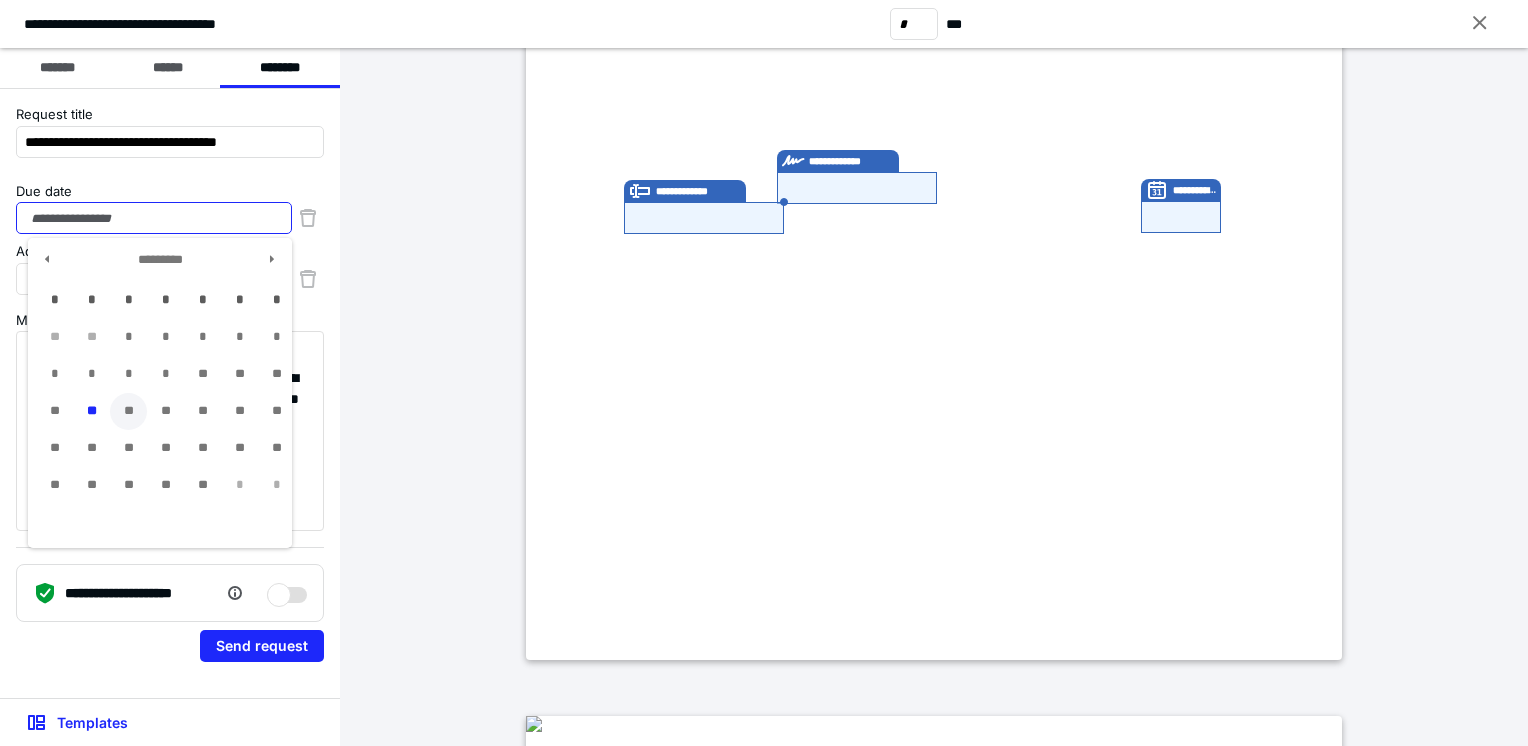 click on "**" at bounding box center (128, 411) 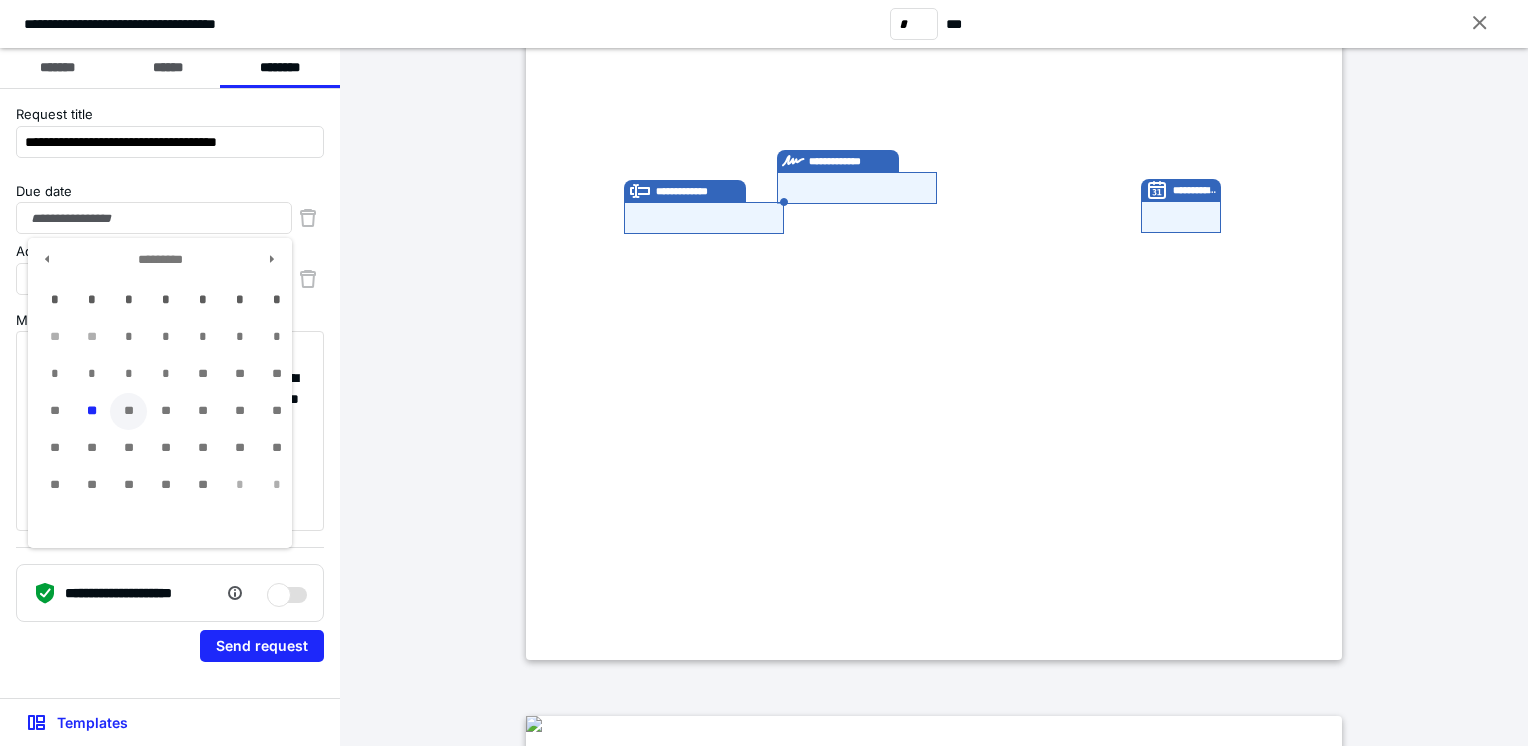 type on "**********" 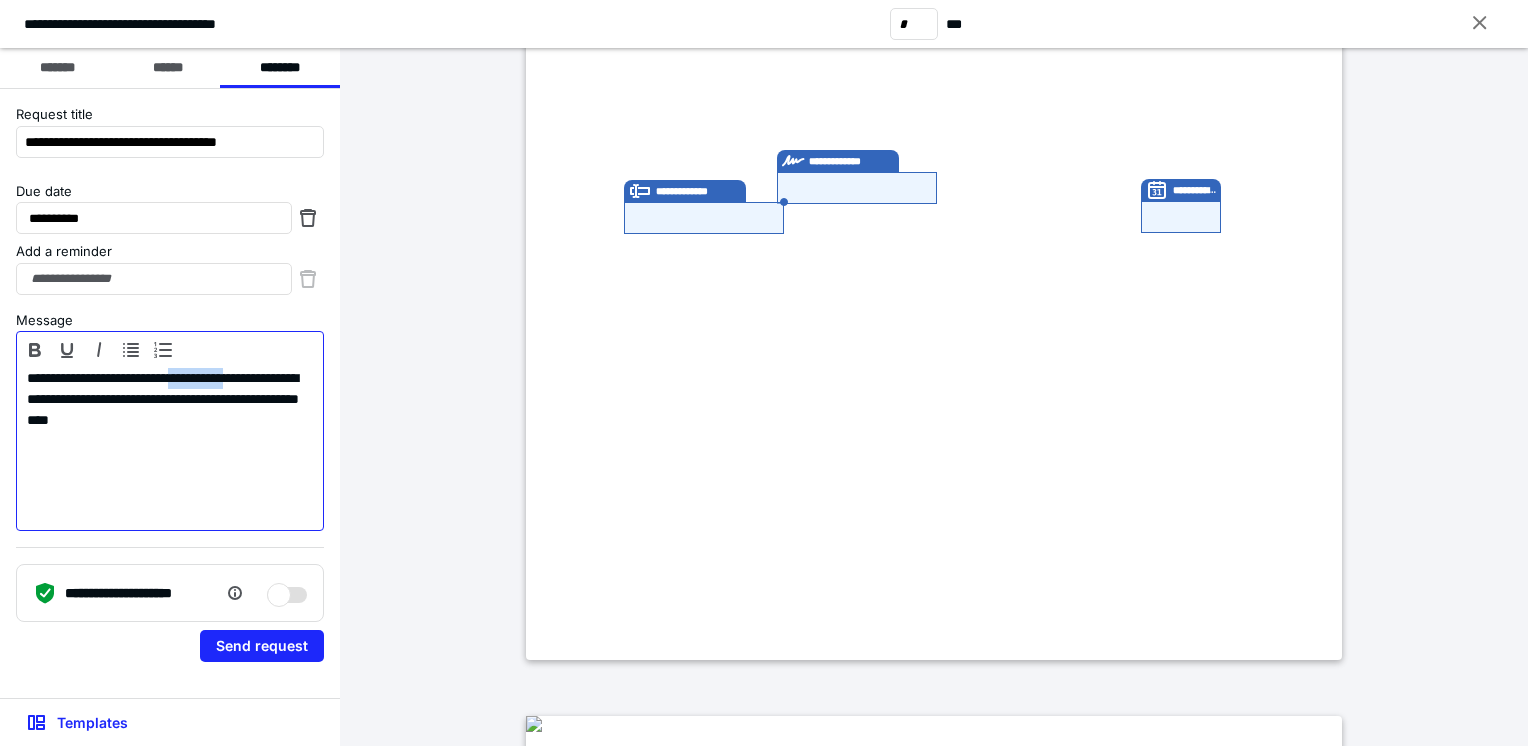 drag, startPoint x: 279, startPoint y: 374, endPoint x: 210, endPoint y: 371, distance: 69.065186 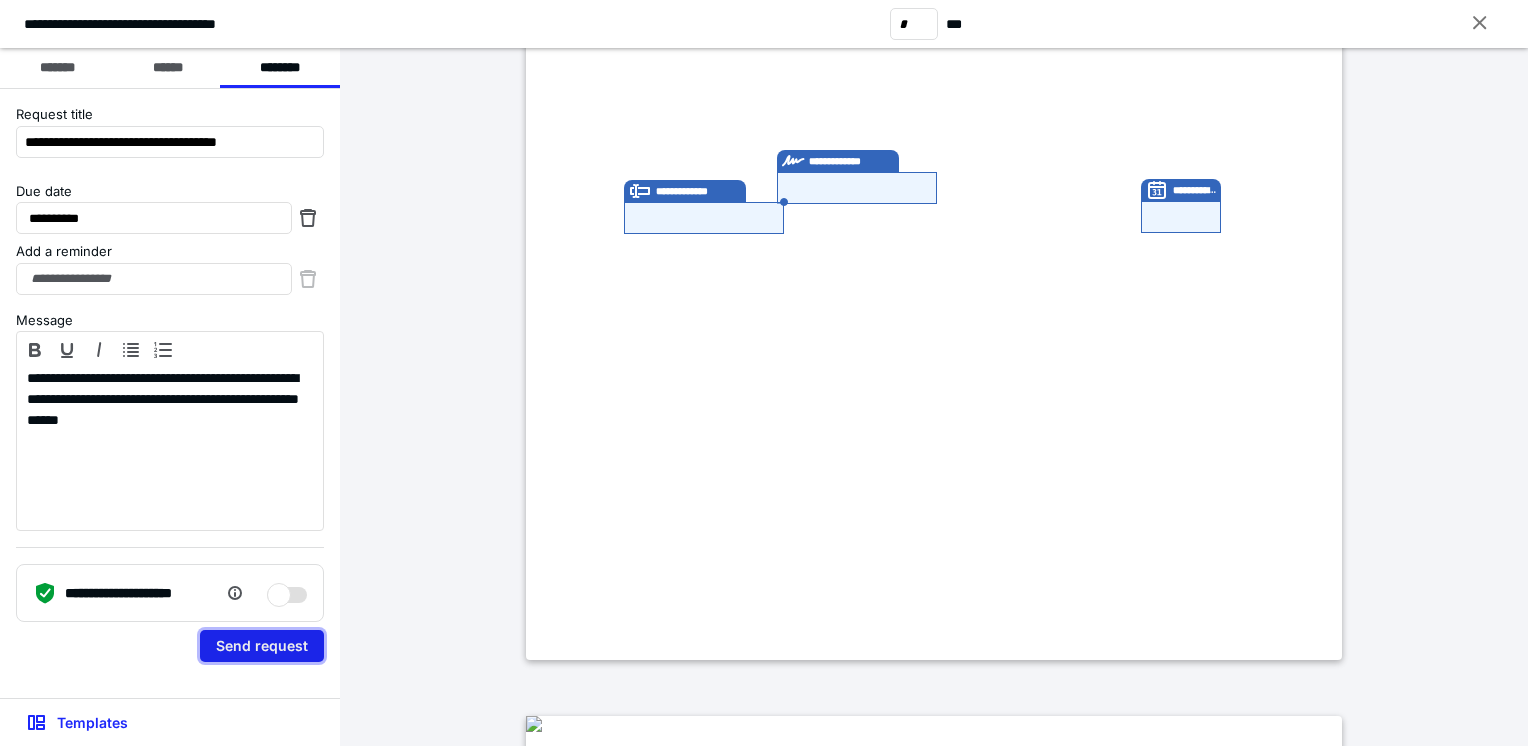 click on "Send request" at bounding box center [262, 646] 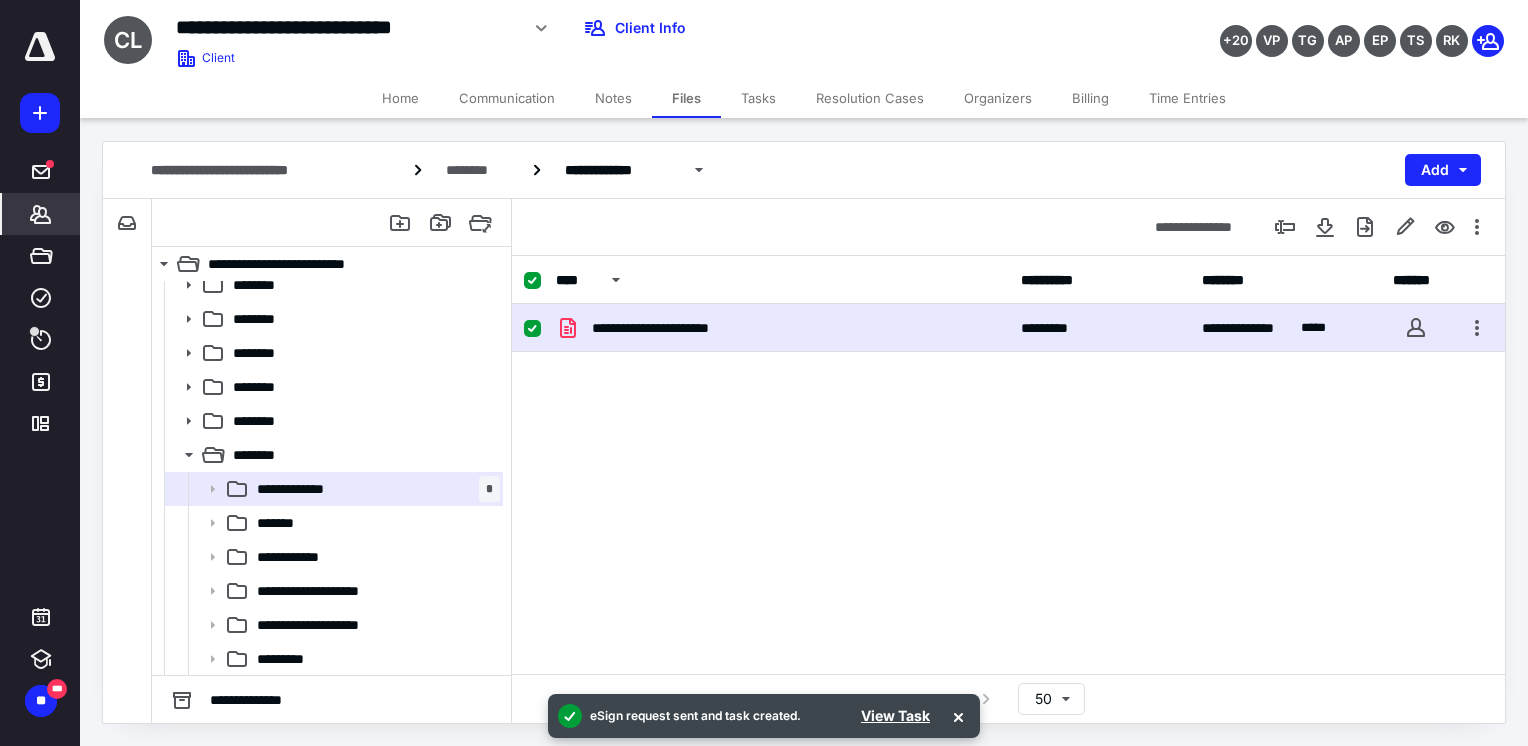 click 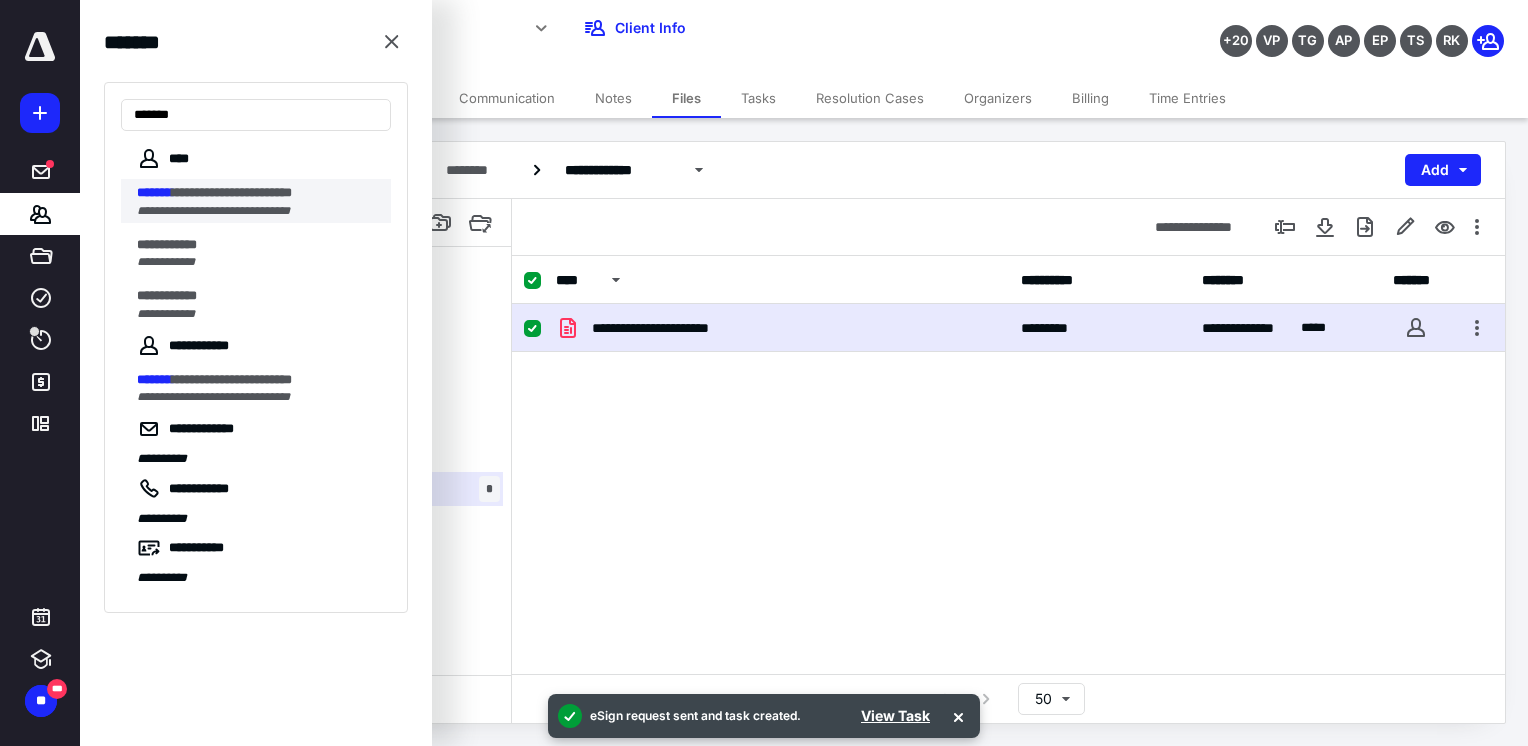 type on "*******" 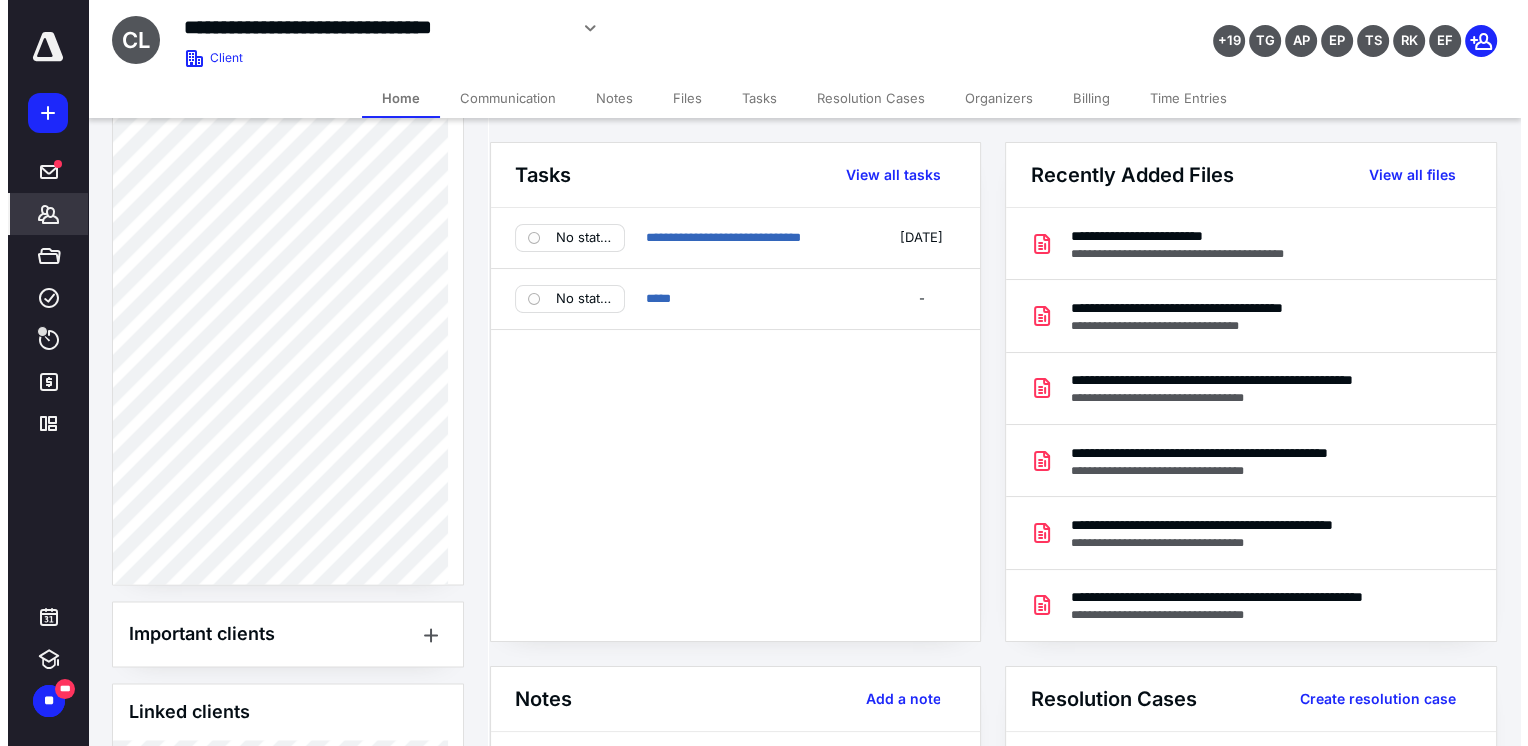 scroll, scrollTop: 3000, scrollLeft: 0, axis: vertical 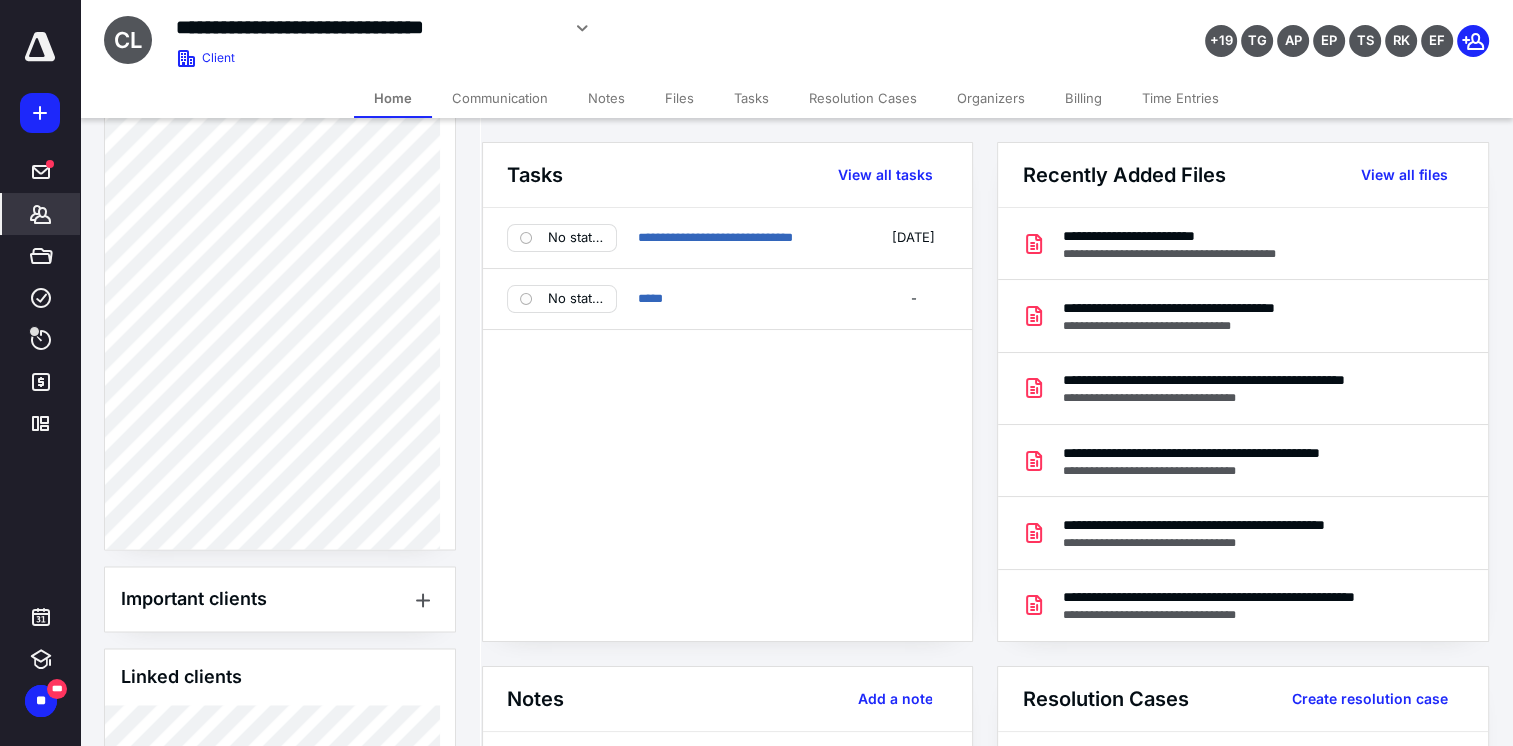 click on "Files" at bounding box center (679, 98) 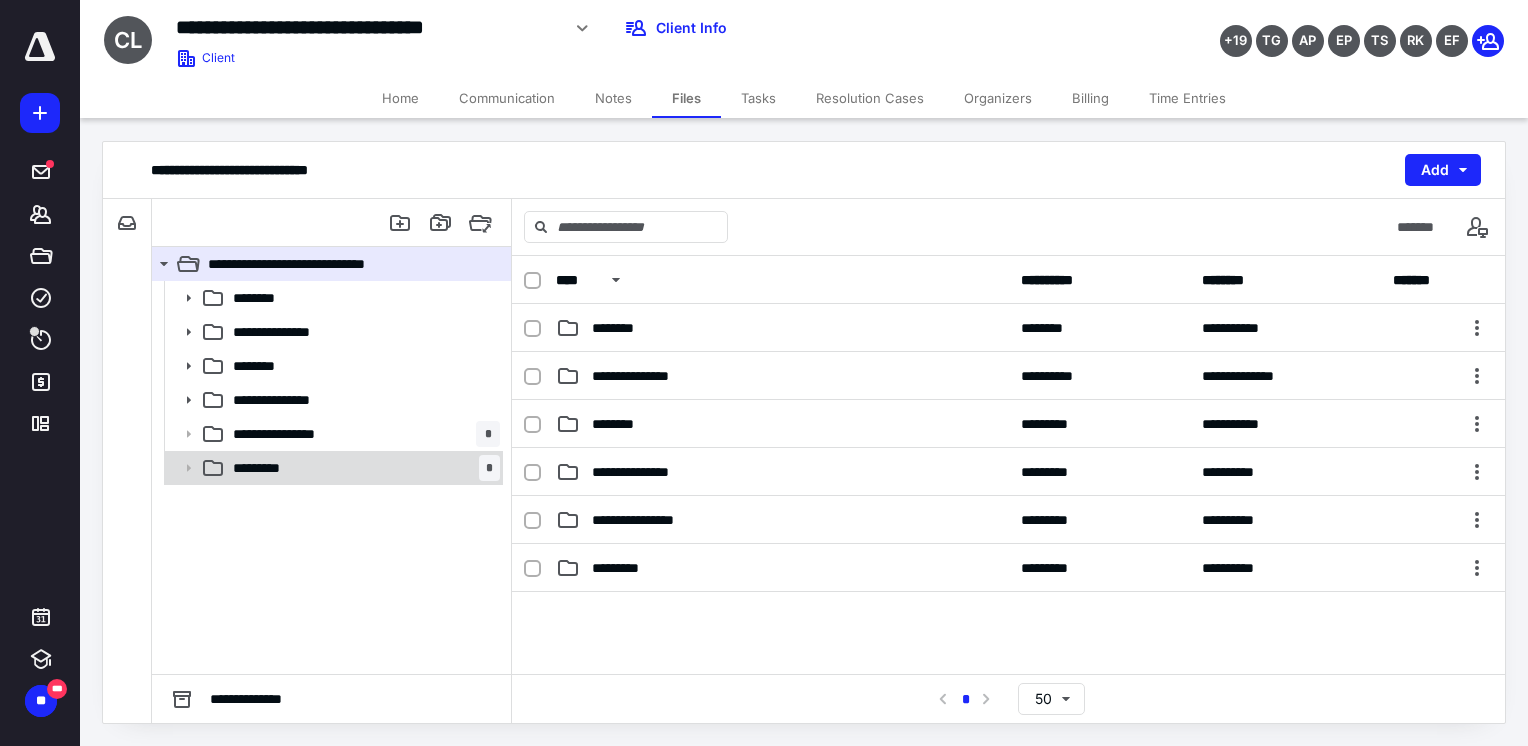 click 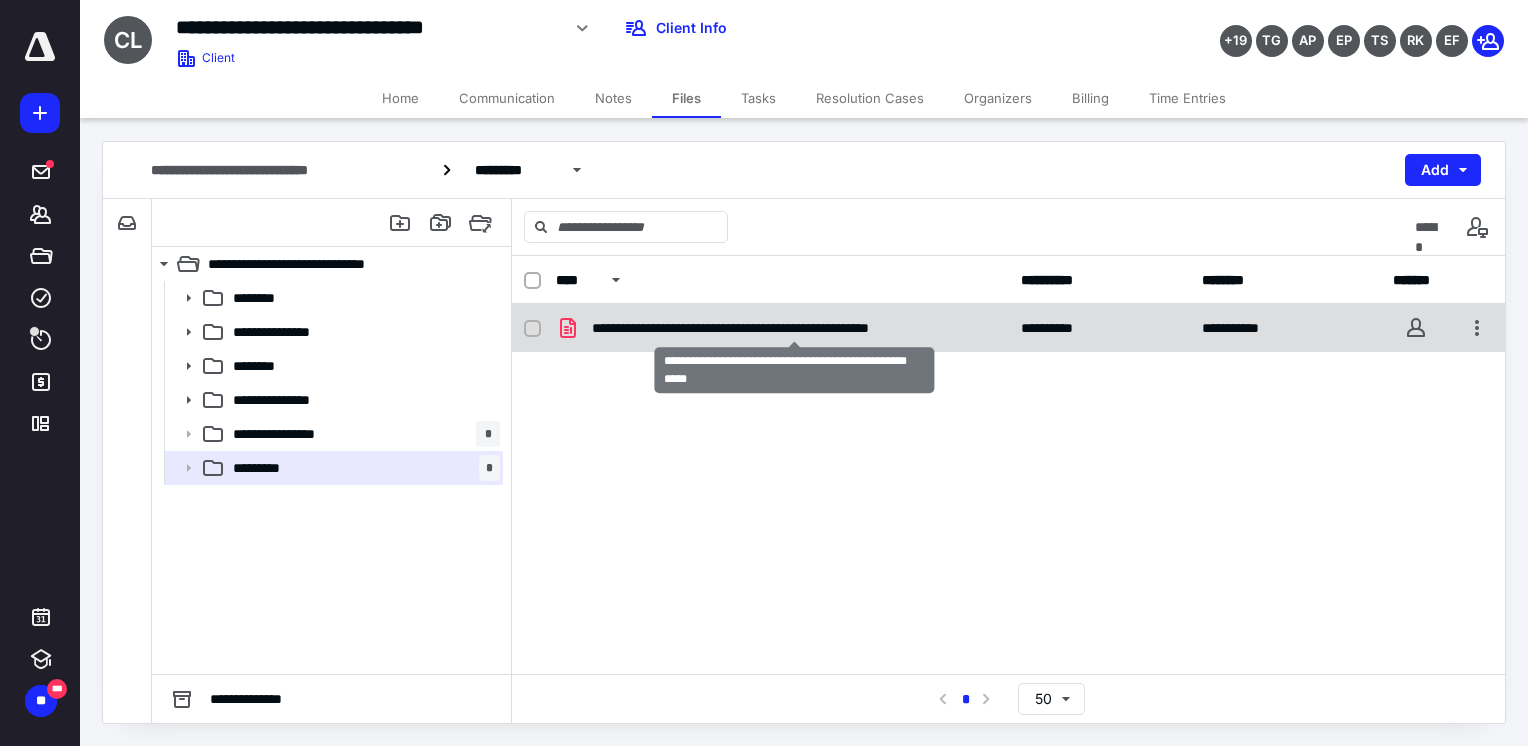 click on "**********" at bounding box center [794, 328] 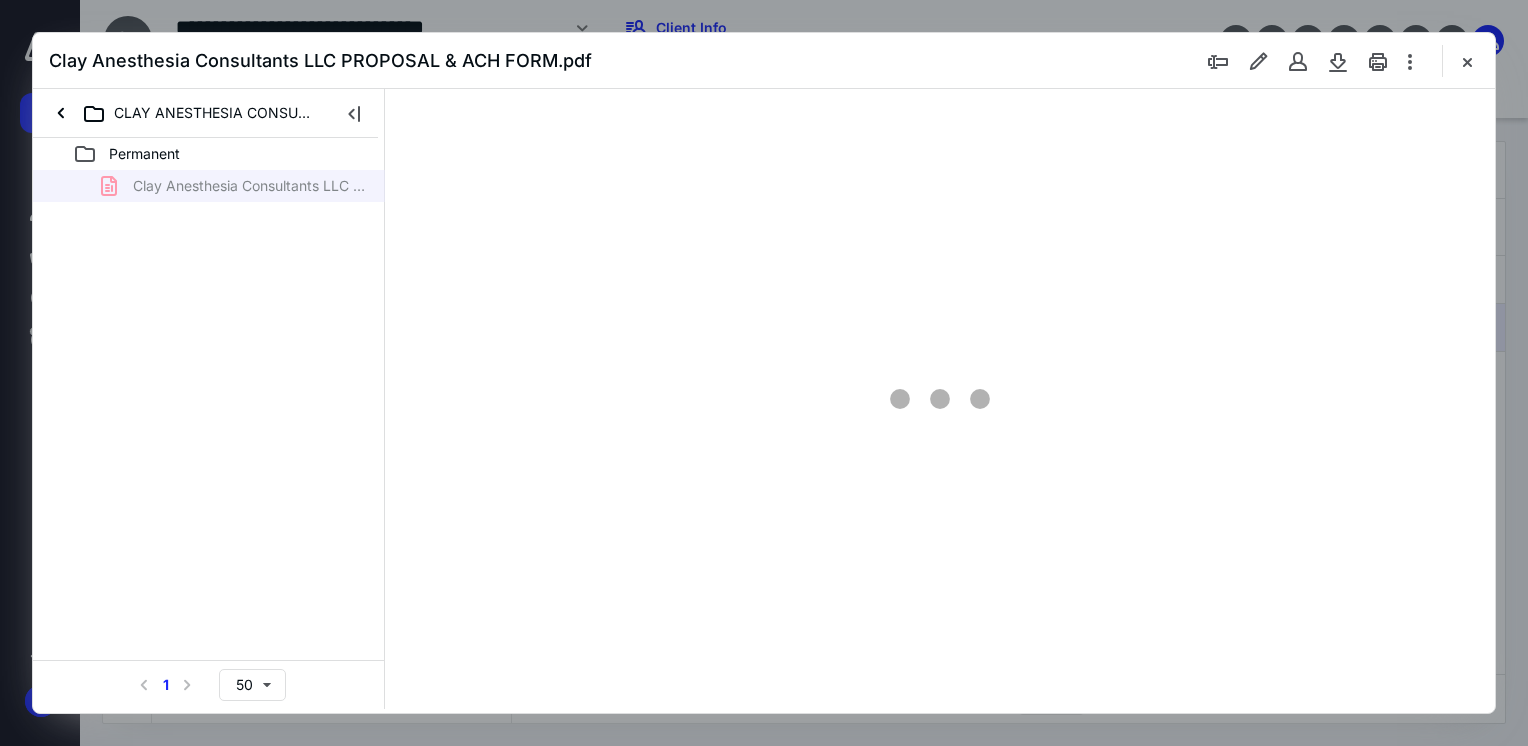 scroll, scrollTop: 0, scrollLeft: 0, axis: both 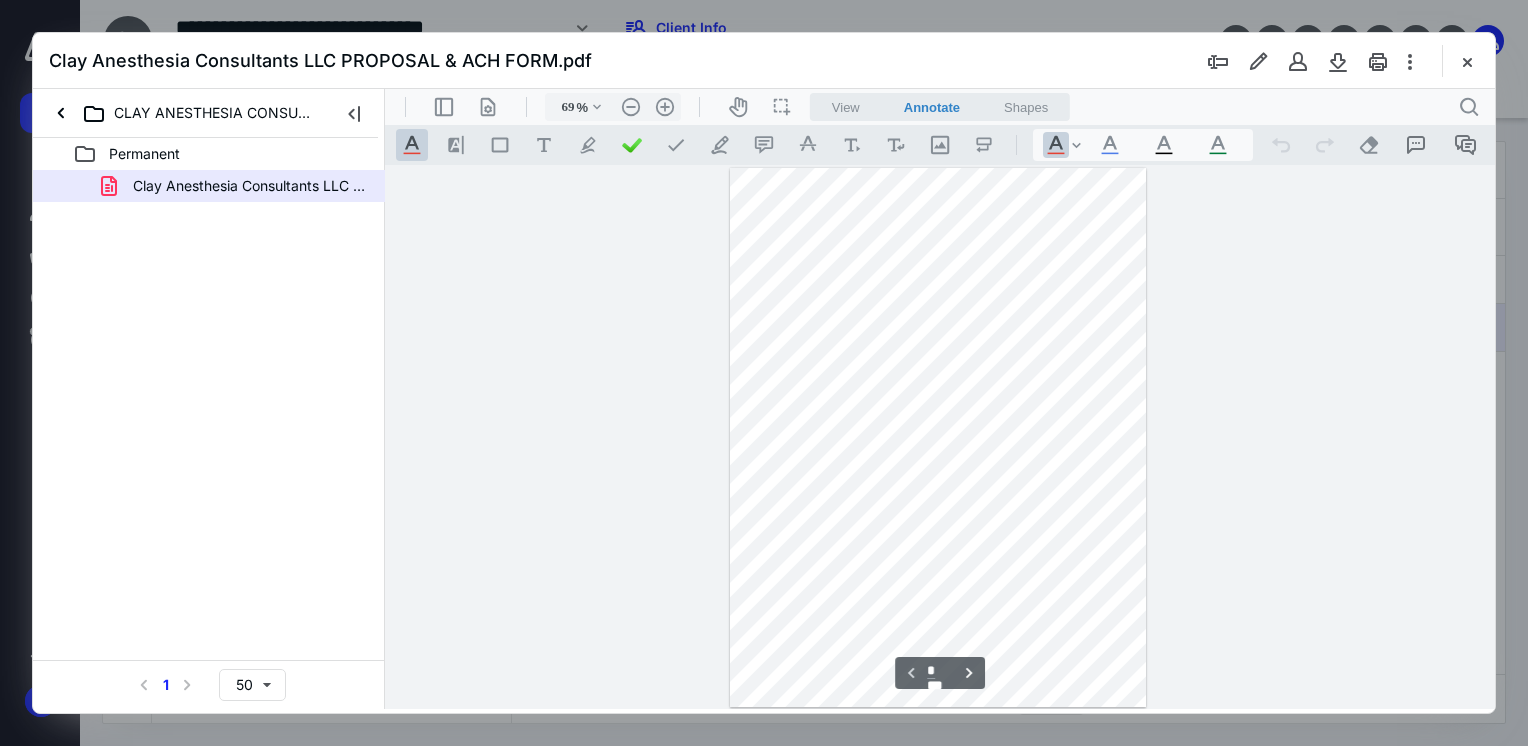 click at bounding box center [938, 438] 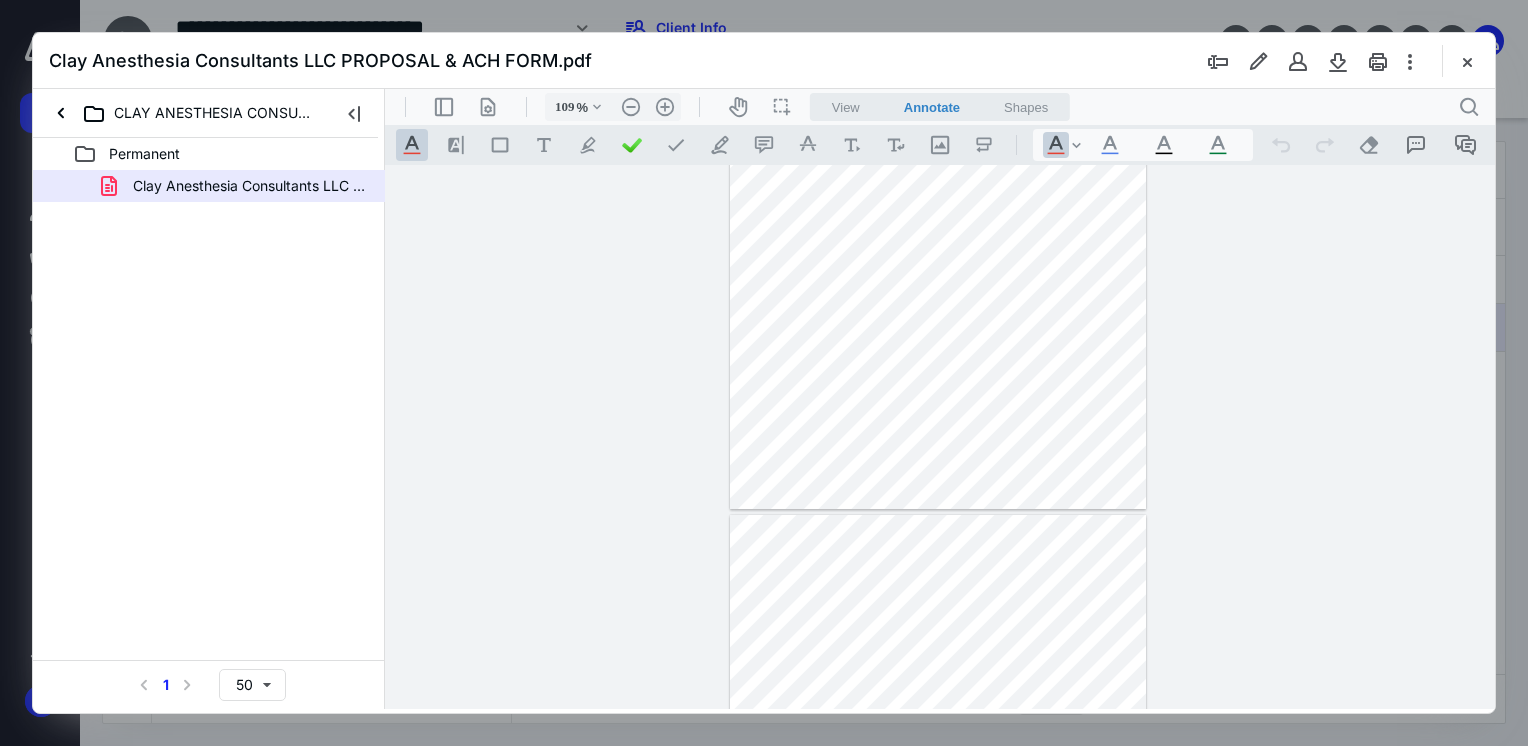 type on "134" 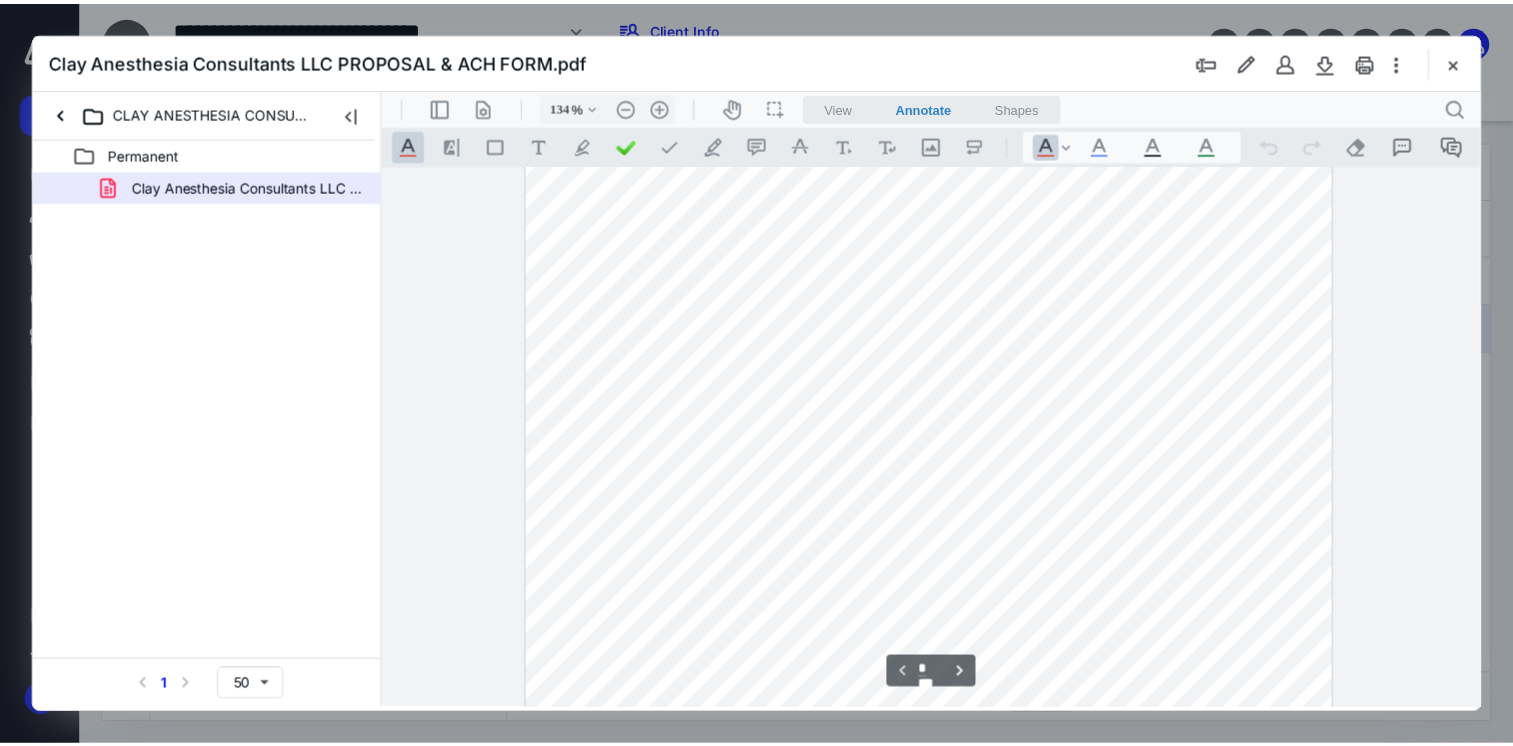 scroll, scrollTop: 422, scrollLeft: 0, axis: vertical 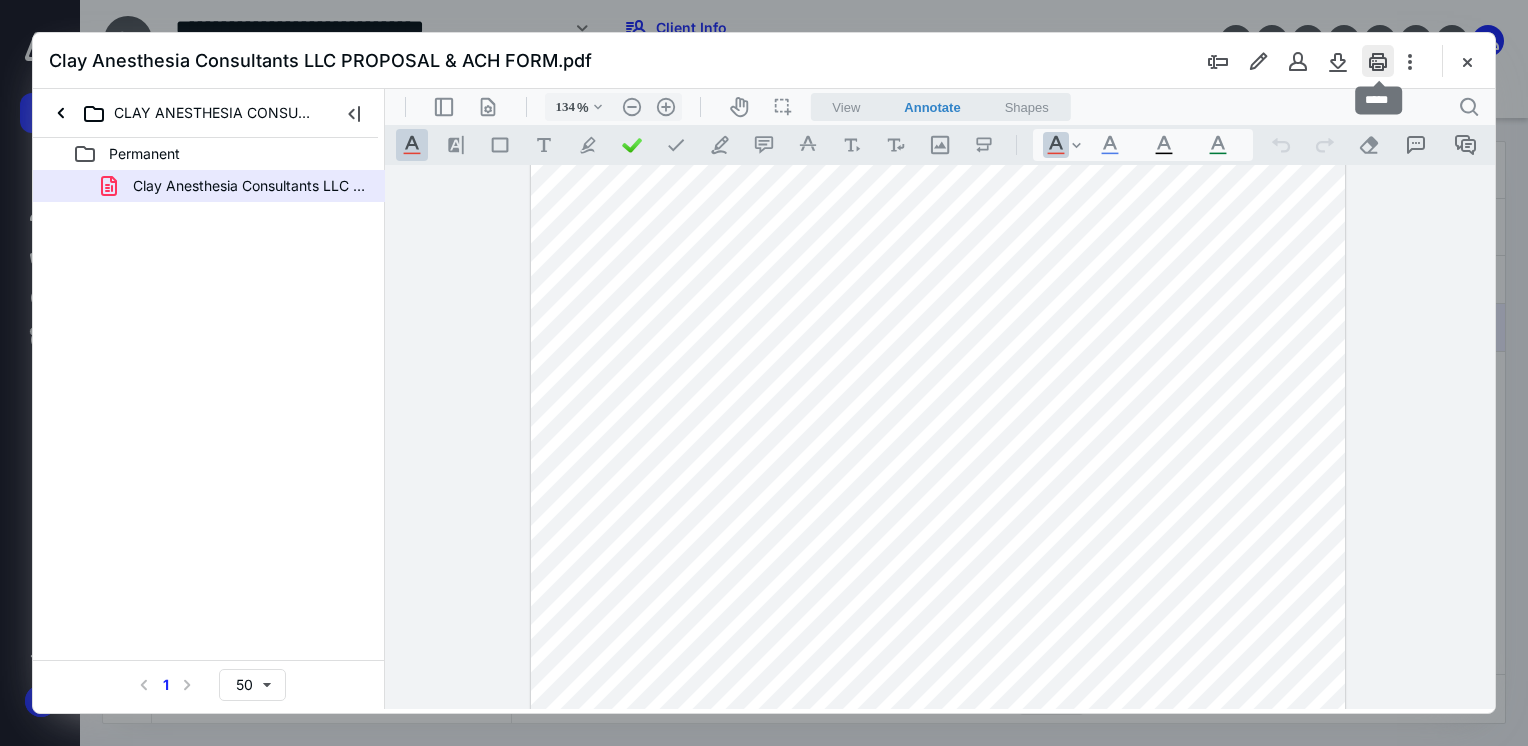 click at bounding box center (1378, 61) 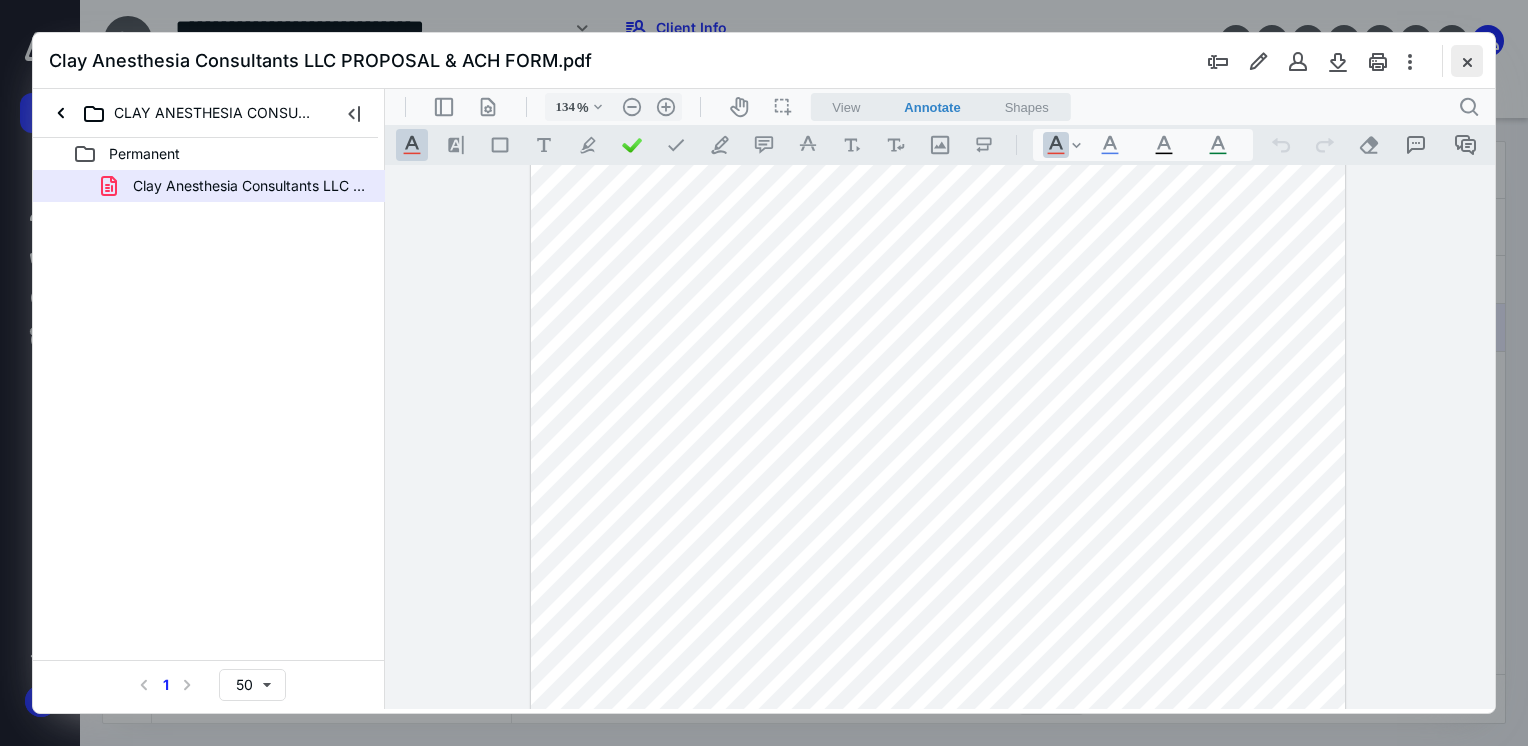 click at bounding box center [1467, 61] 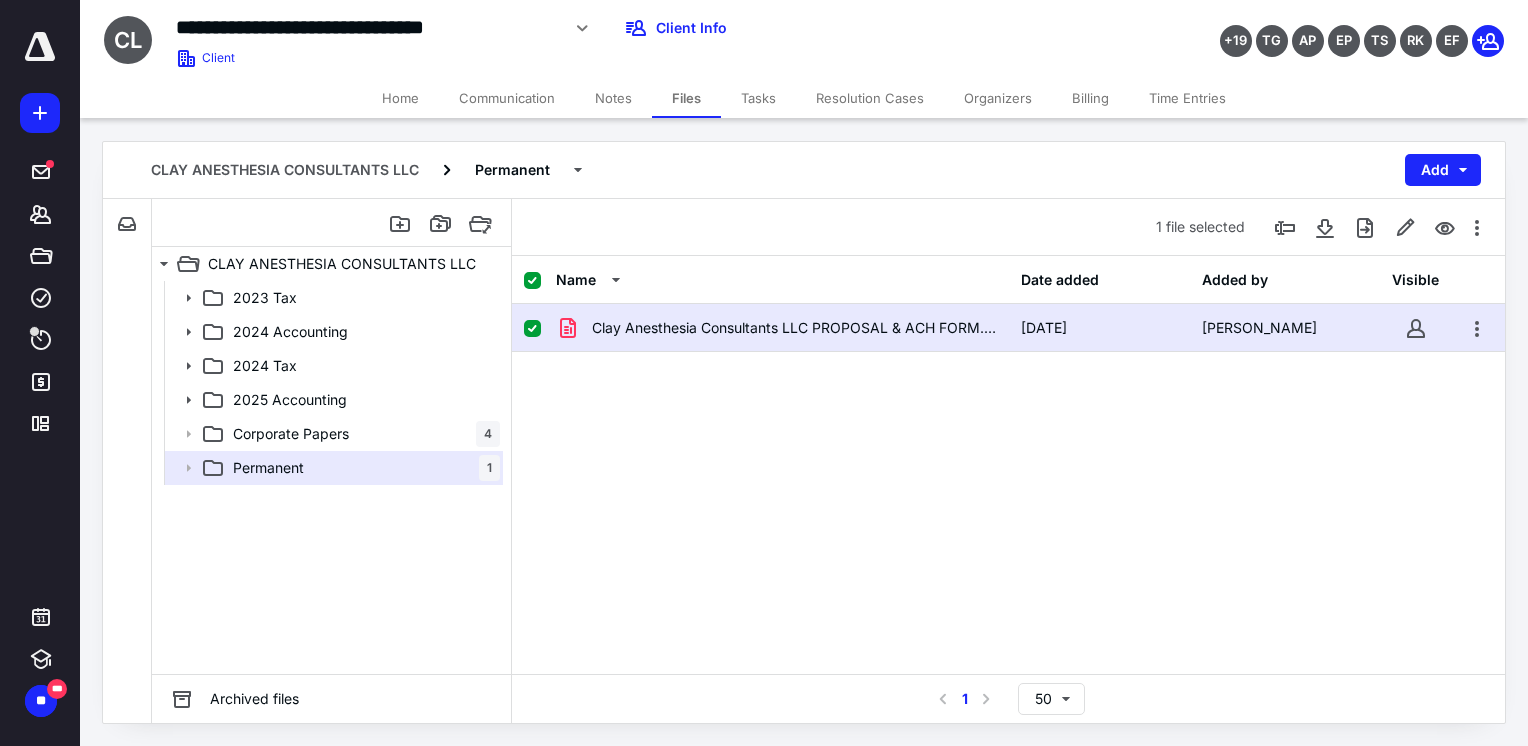 click on "Home" at bounding box center (400, 98) 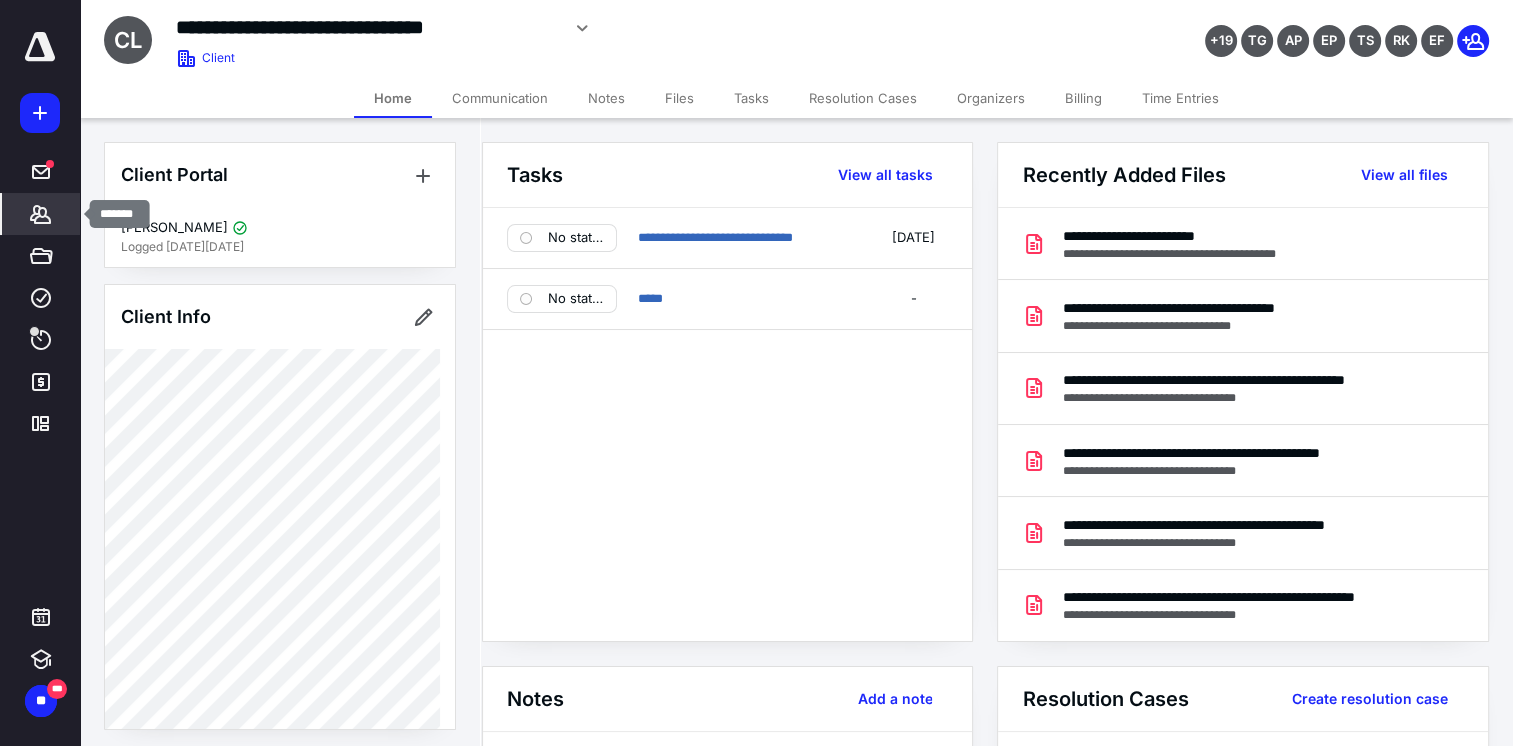 click on "*******" at bounding box center [41, 214] 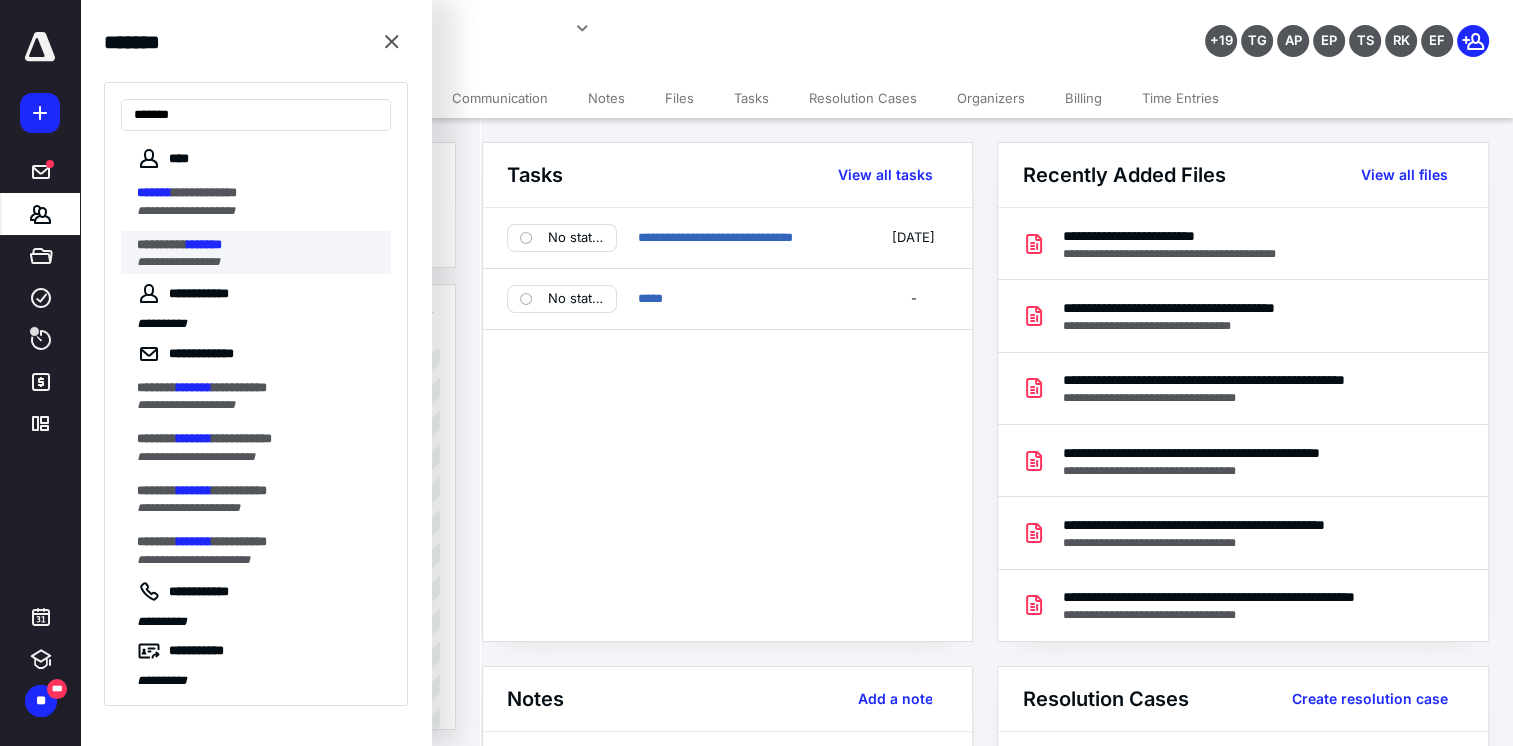 type on "*******" 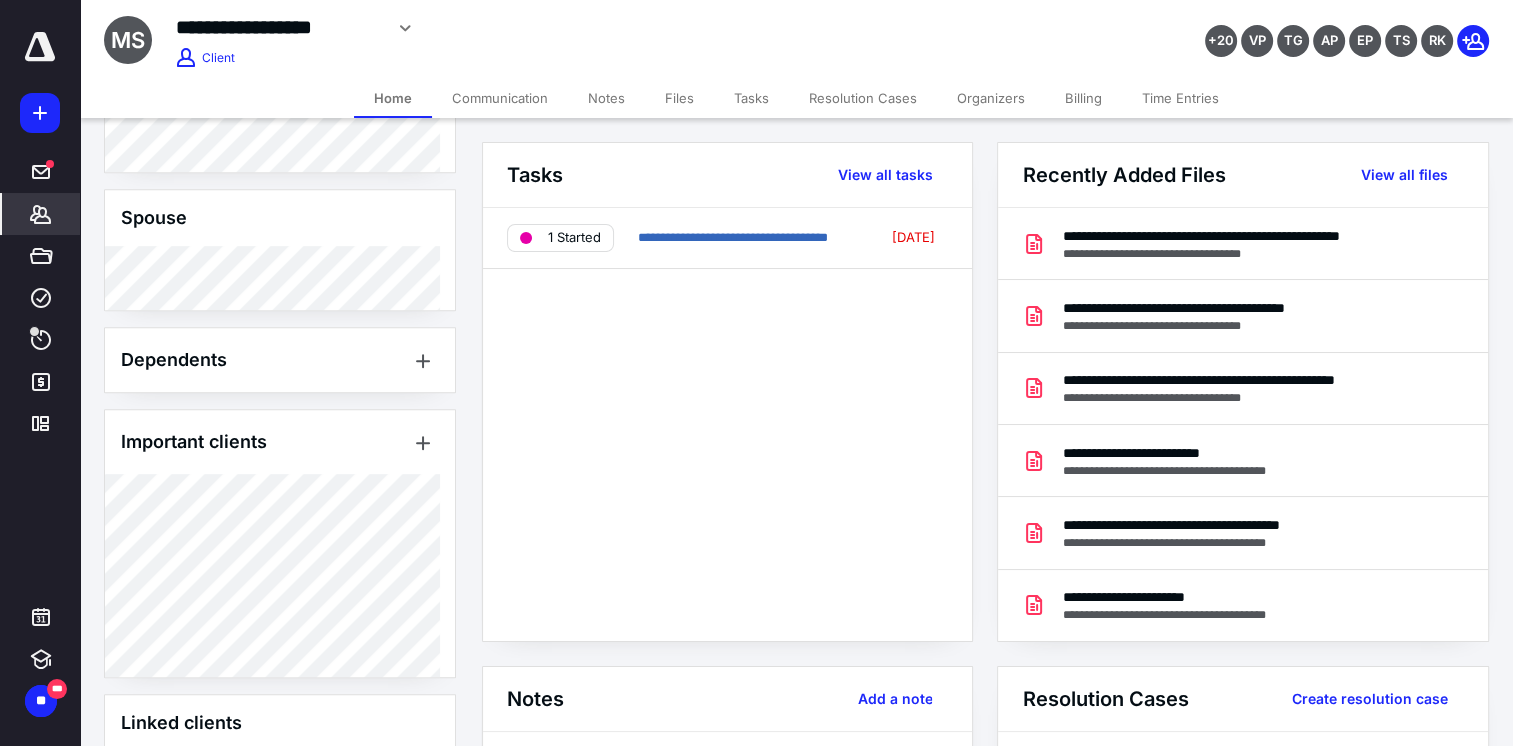 scroll, scrollTop: 1100, scrollLeft: 0, axis: vertical 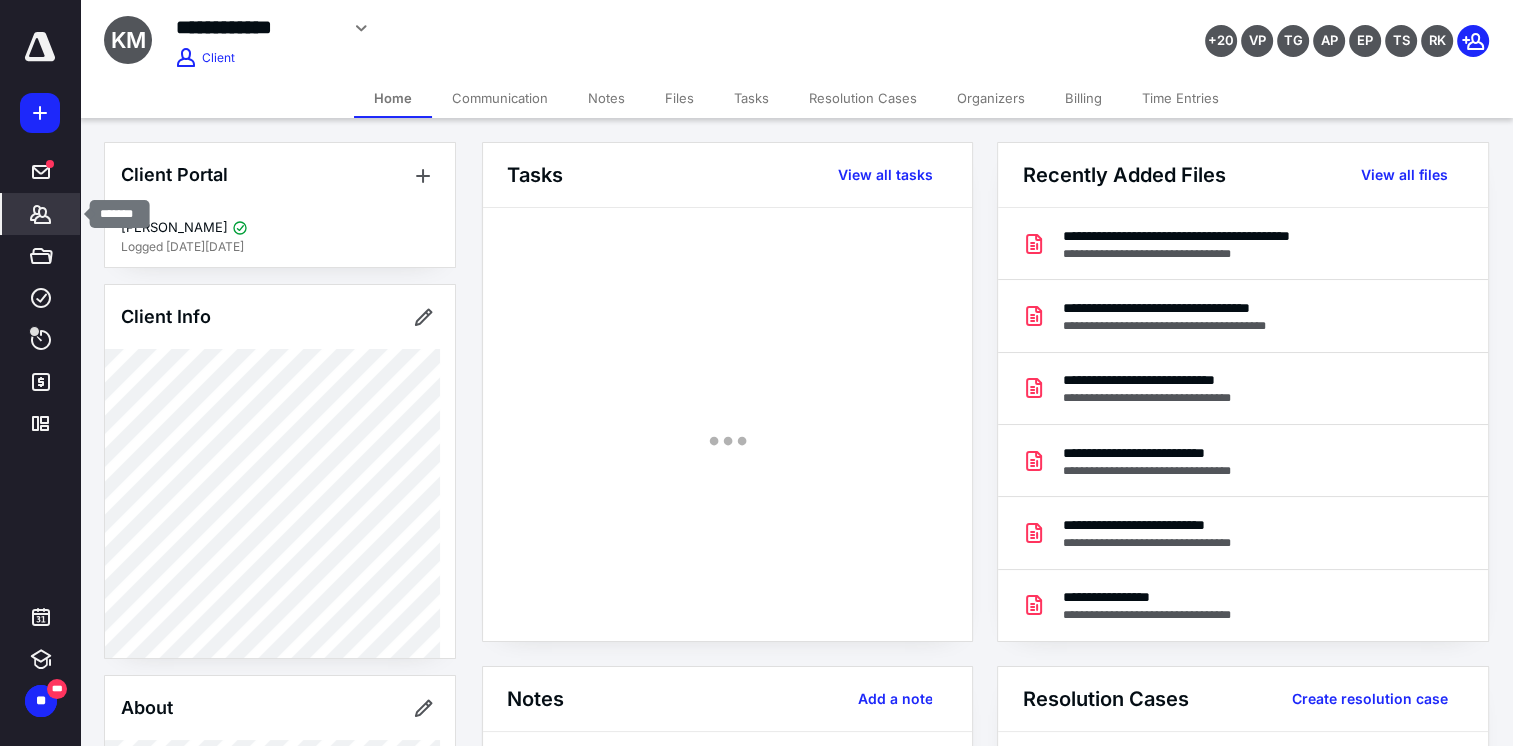 click on "*******" at bounding box center [41, 214] 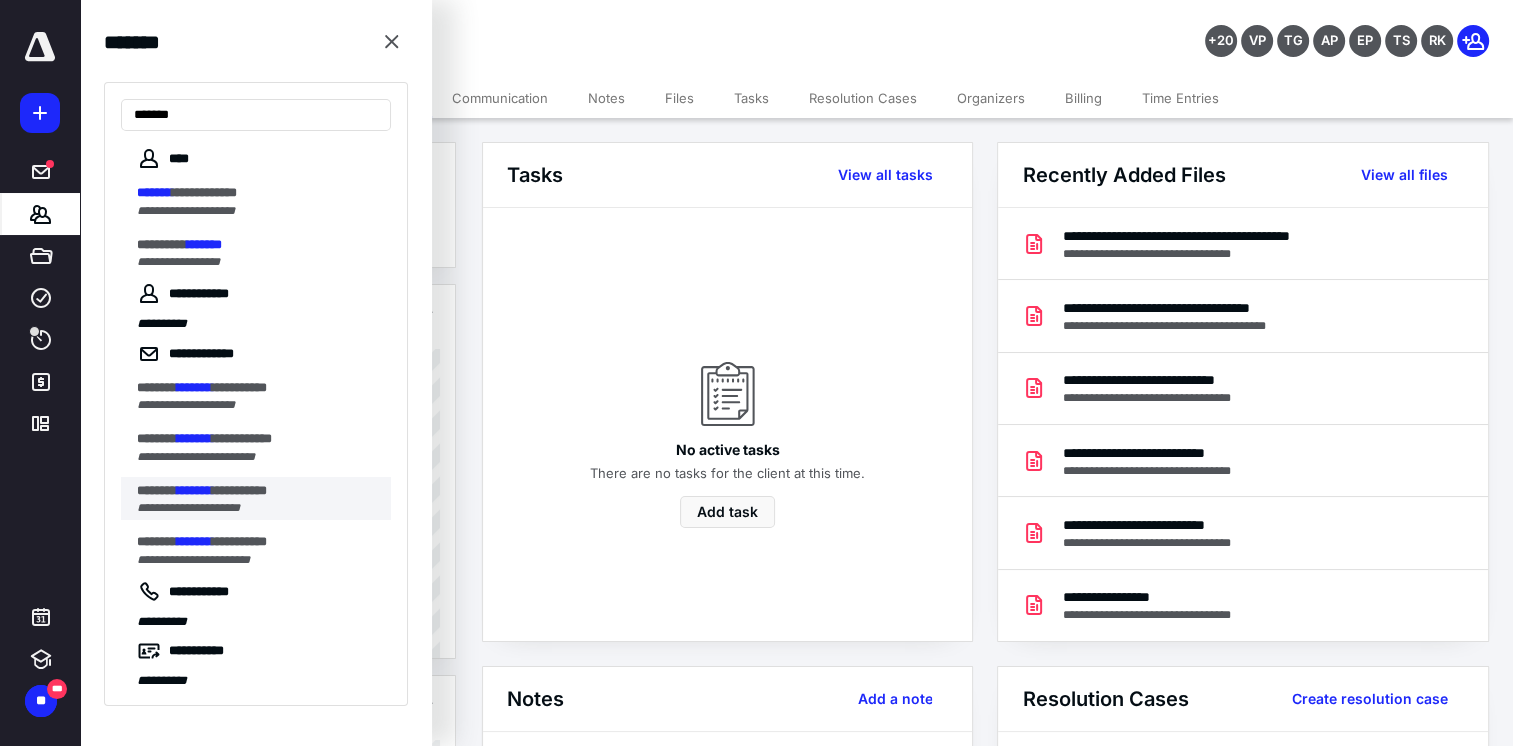 type on "*******" 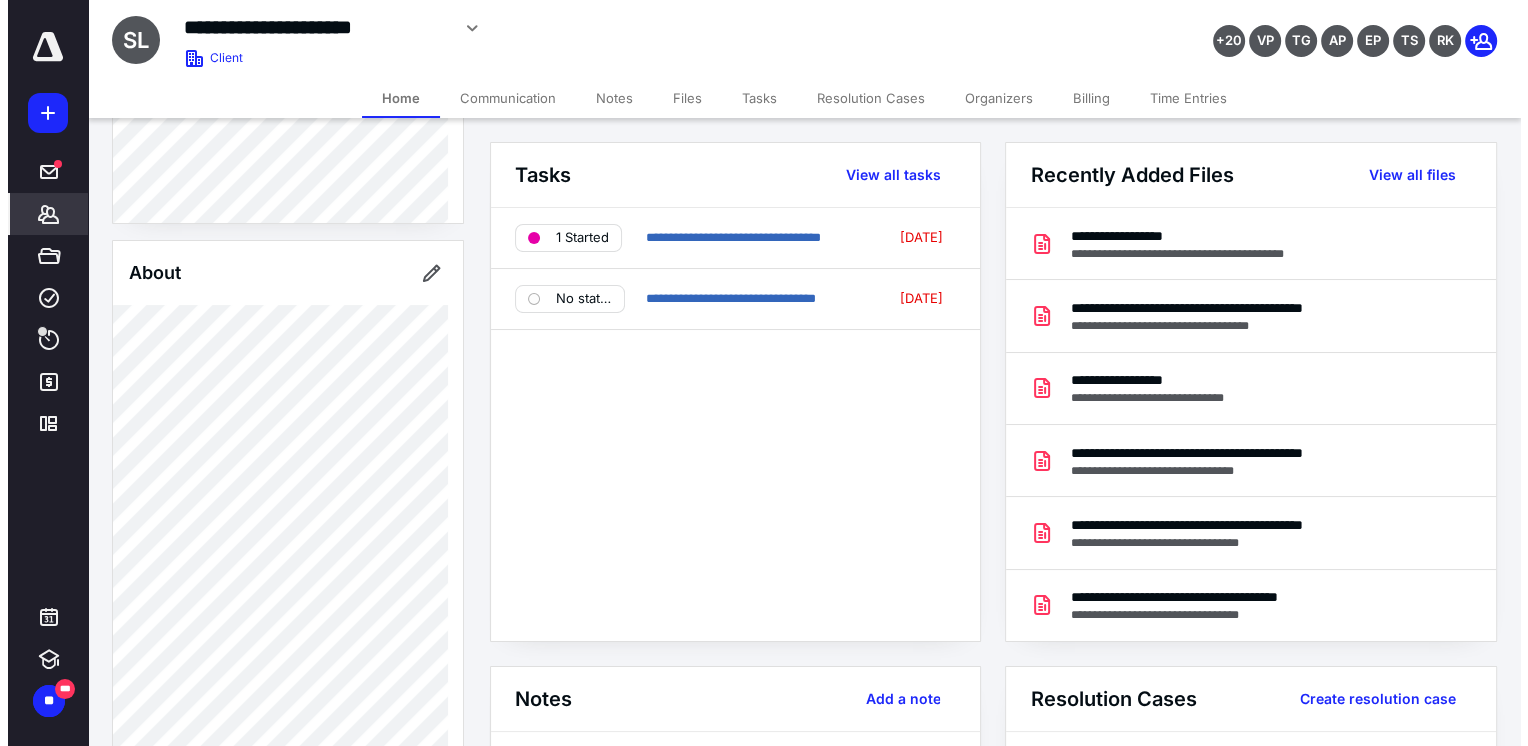scroll, scrollTop: 0, scrollLeft: 0, axis: both 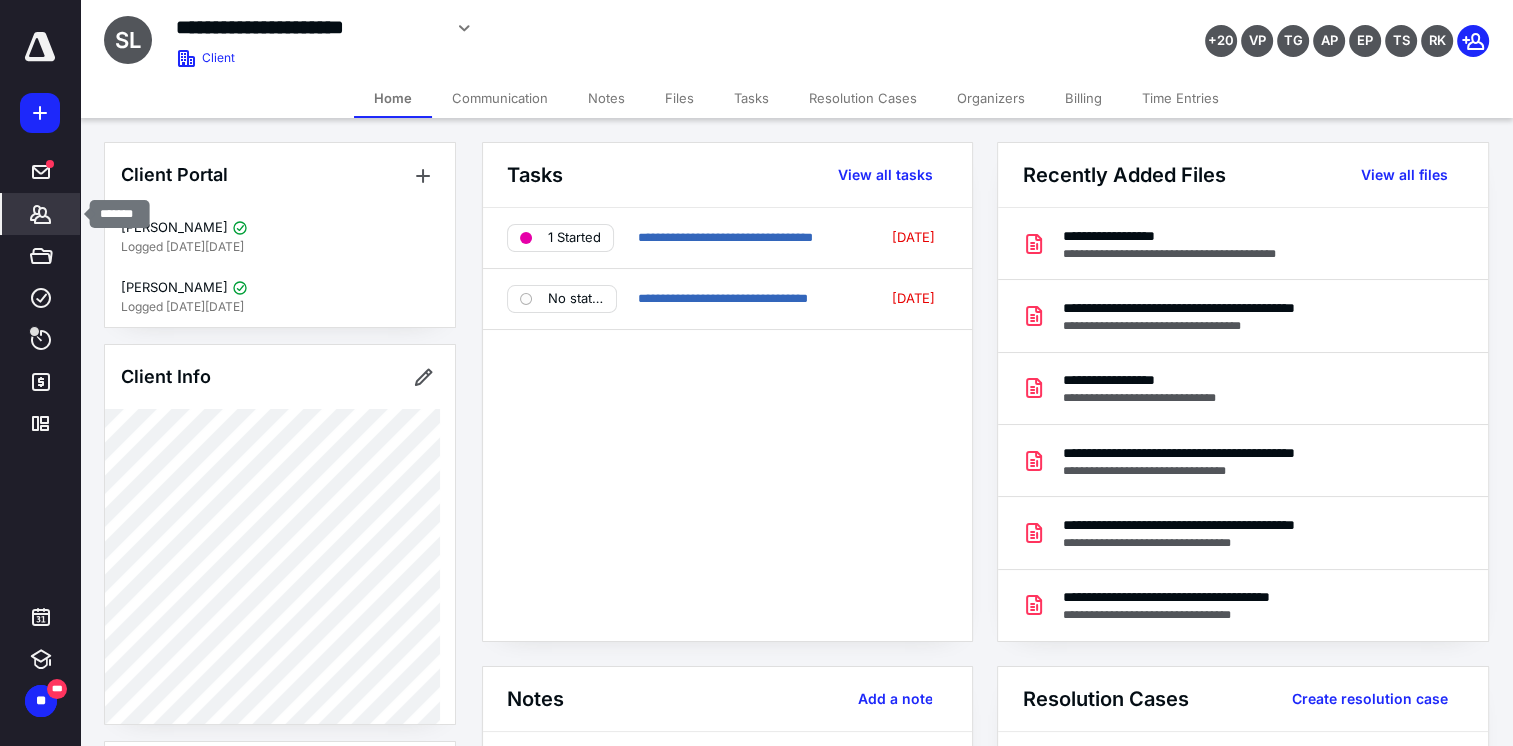 click 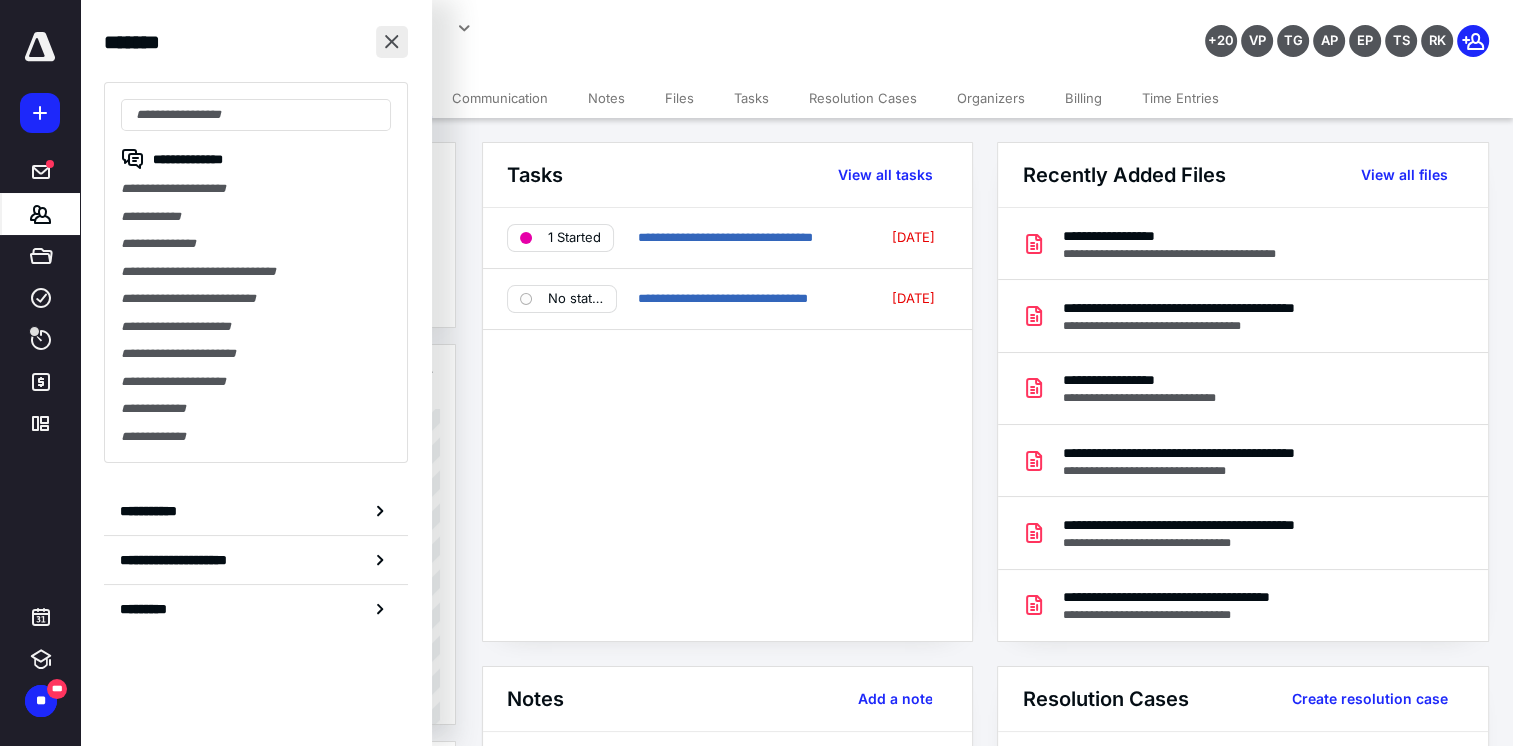 click at bounding box center [392, 42] 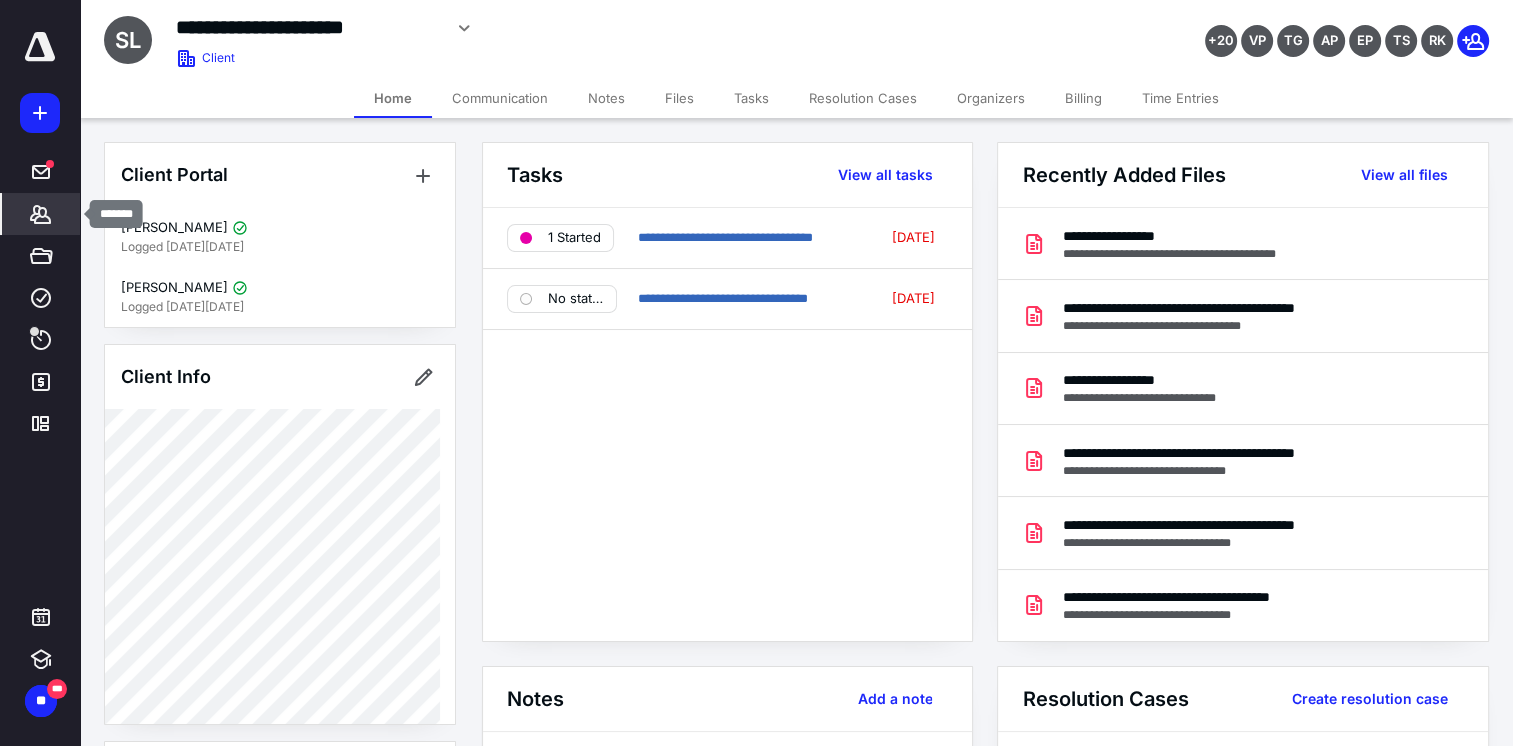 click 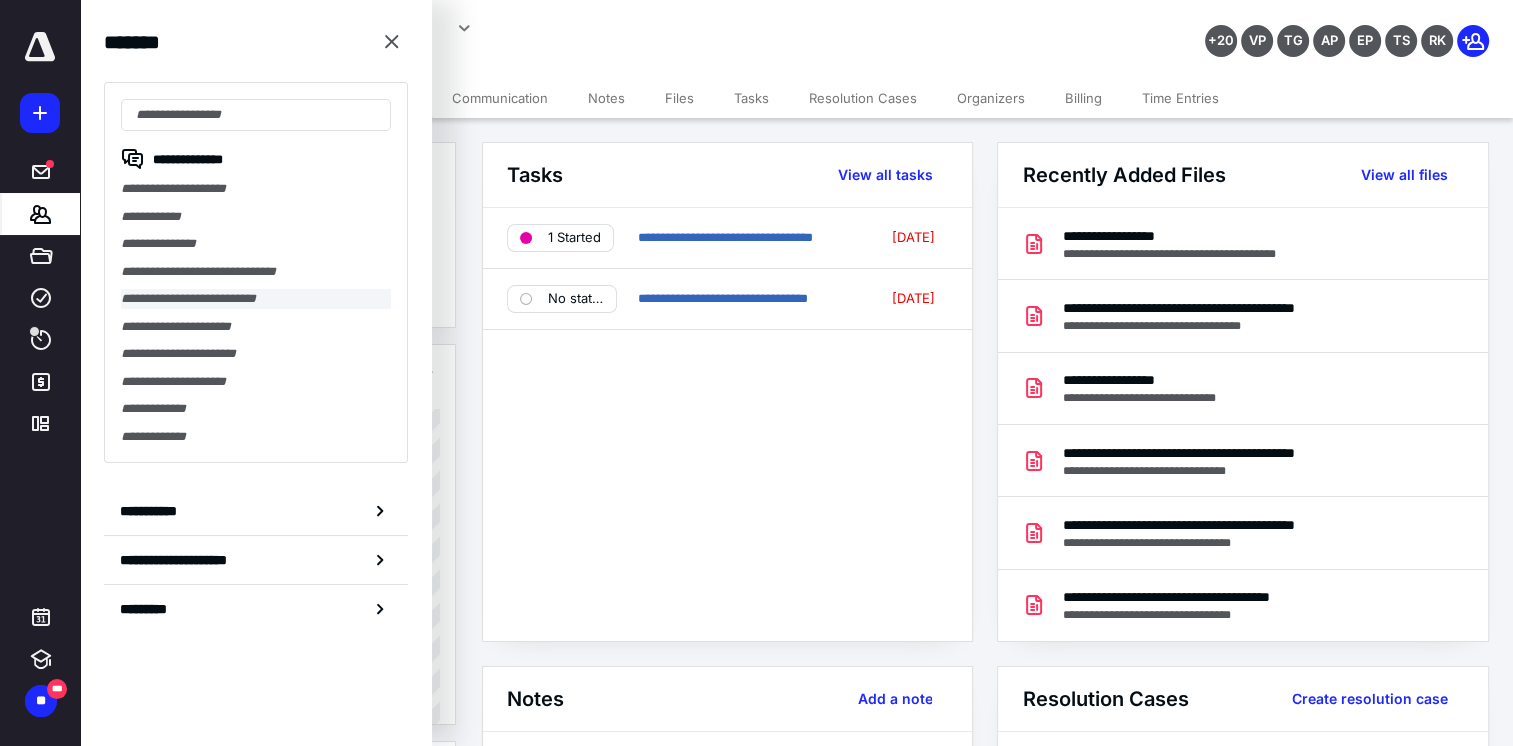 click on "**********" at bounding box center [256, 299] 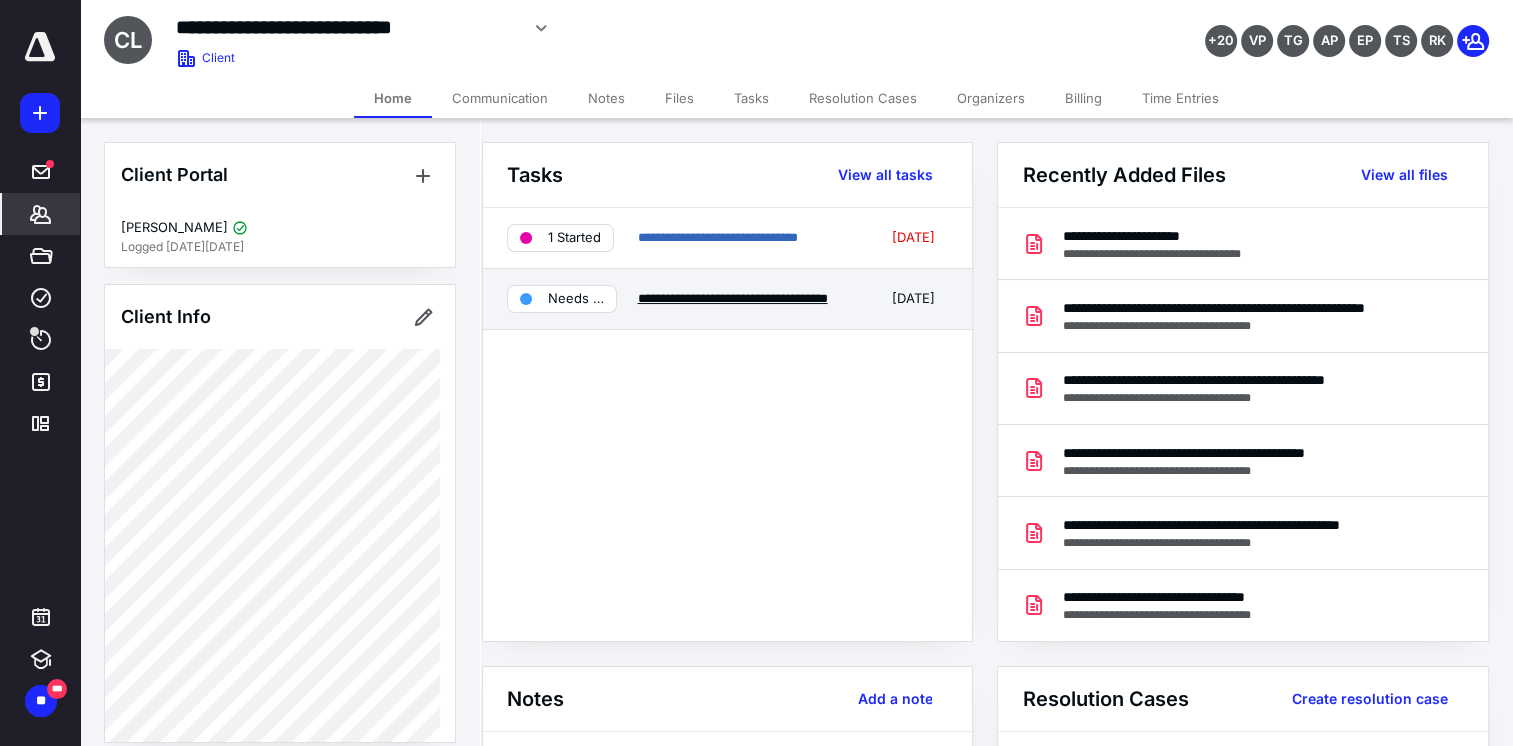 click on "**********" at bounding box center [732, 298] 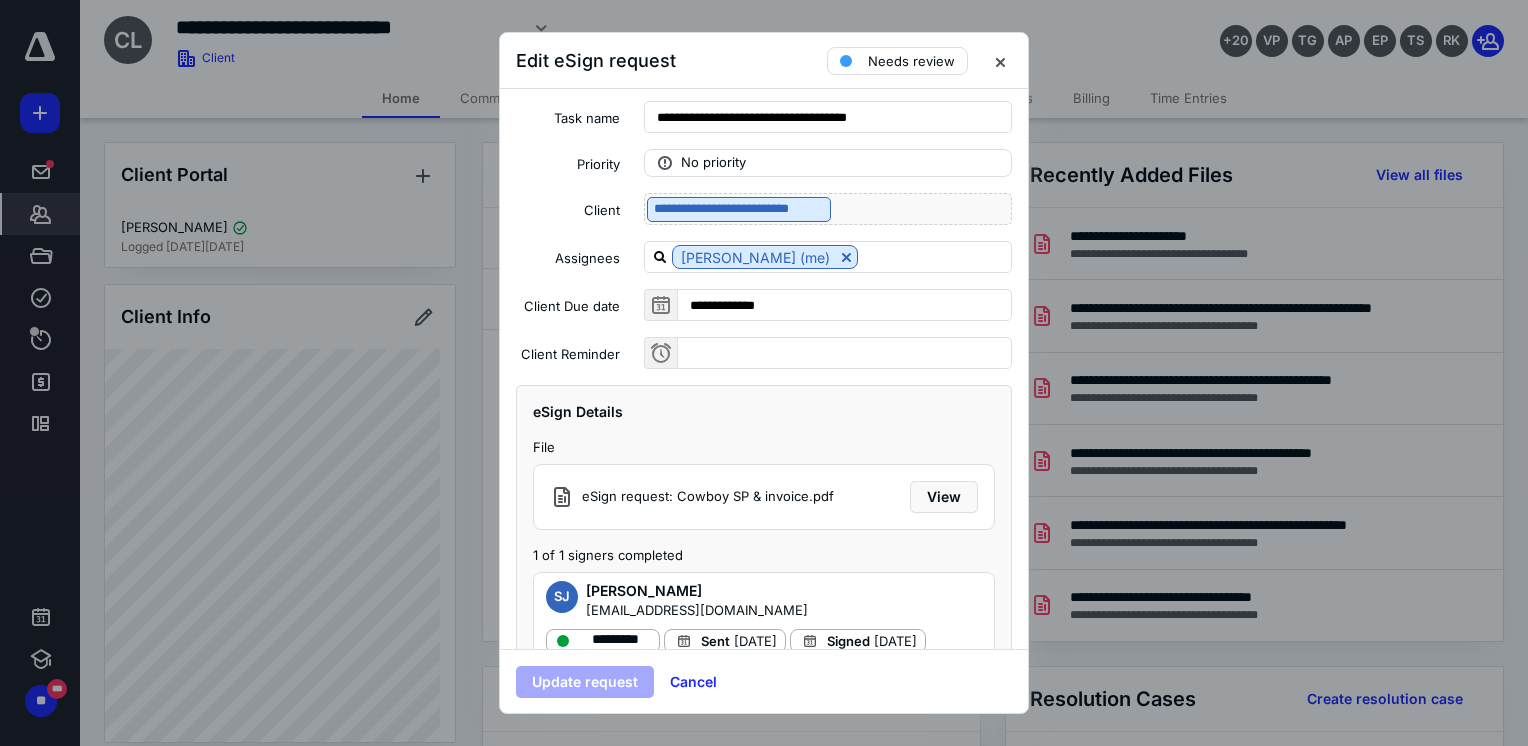 scroll, scrollTop: 84, scrollLeft: 0, axis: vertical 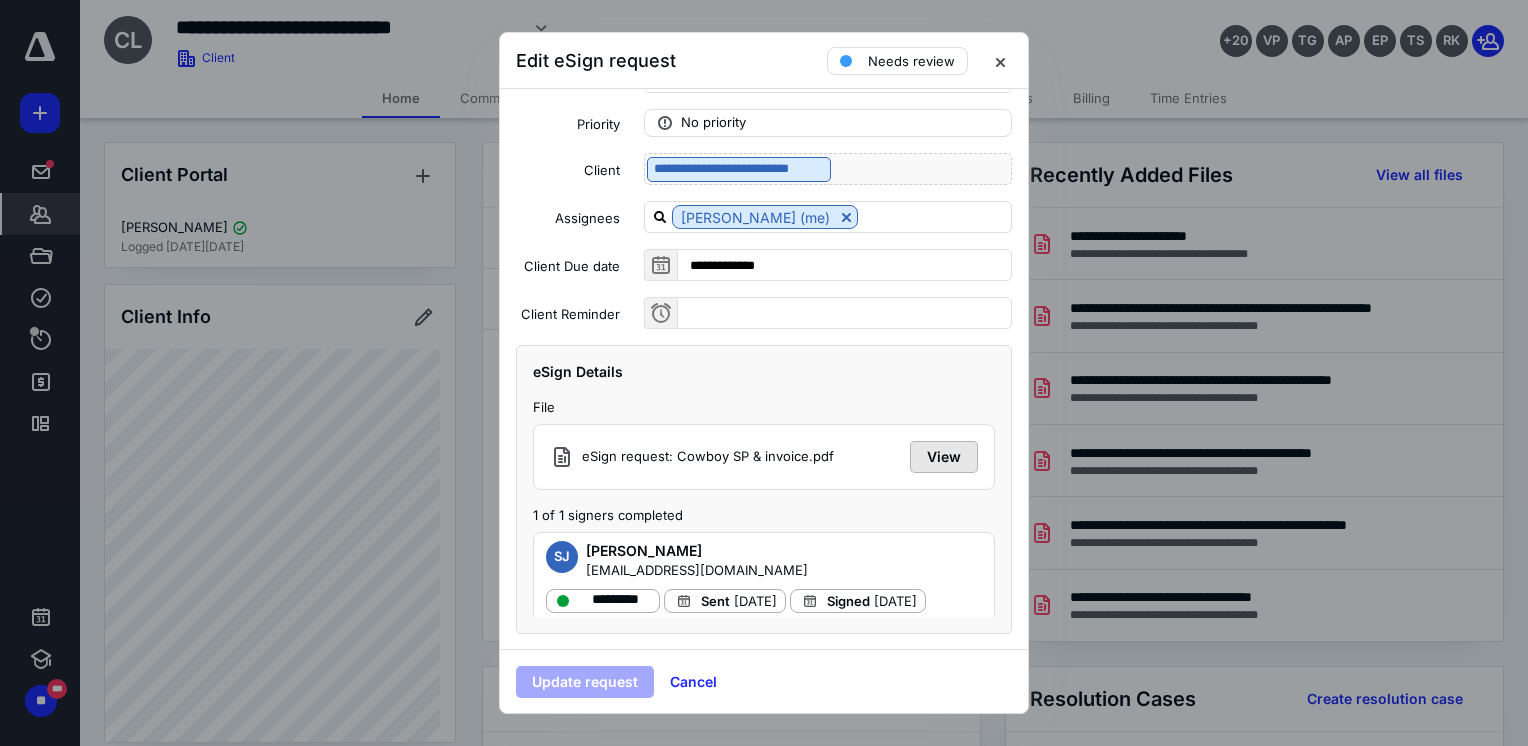 click on "View" at bounding box center (944, 457) 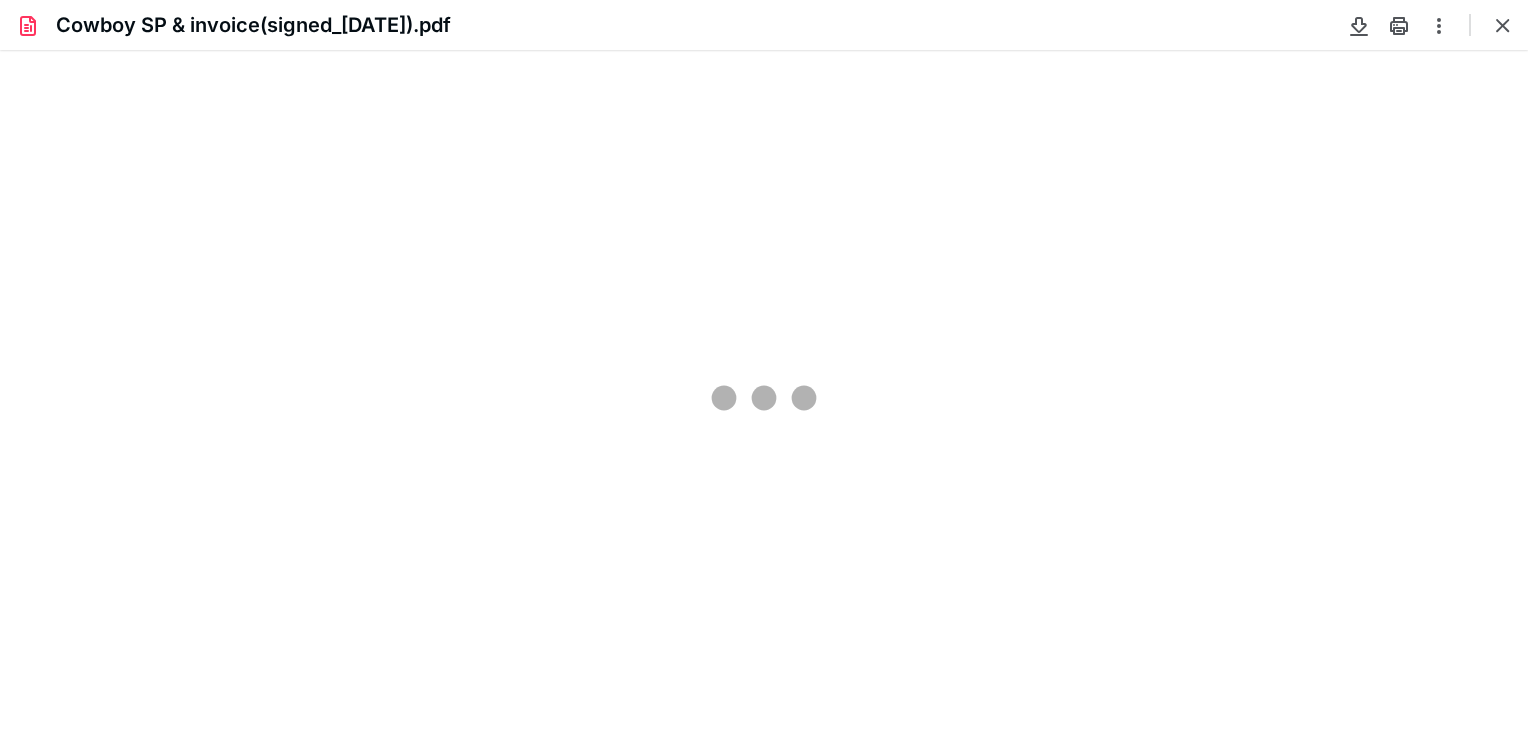scroll, scrollTop: 0, scrollLeft: 0, axis: both 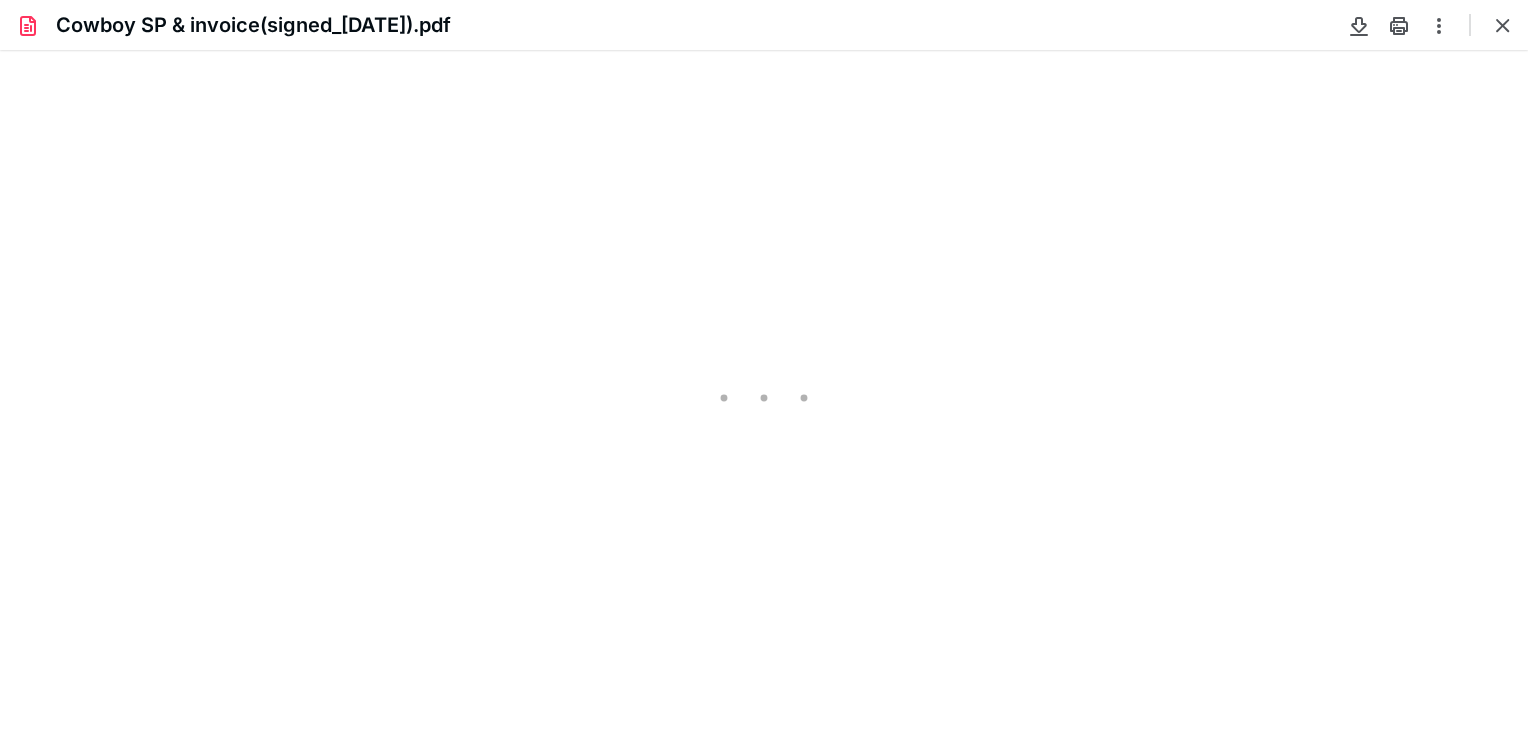 type on "83" 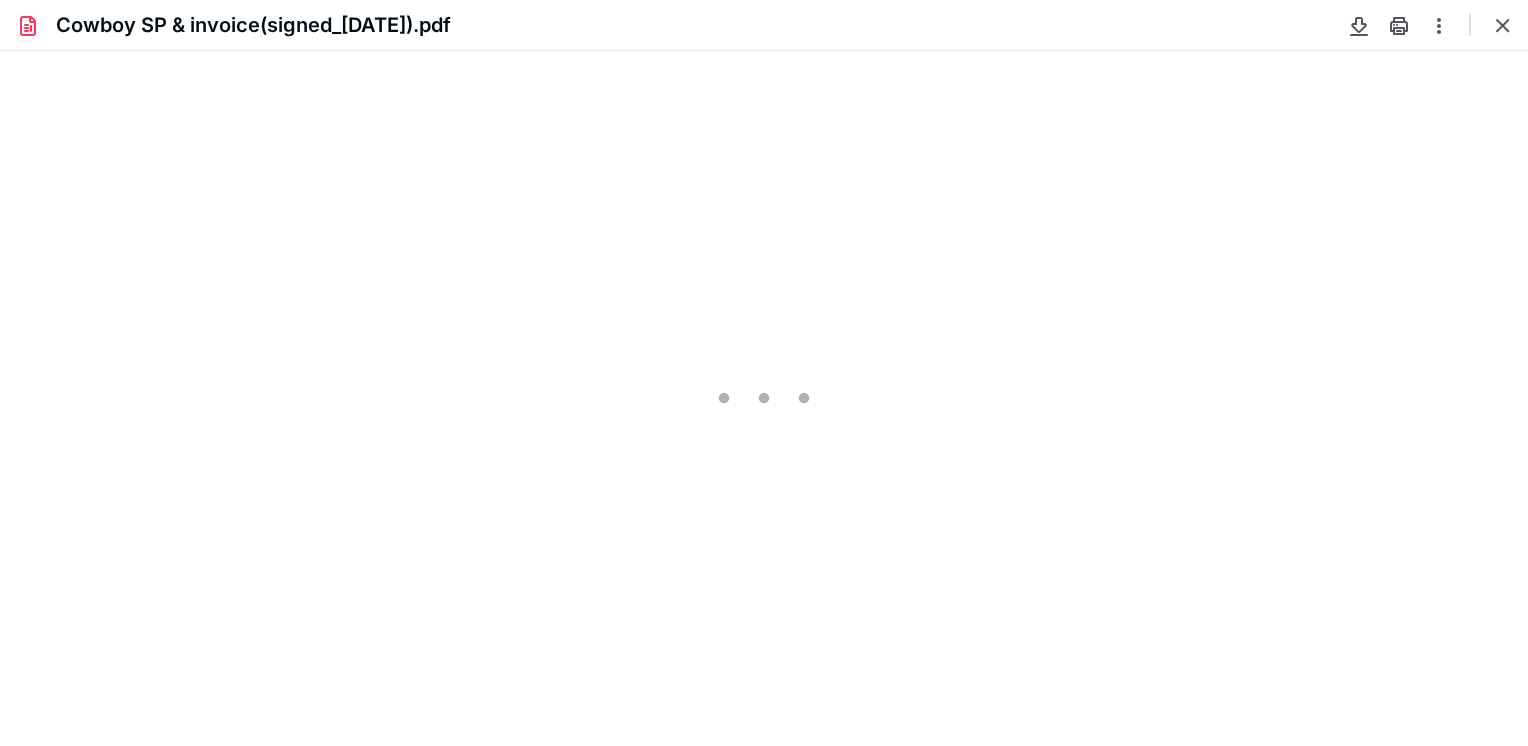 scroll, scrollTop: 39, scrollLeft: 0, axis: vertical 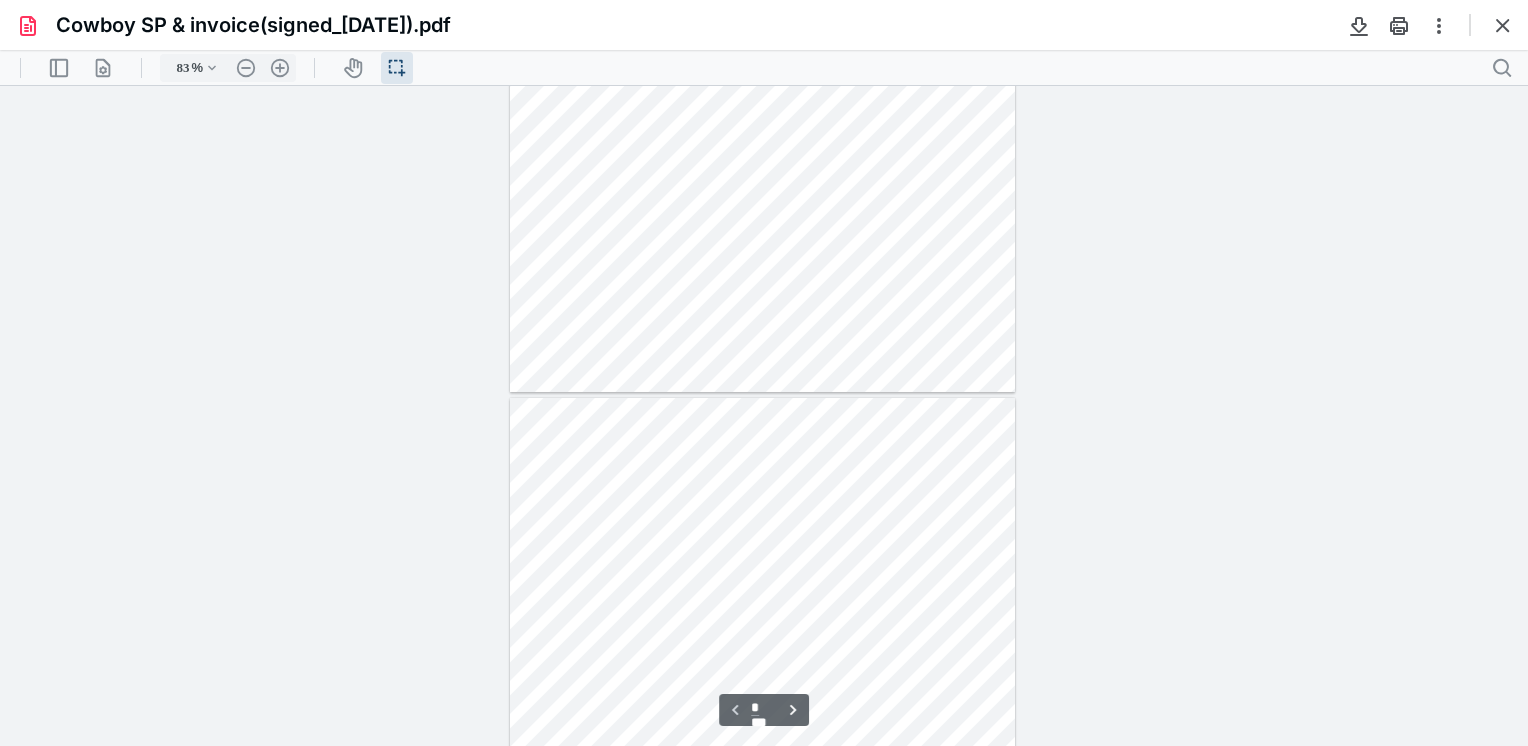 type on "*" 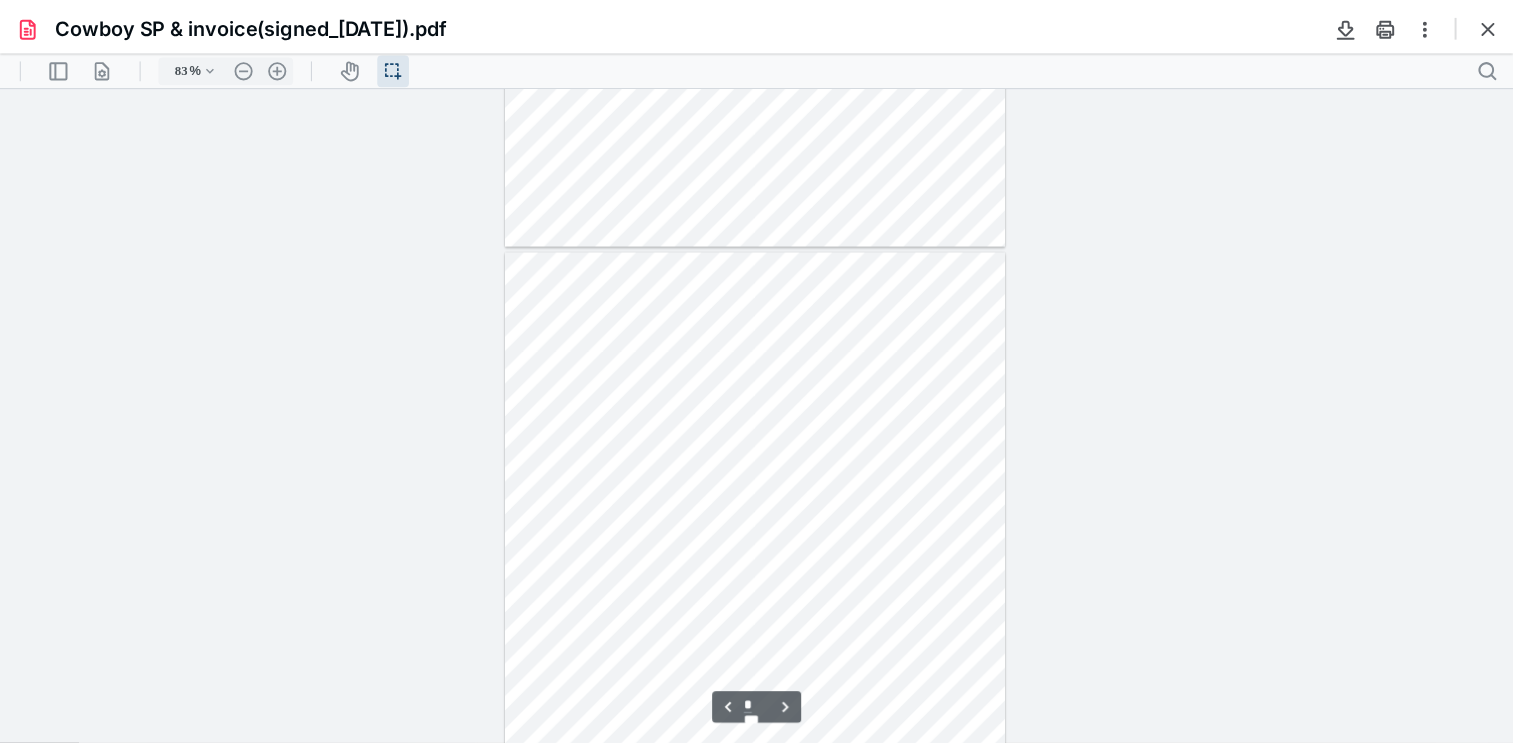 scroll, scrollTop: 539, scrollLeft: 0, axis: vertical 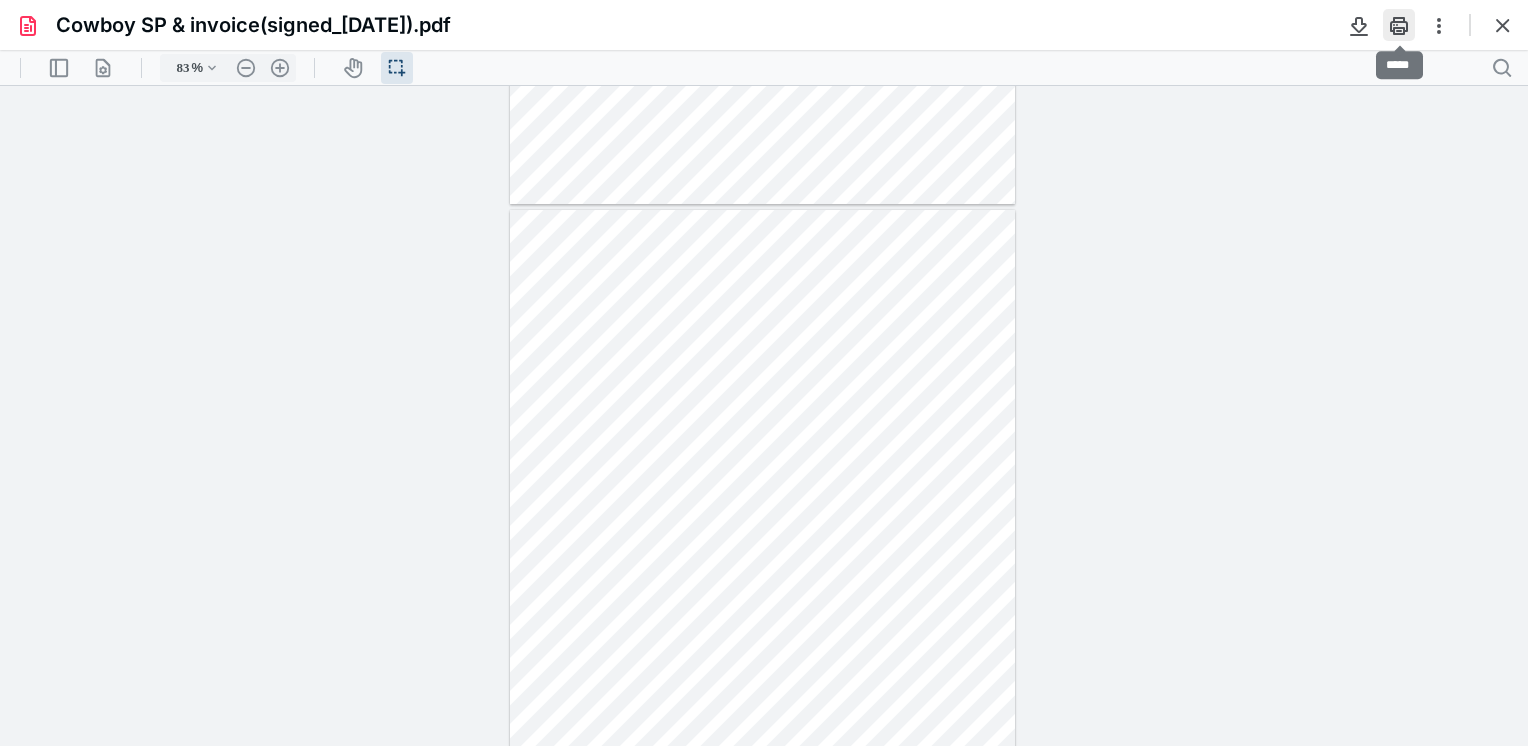 click at bounding box center [1399, 25] 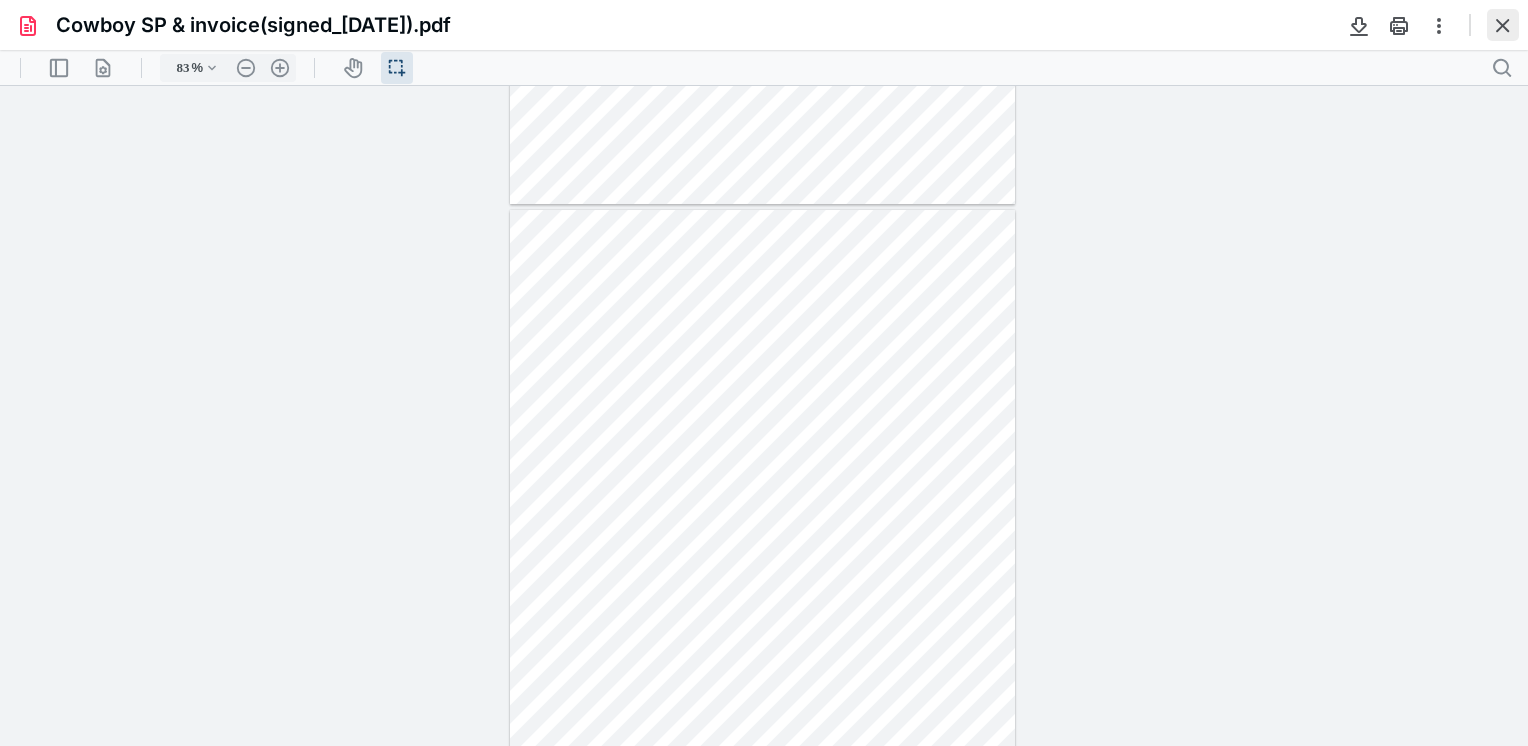 click at bounding box center (1503, 25) 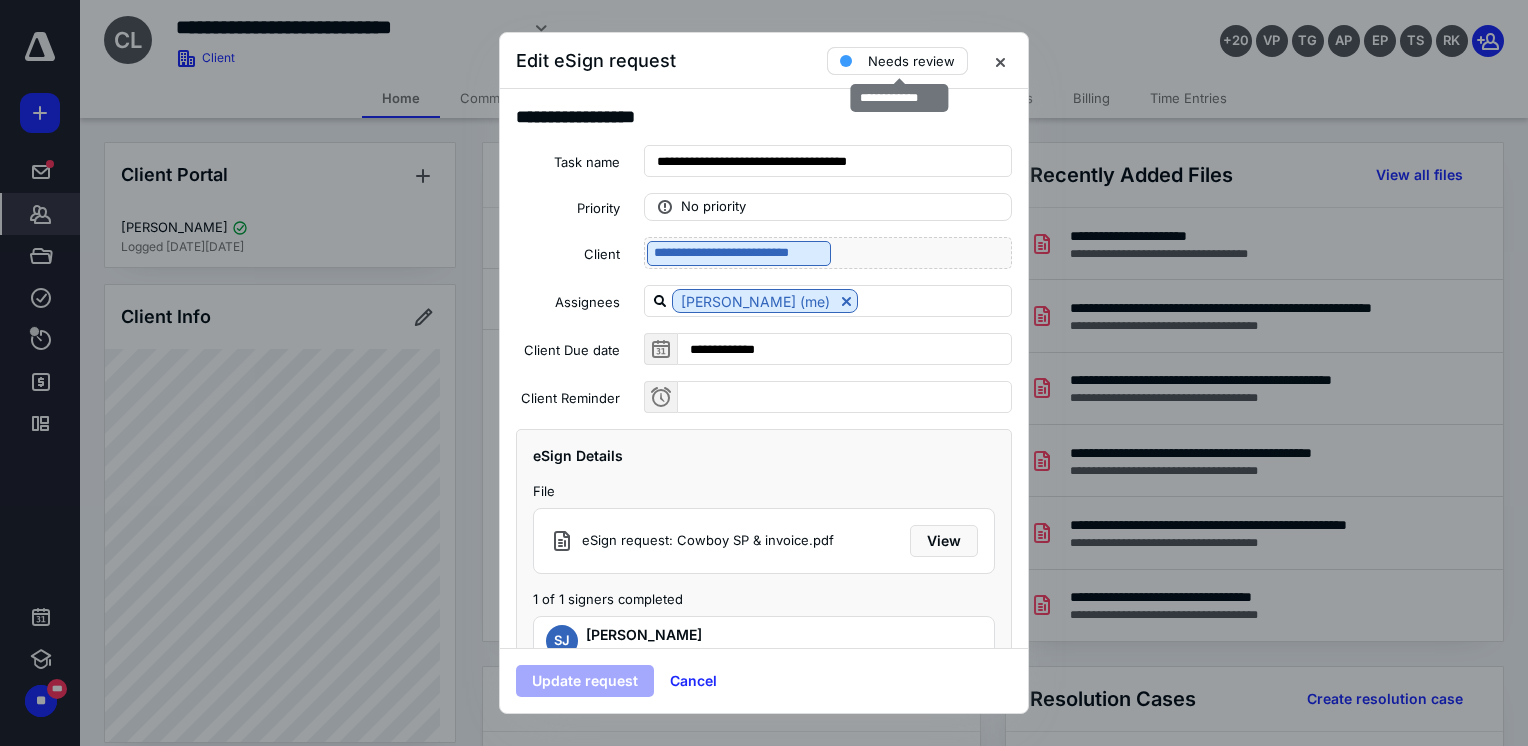 click on "Needs review" at bounding box center [911, 61] 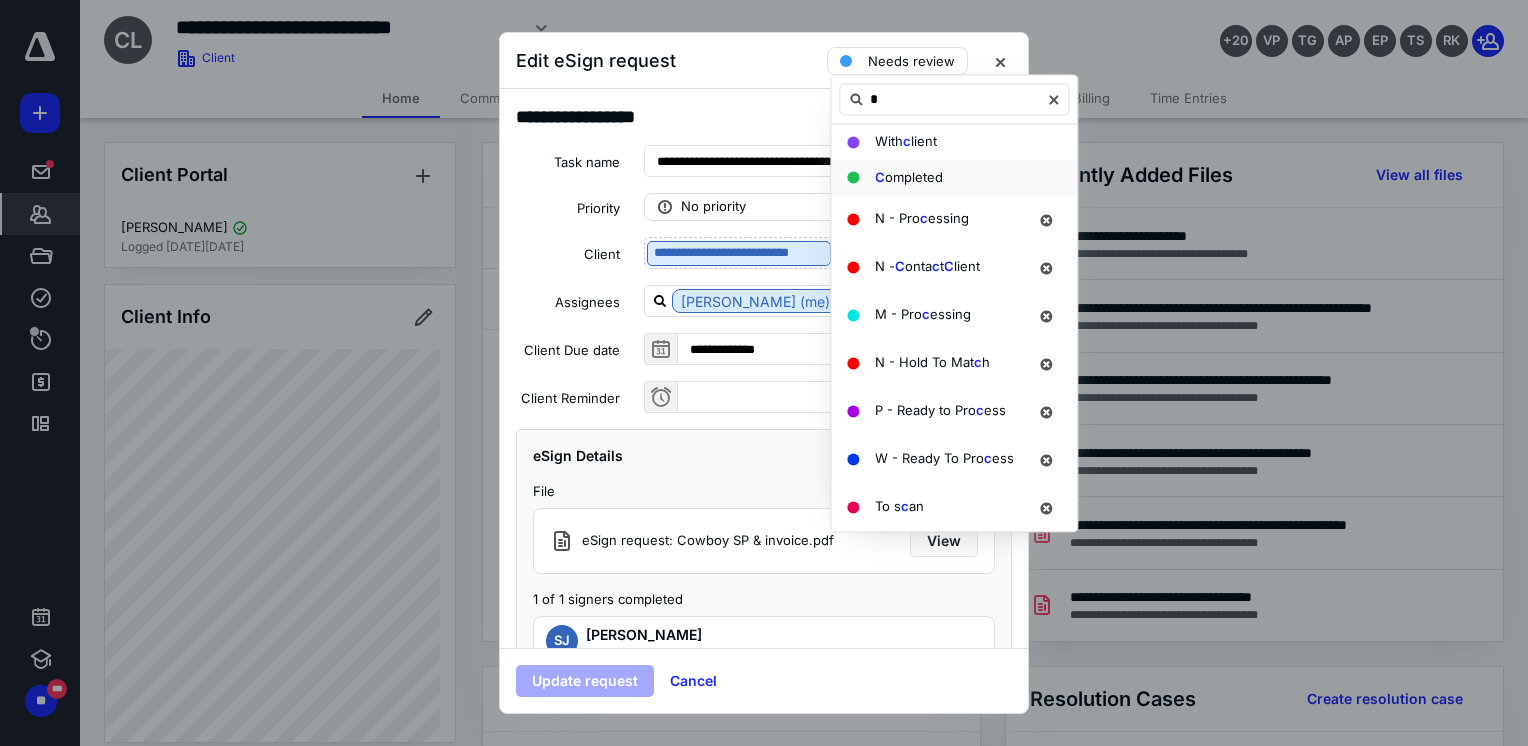type on "*" 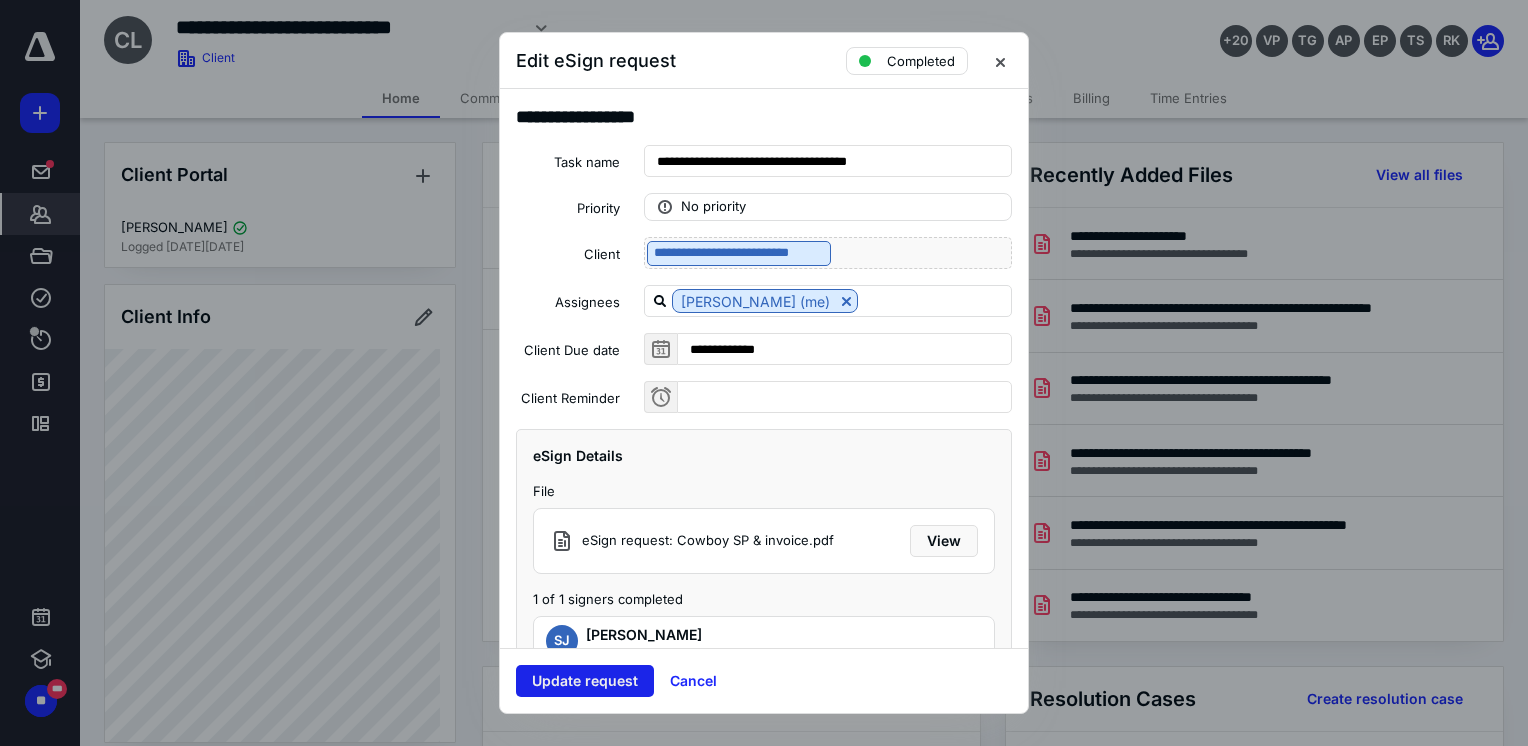 click on "Update request" at bounding box center [585, 681] 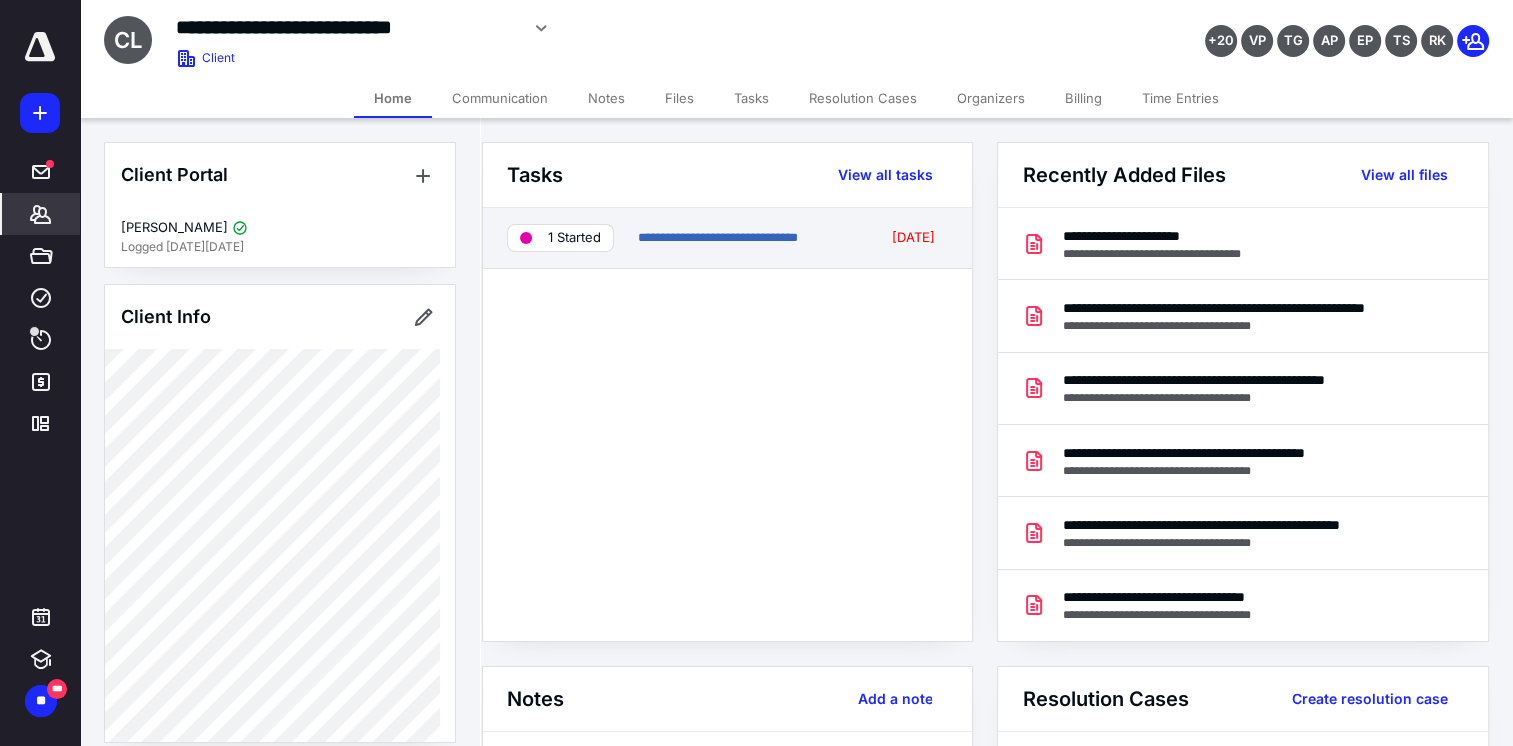 click on "**********" at bounding box center [747, 238] 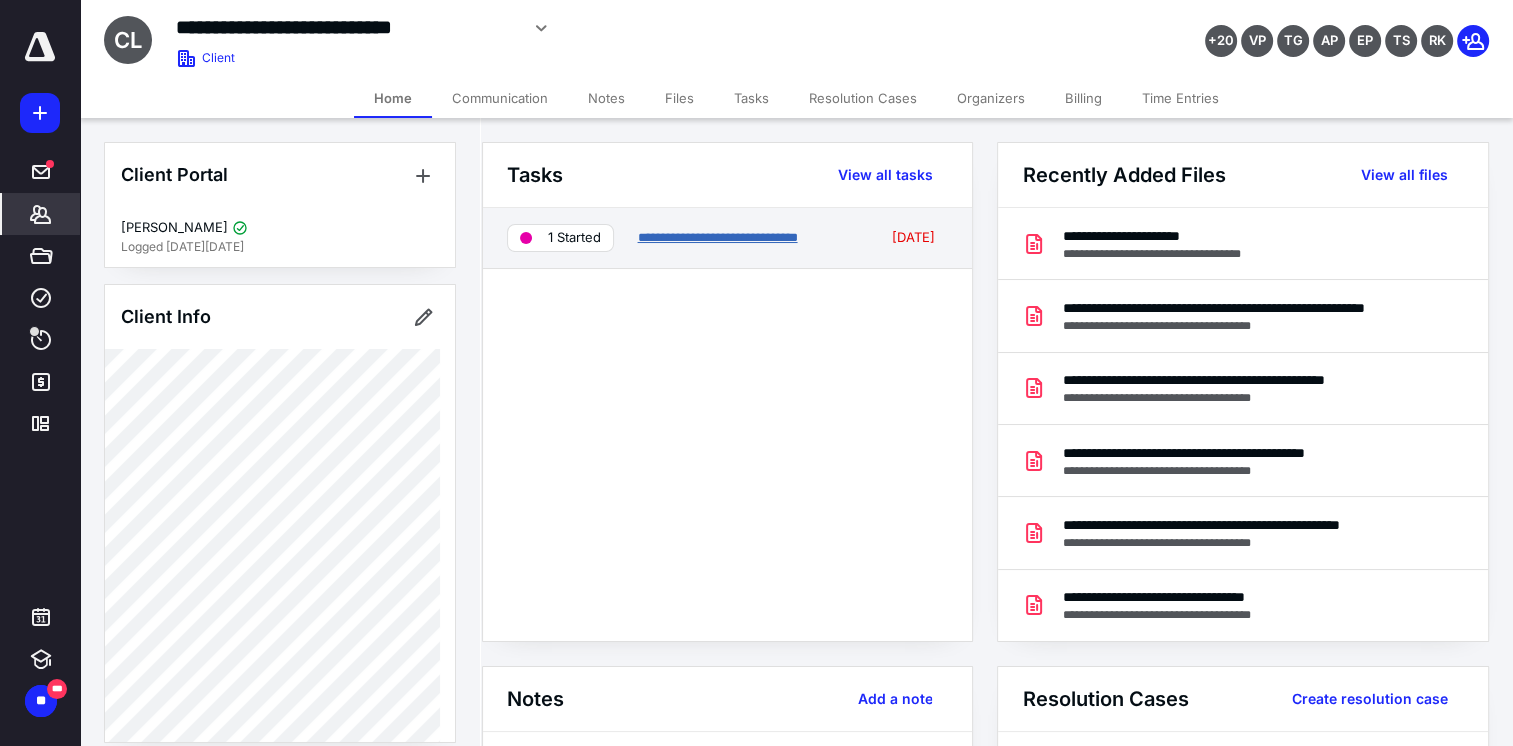 click on "**********" at bounding box center [717, 237] 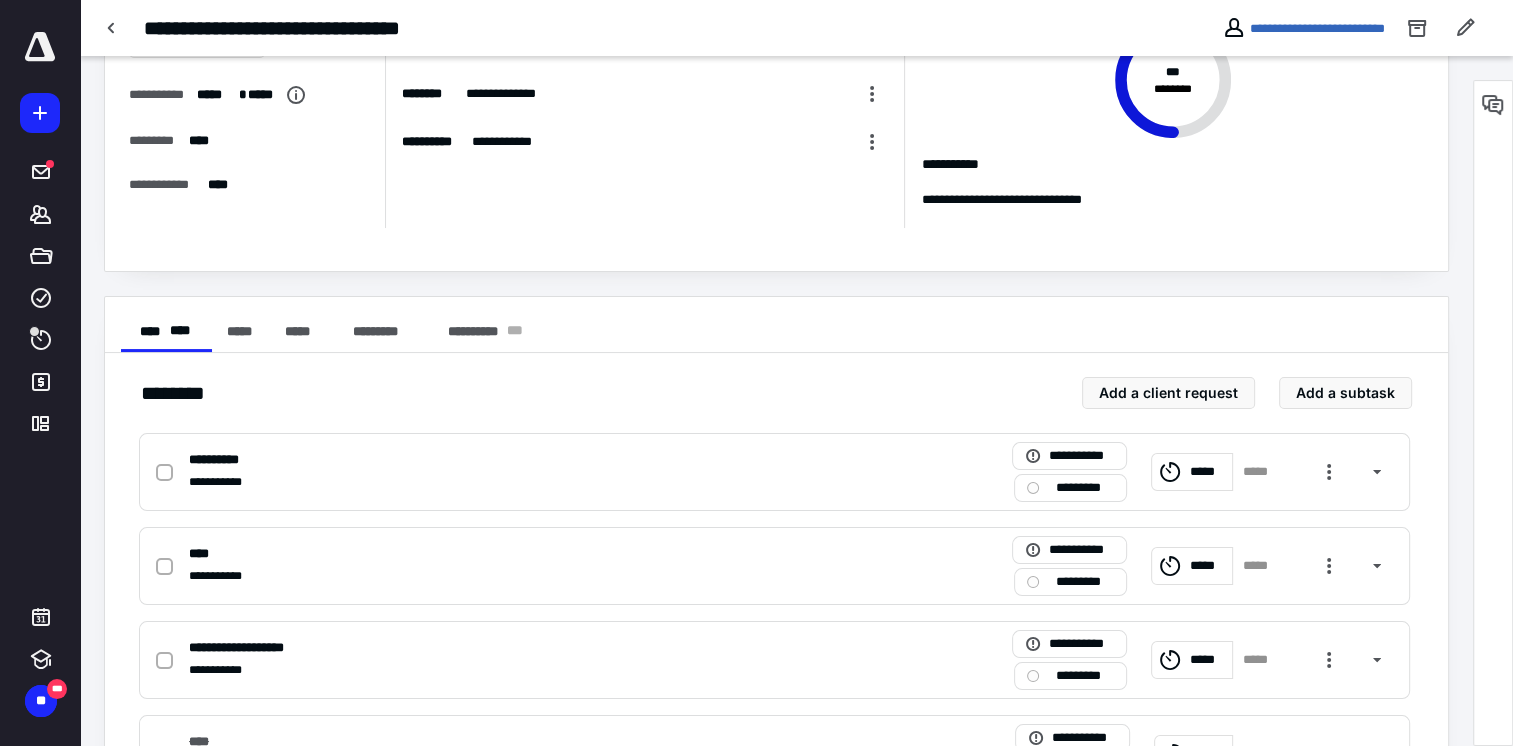 scroll, scrollTop: 400, scrollLeft: 0, axis: vertical 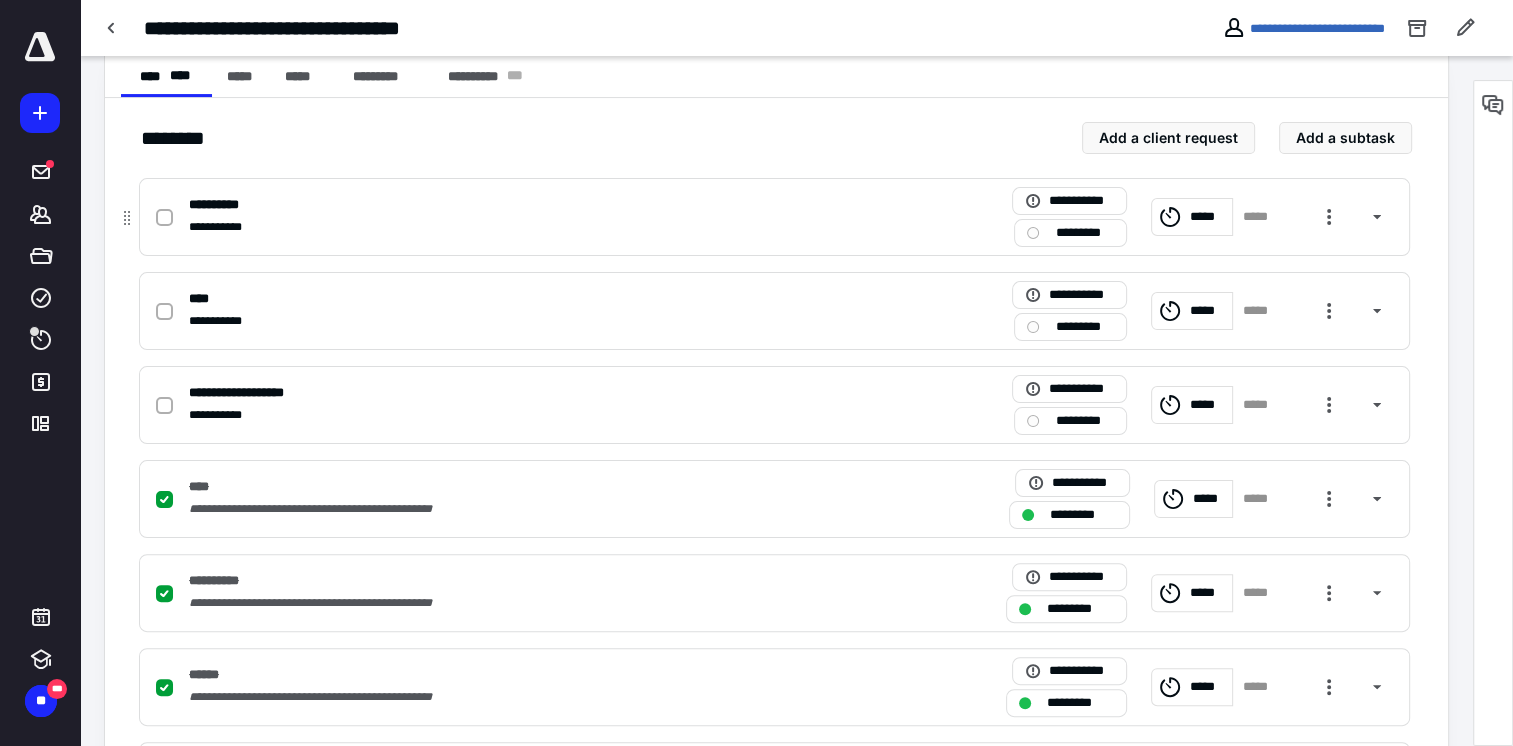 click at bounding box center (164, 218) 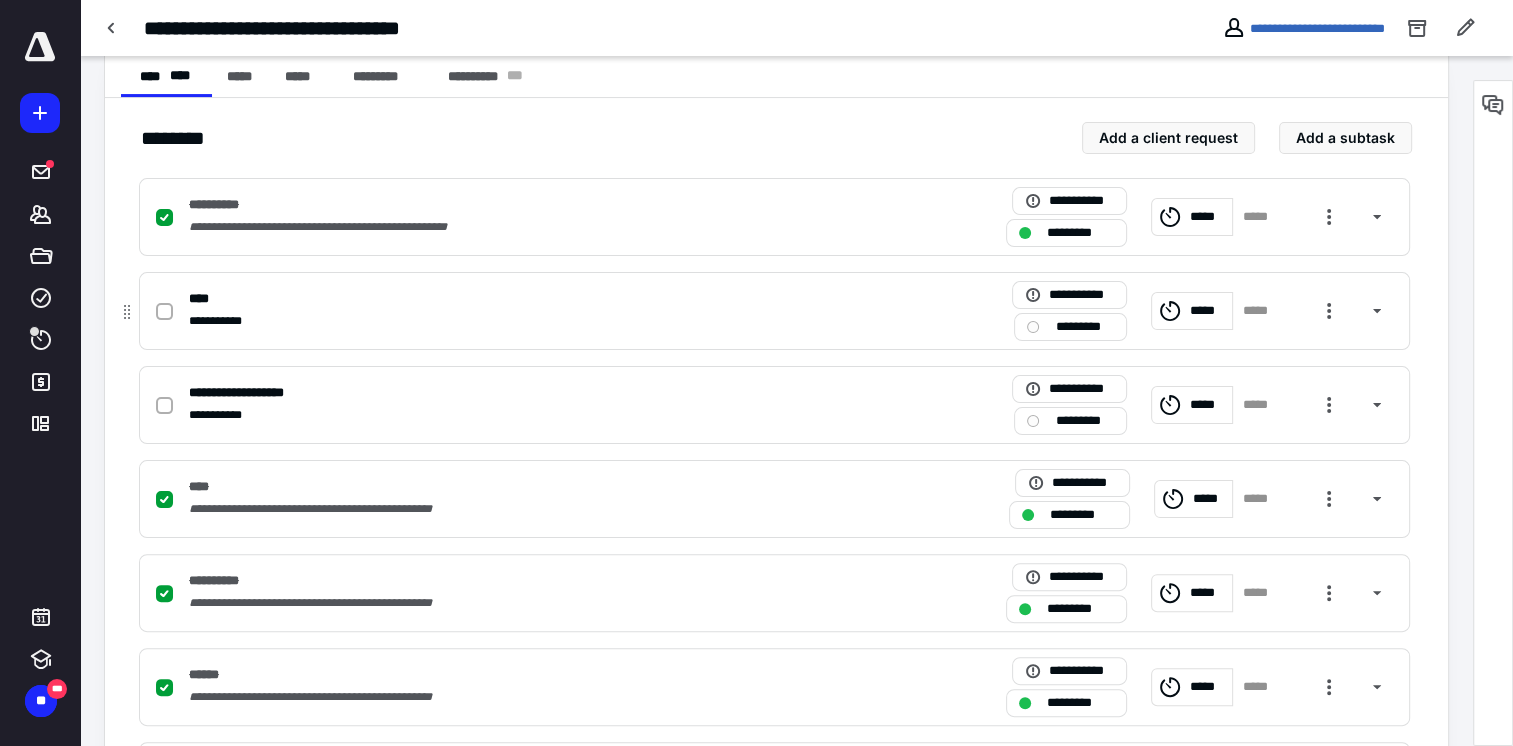 click 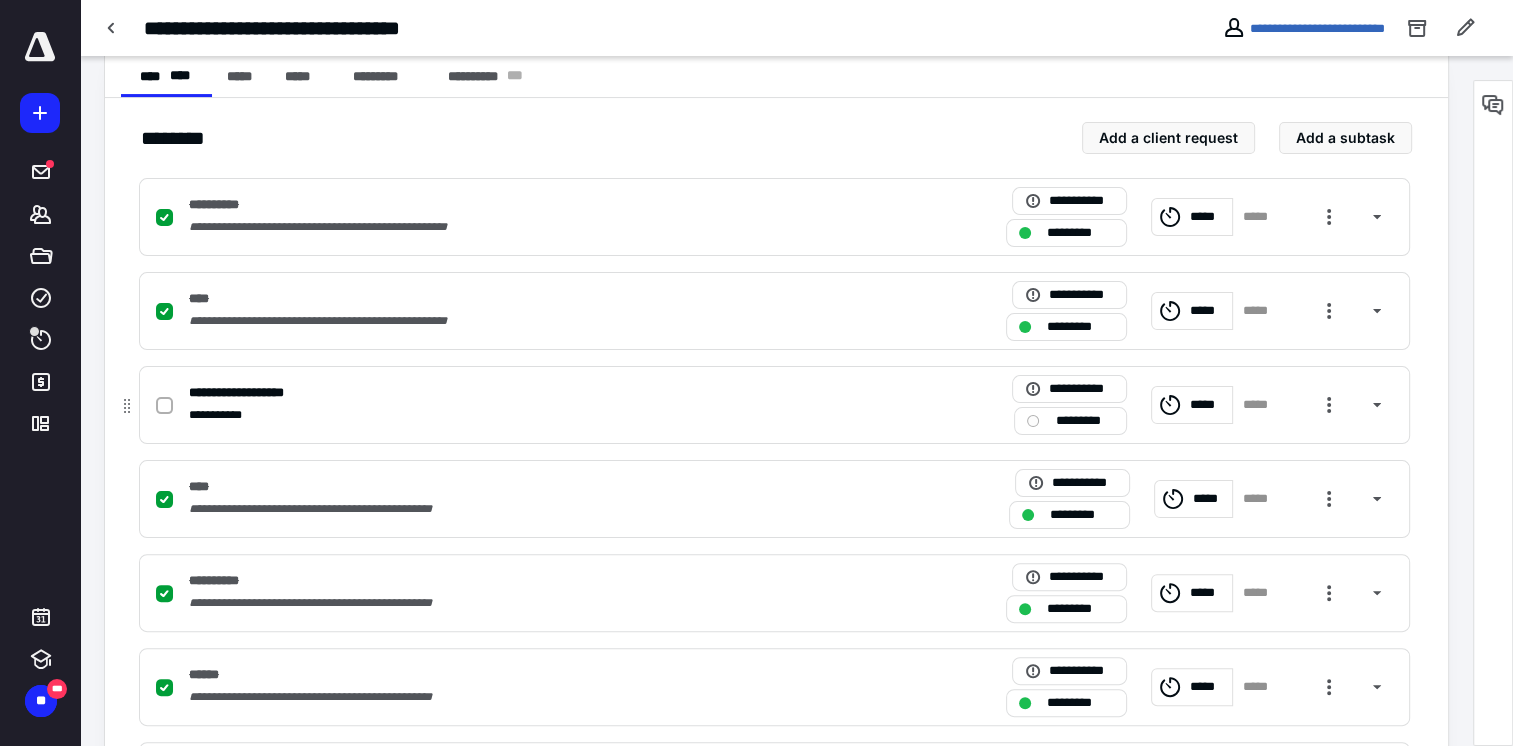 click at bounding box center (164, 406) 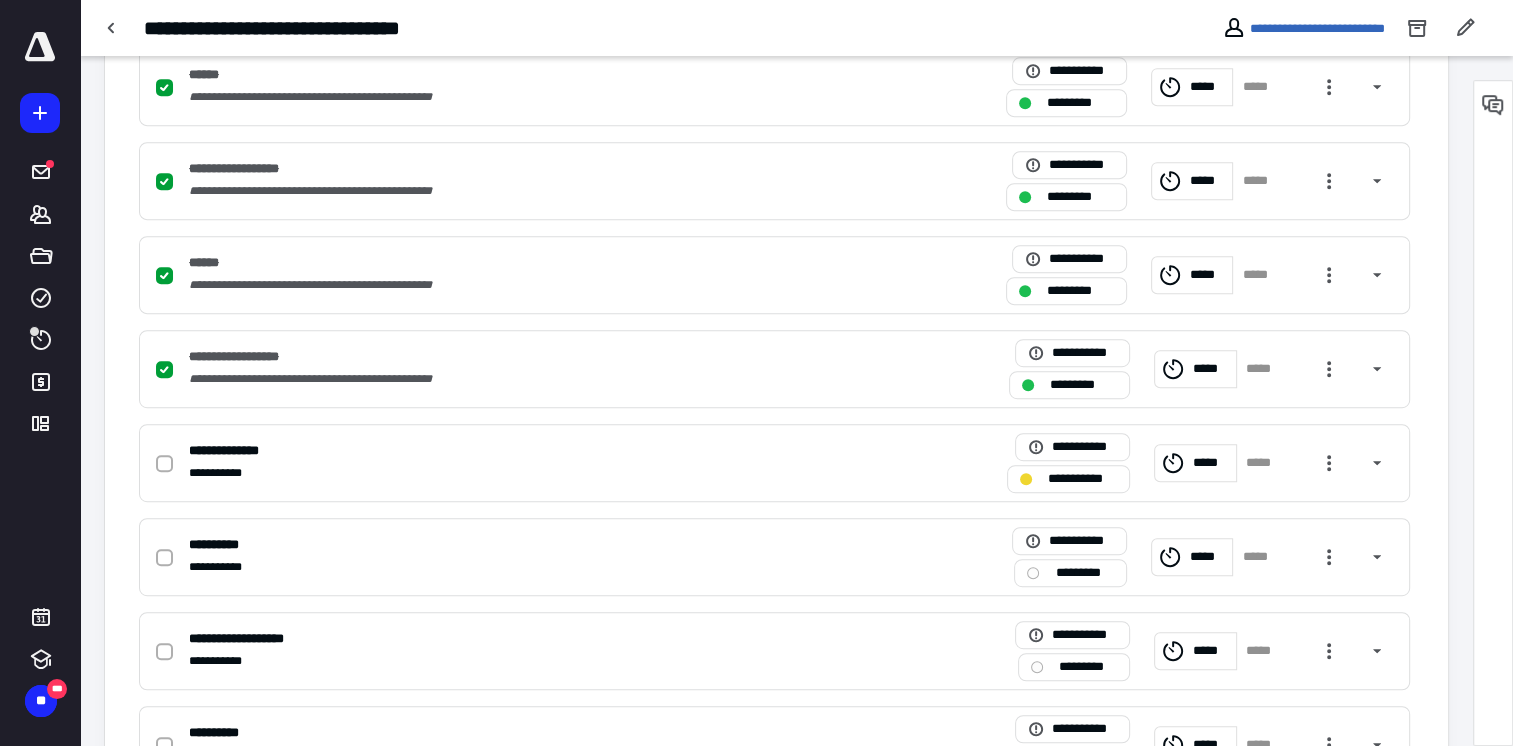 scroll, scrollTop: 1200, scrollLeft: 0, axis: vertical 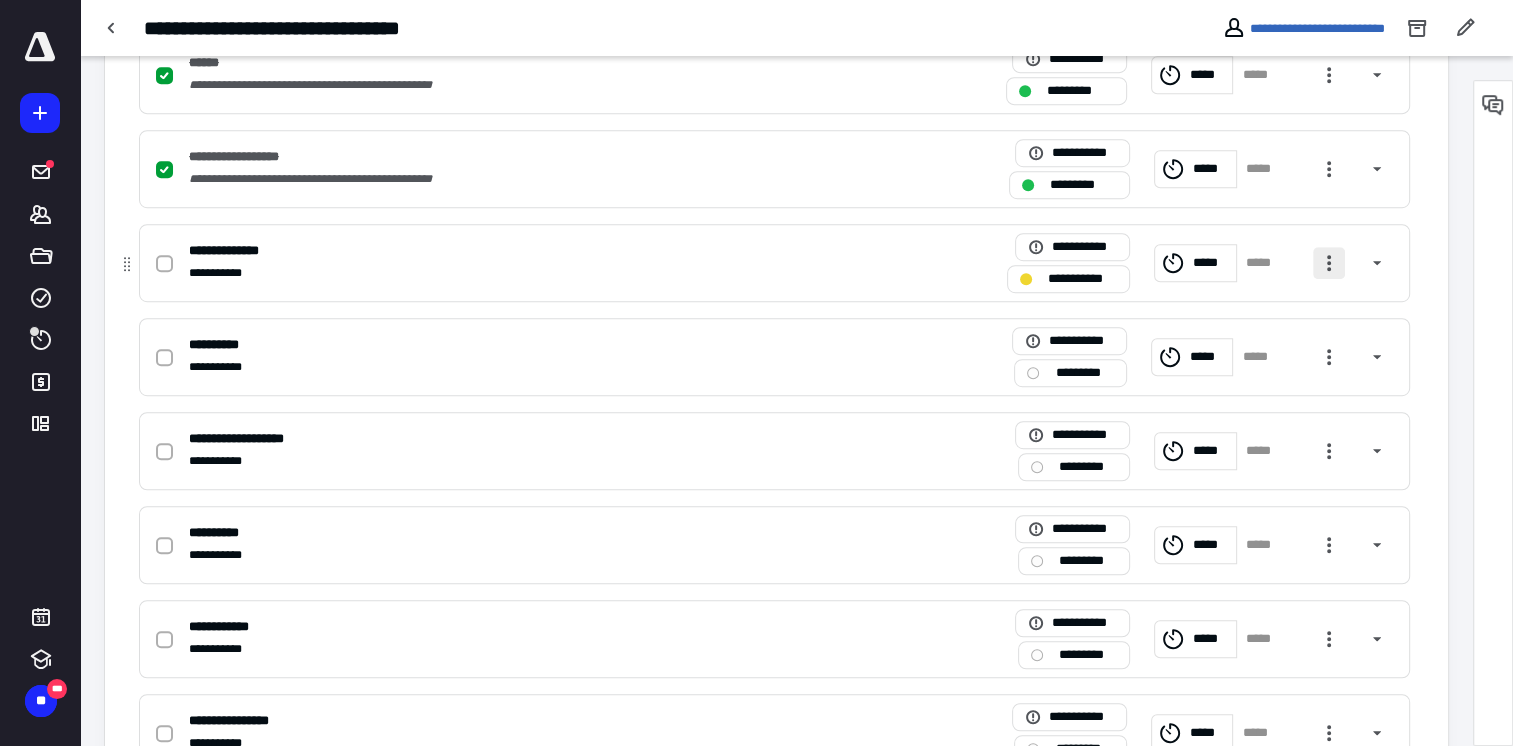 click at bounding box center [1329, 263] 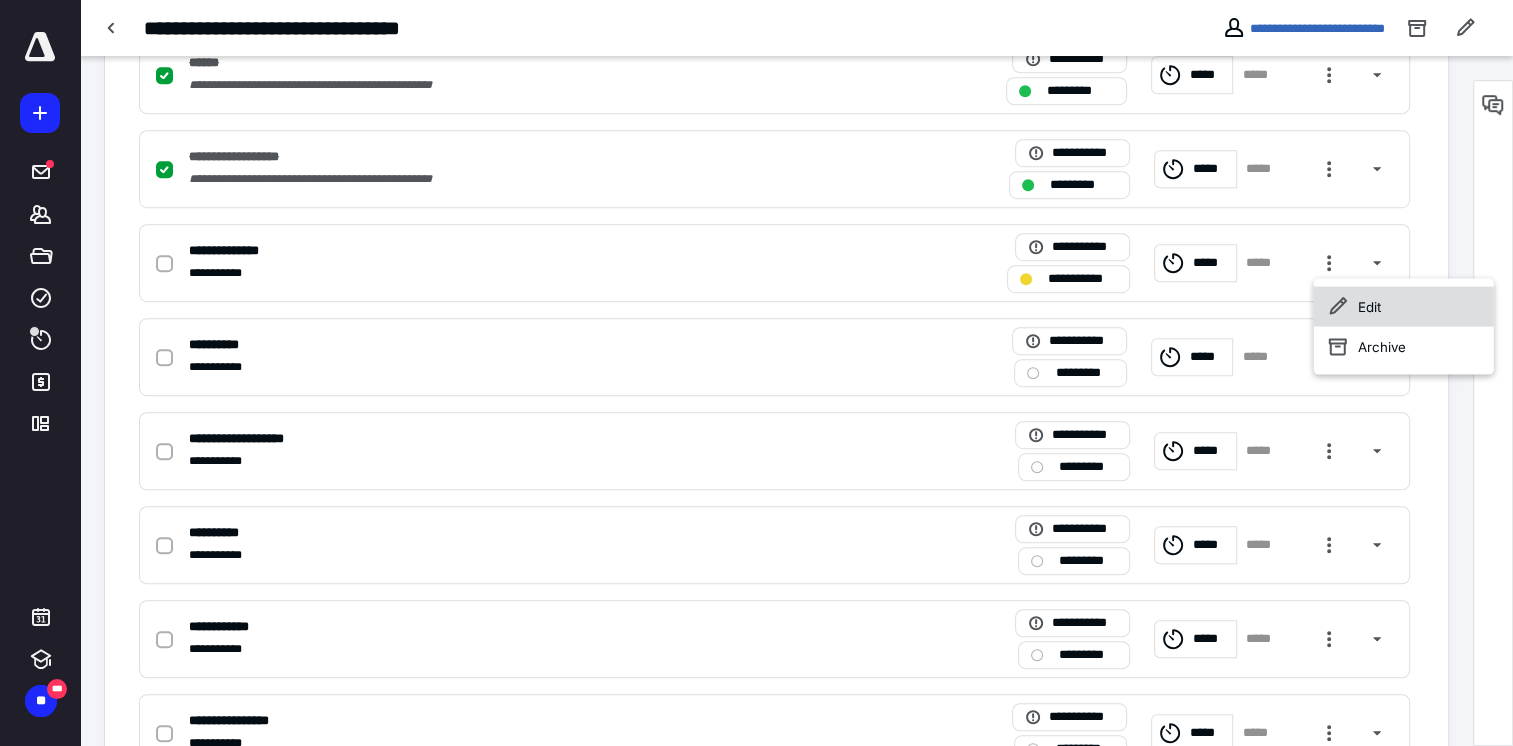 click 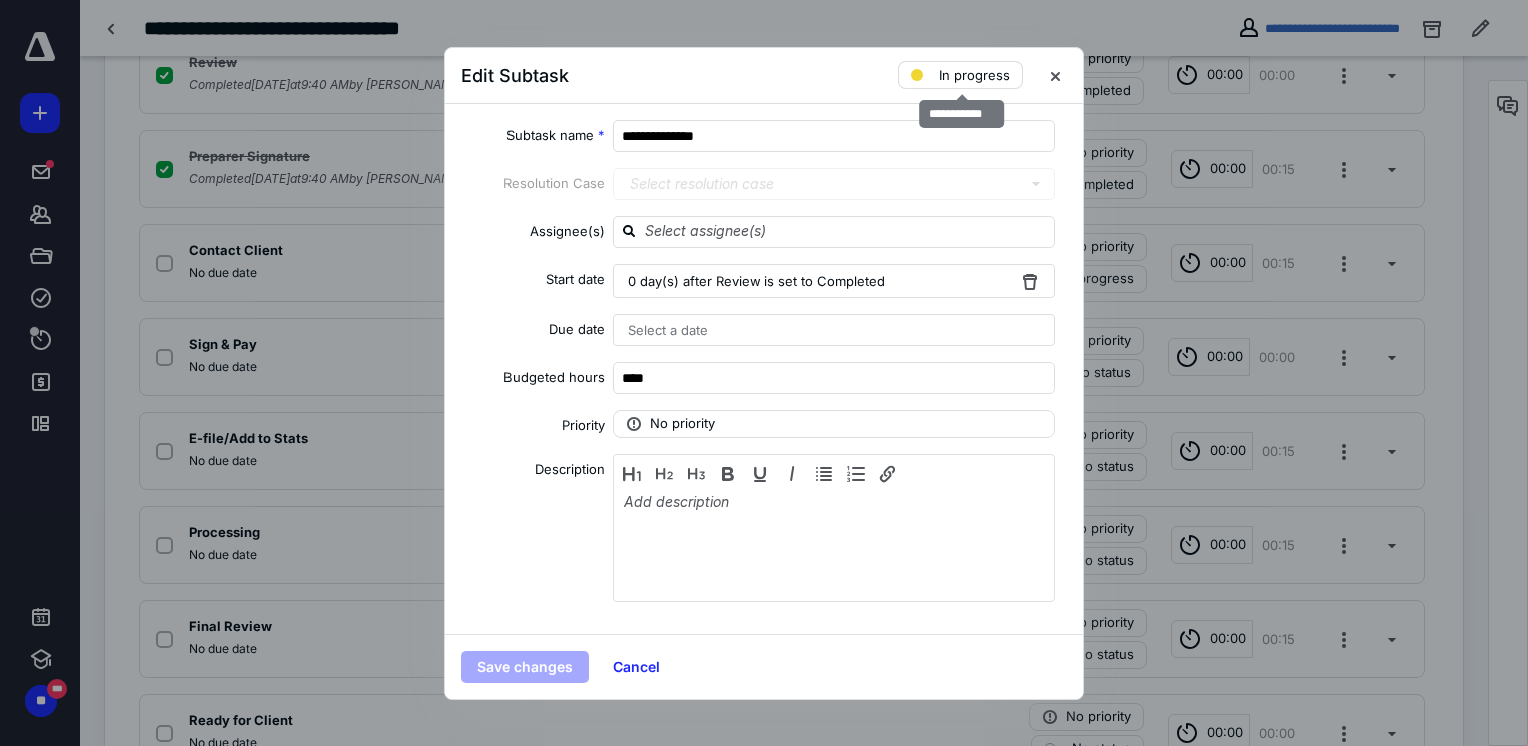 click on "In progress" at bounding box center [974, 75] 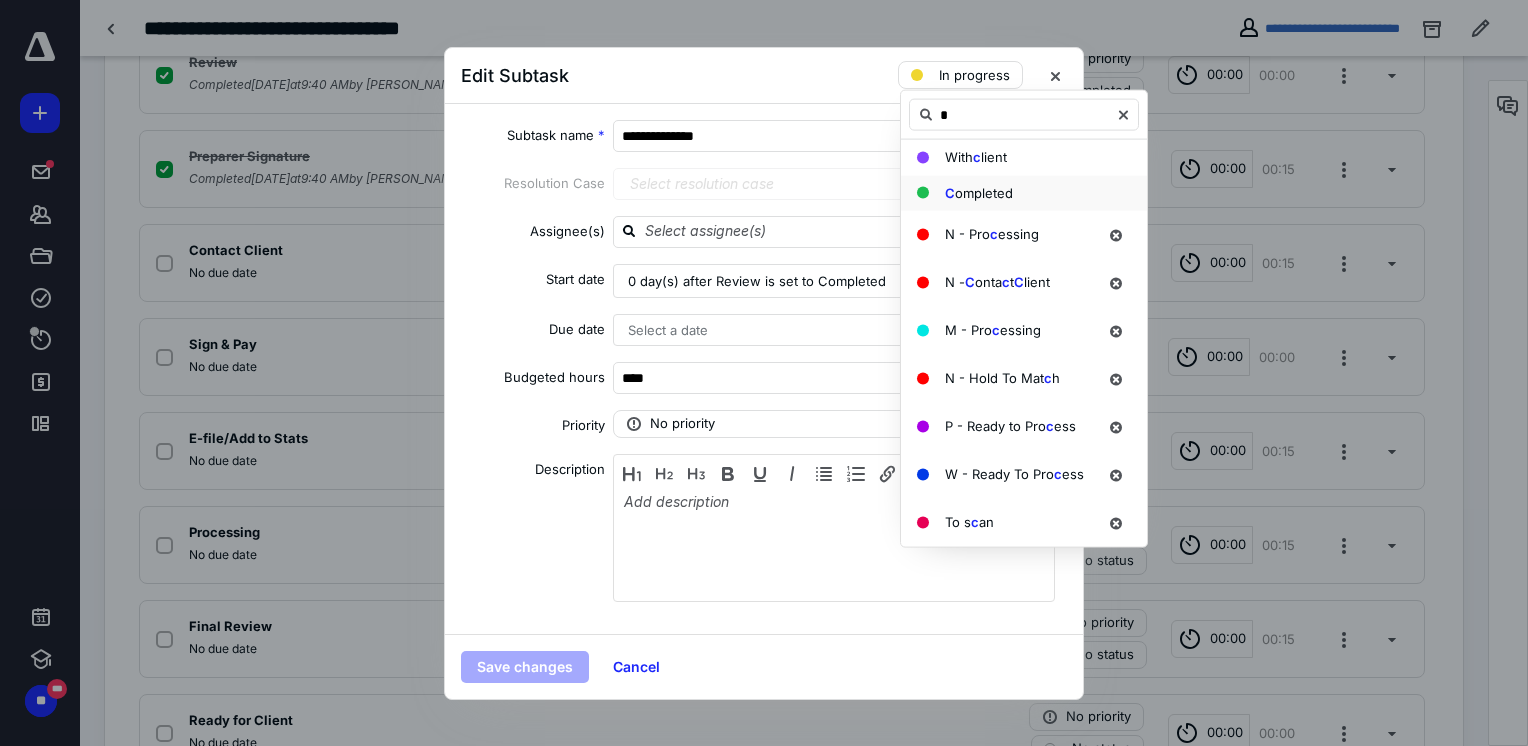 type on "*" 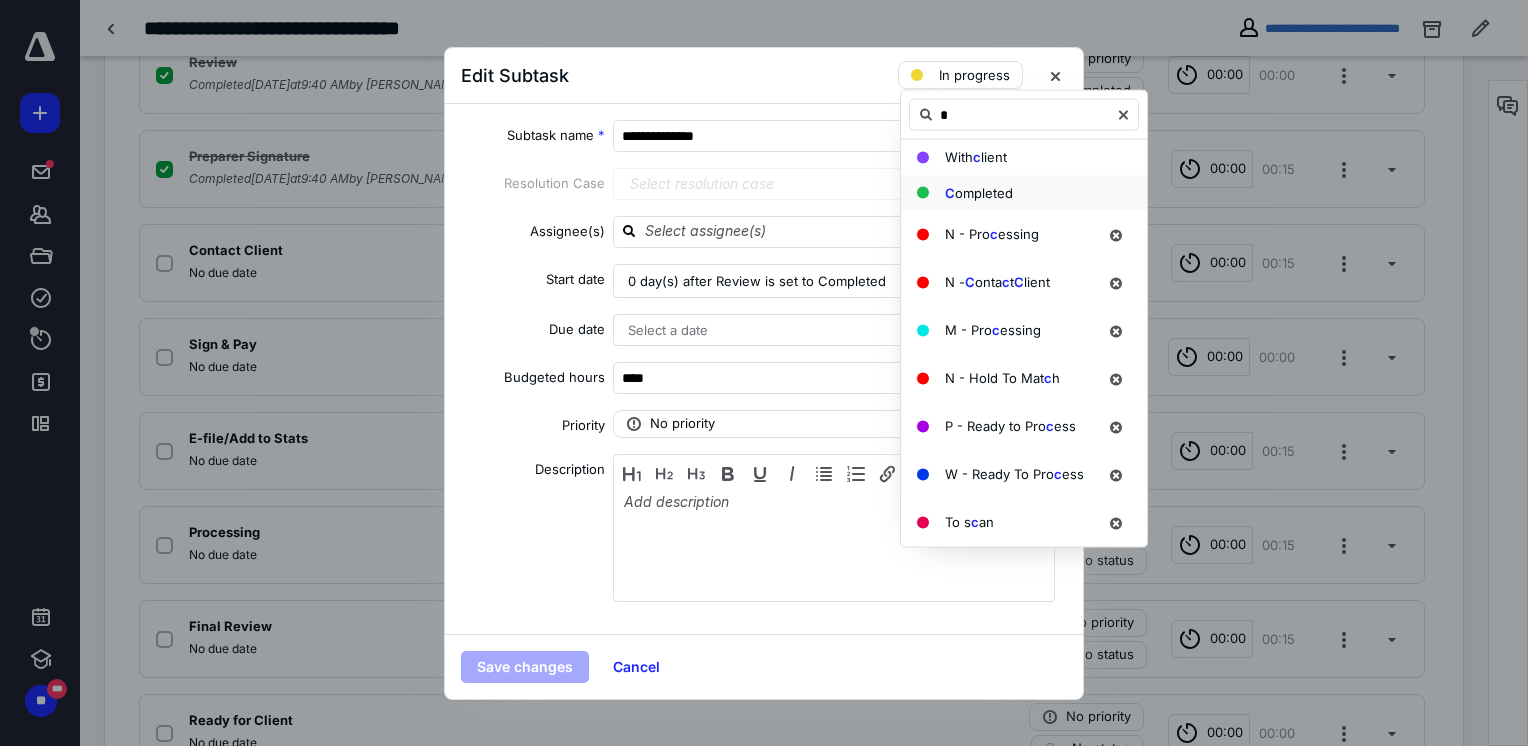 click on "ompleted" at bounding box center [984, 192] 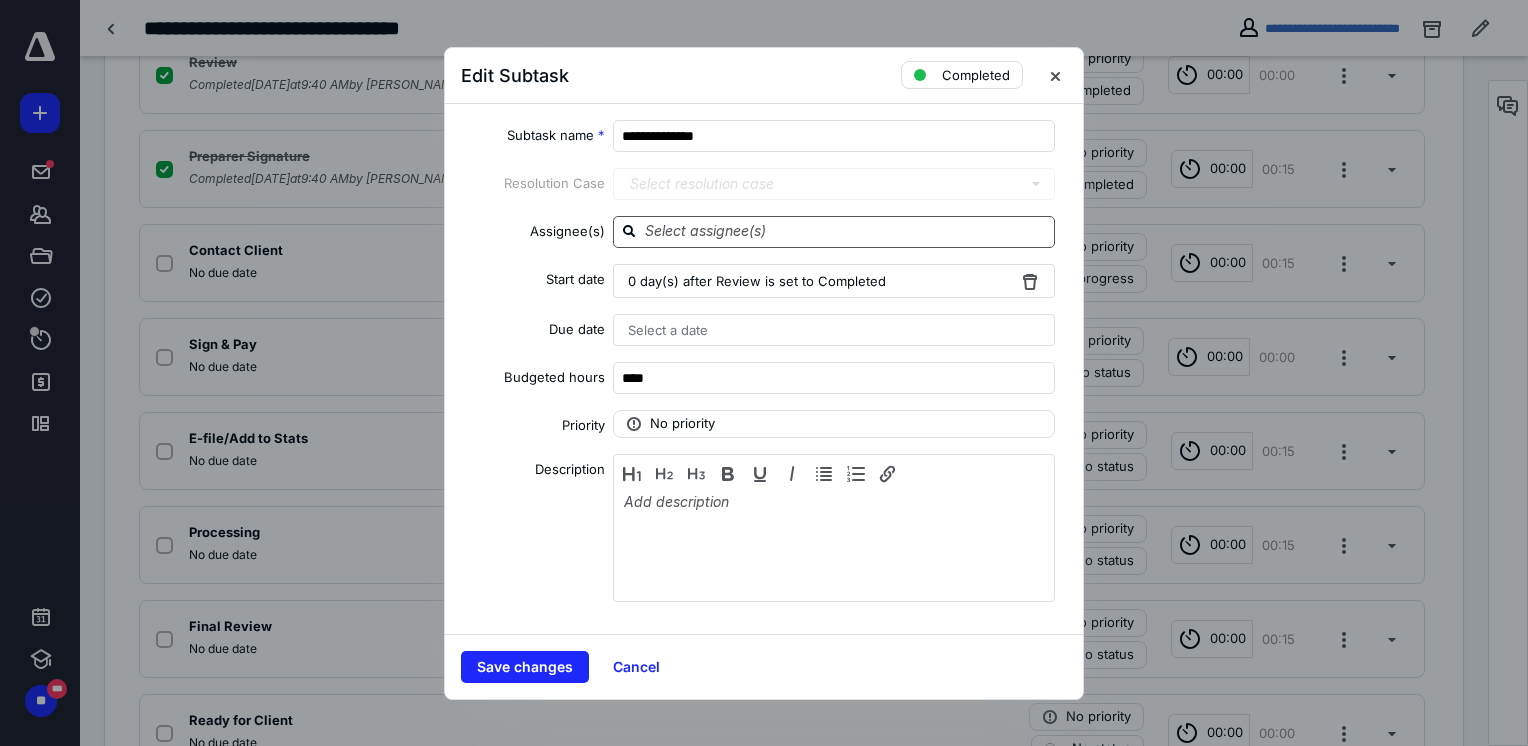 click at bounding box center [846, 231] 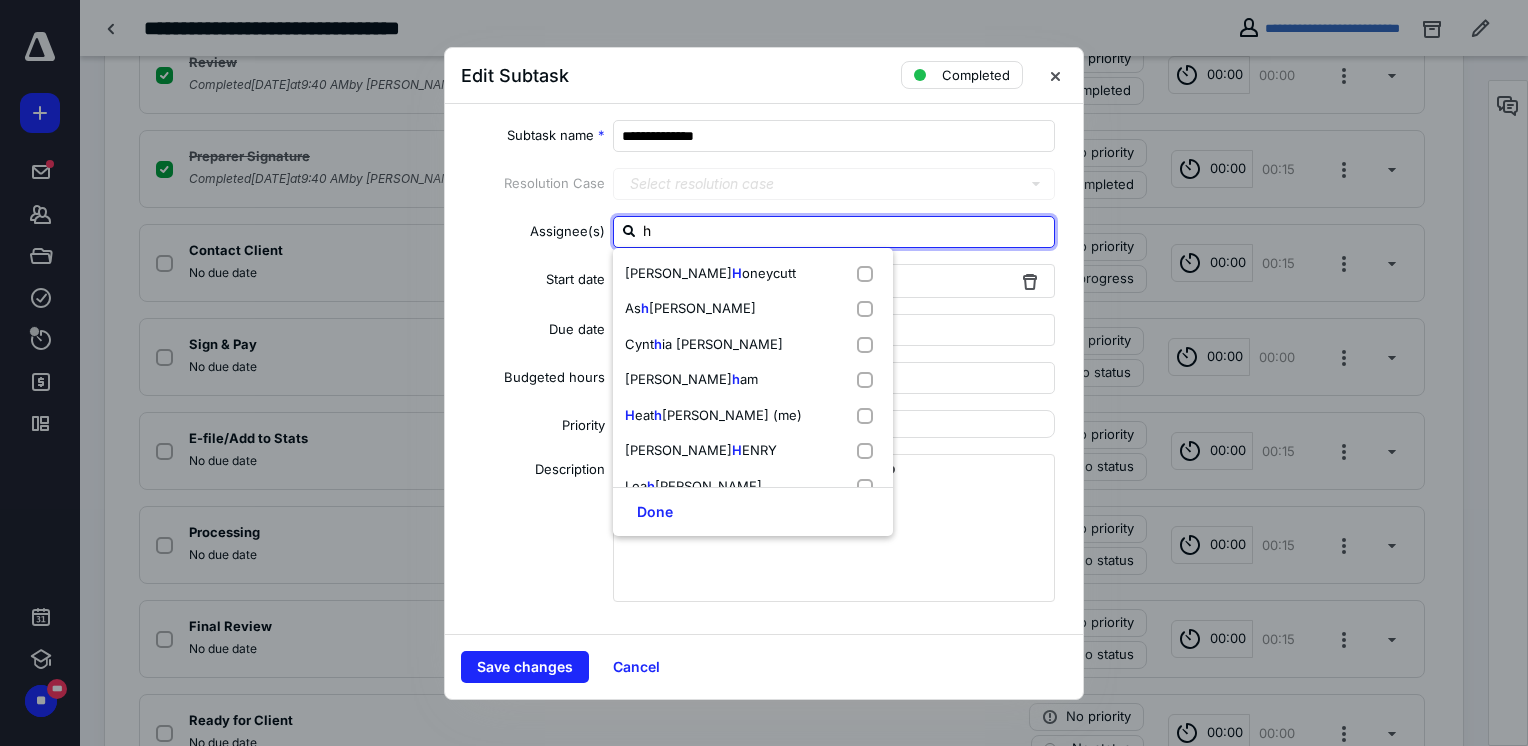 type on "he" 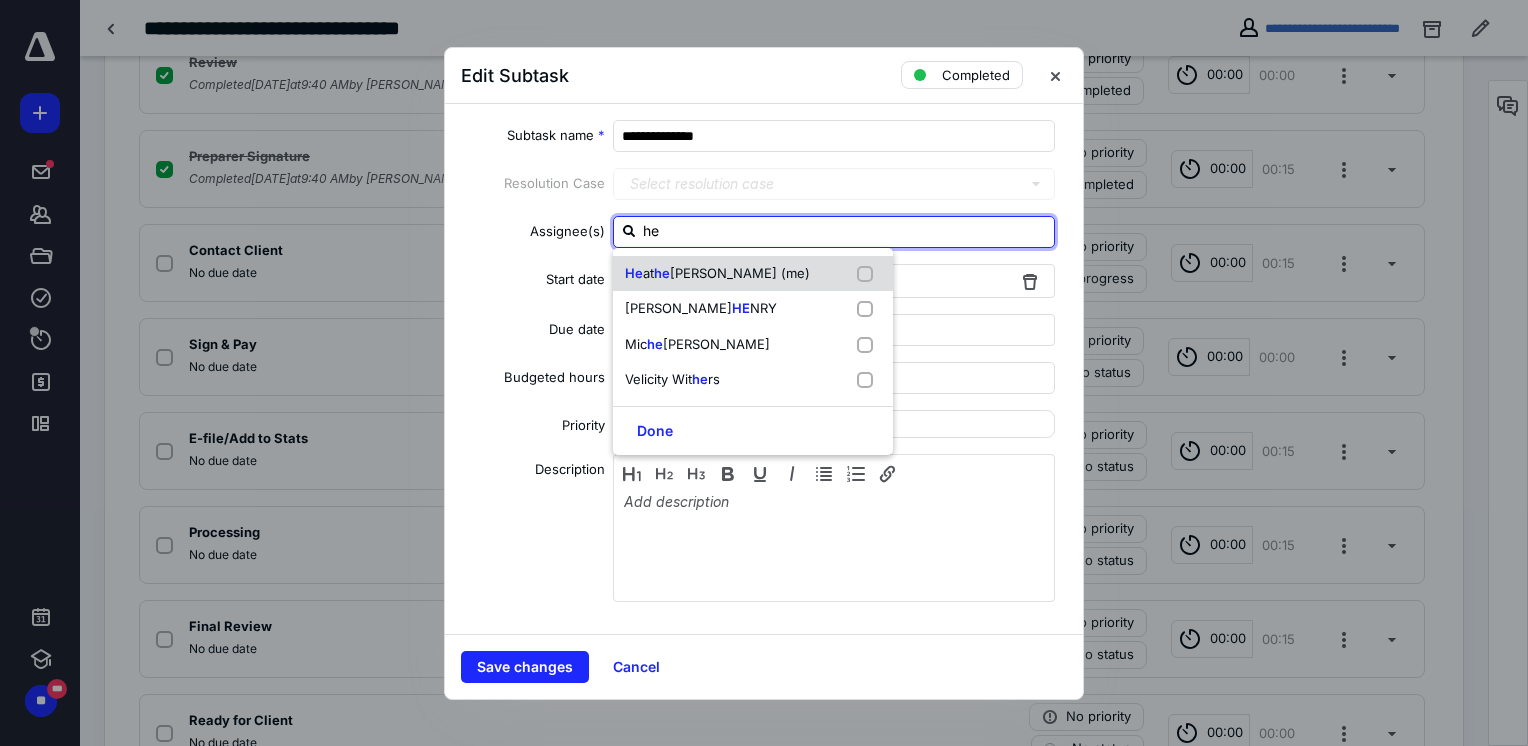 click on "[PERSON_NAME] (me)" at bounding box center [740, 273] 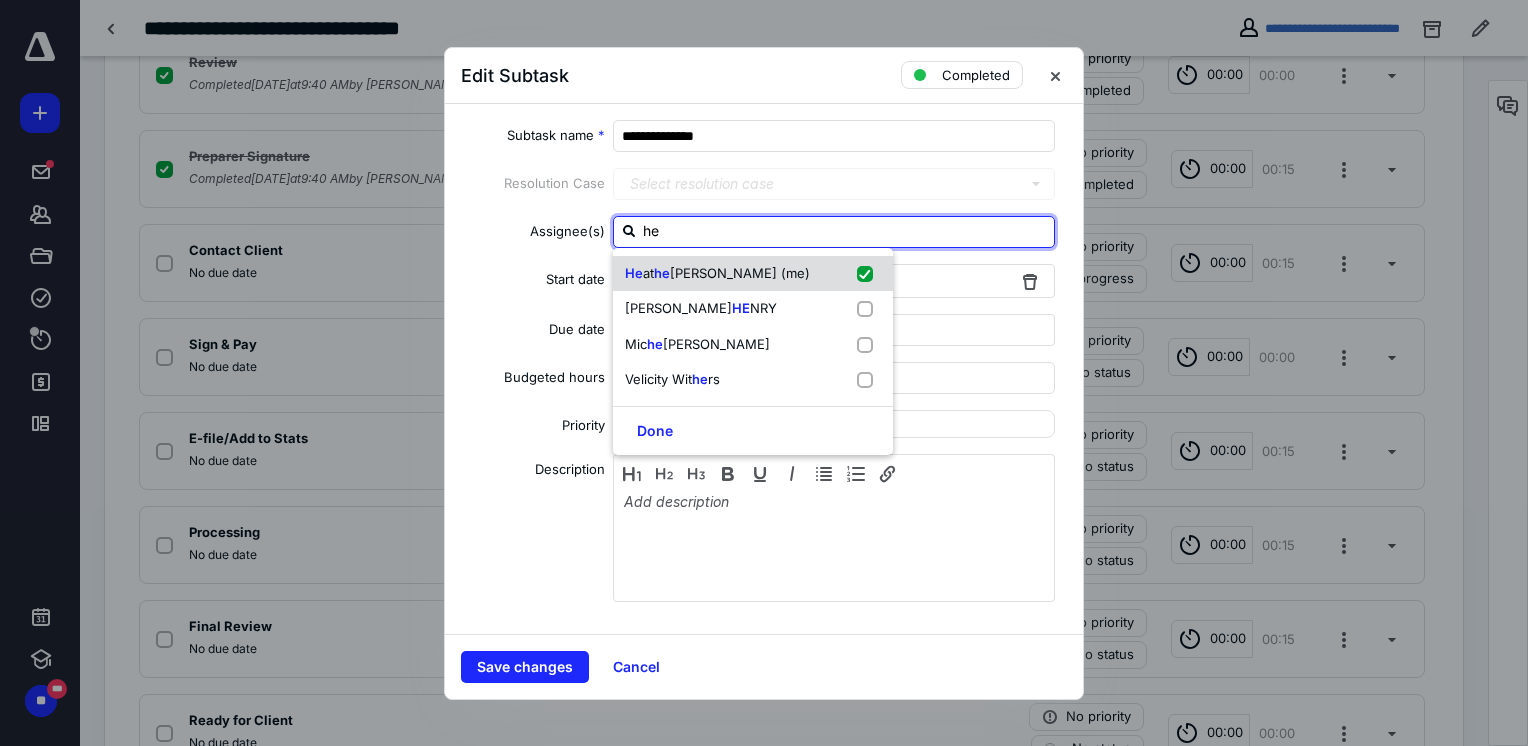 checkbox on "true" 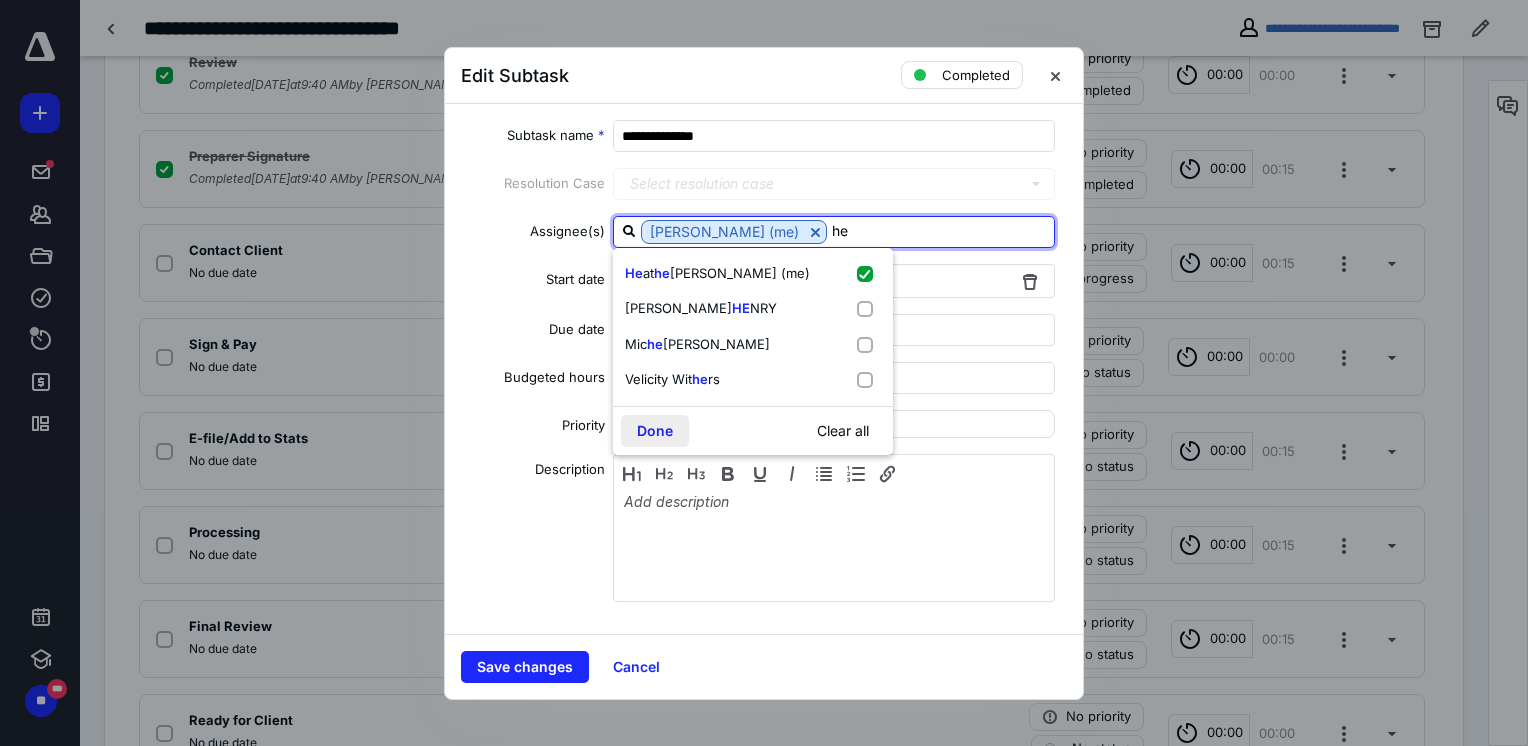 type on "he" 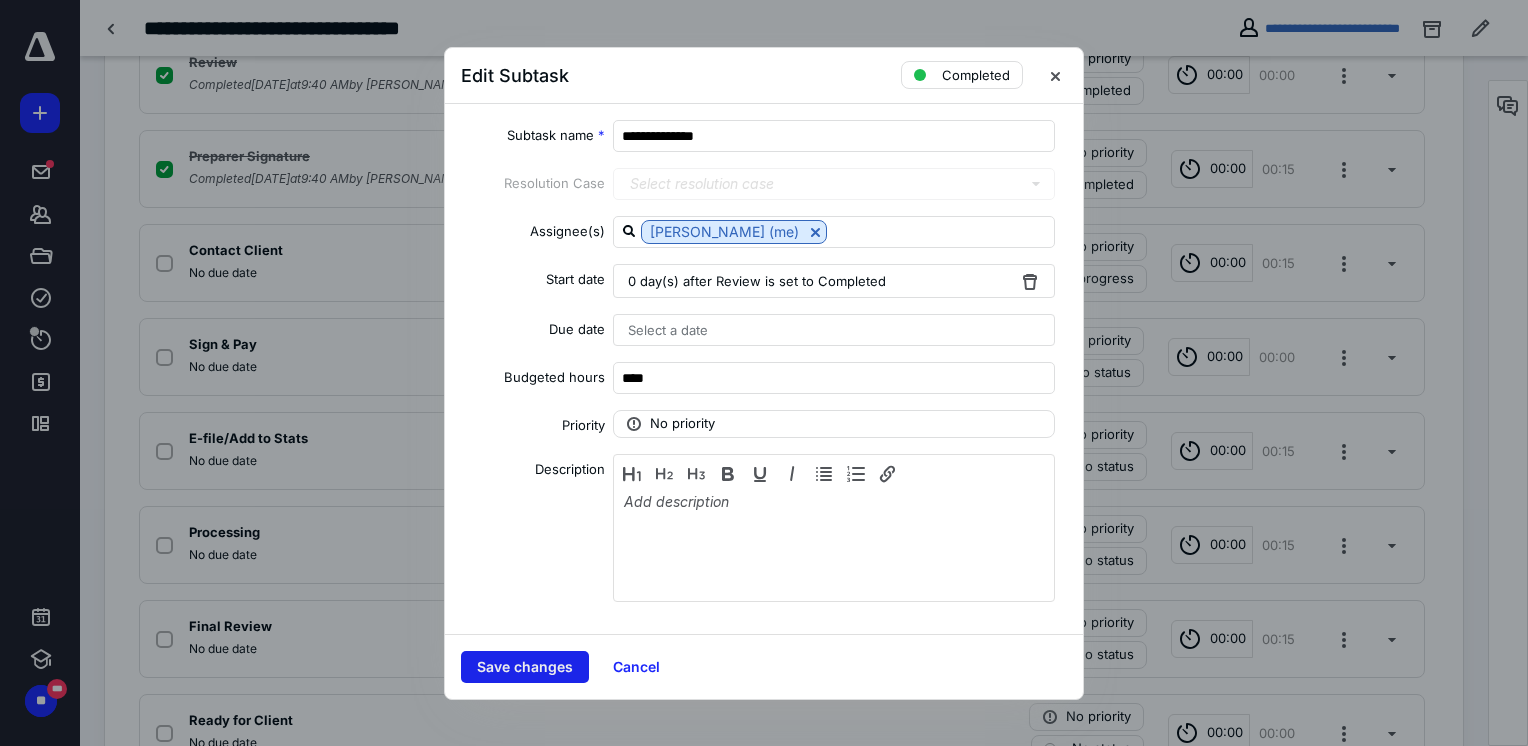 click on "Save changes" at bounding box center (525, 667) 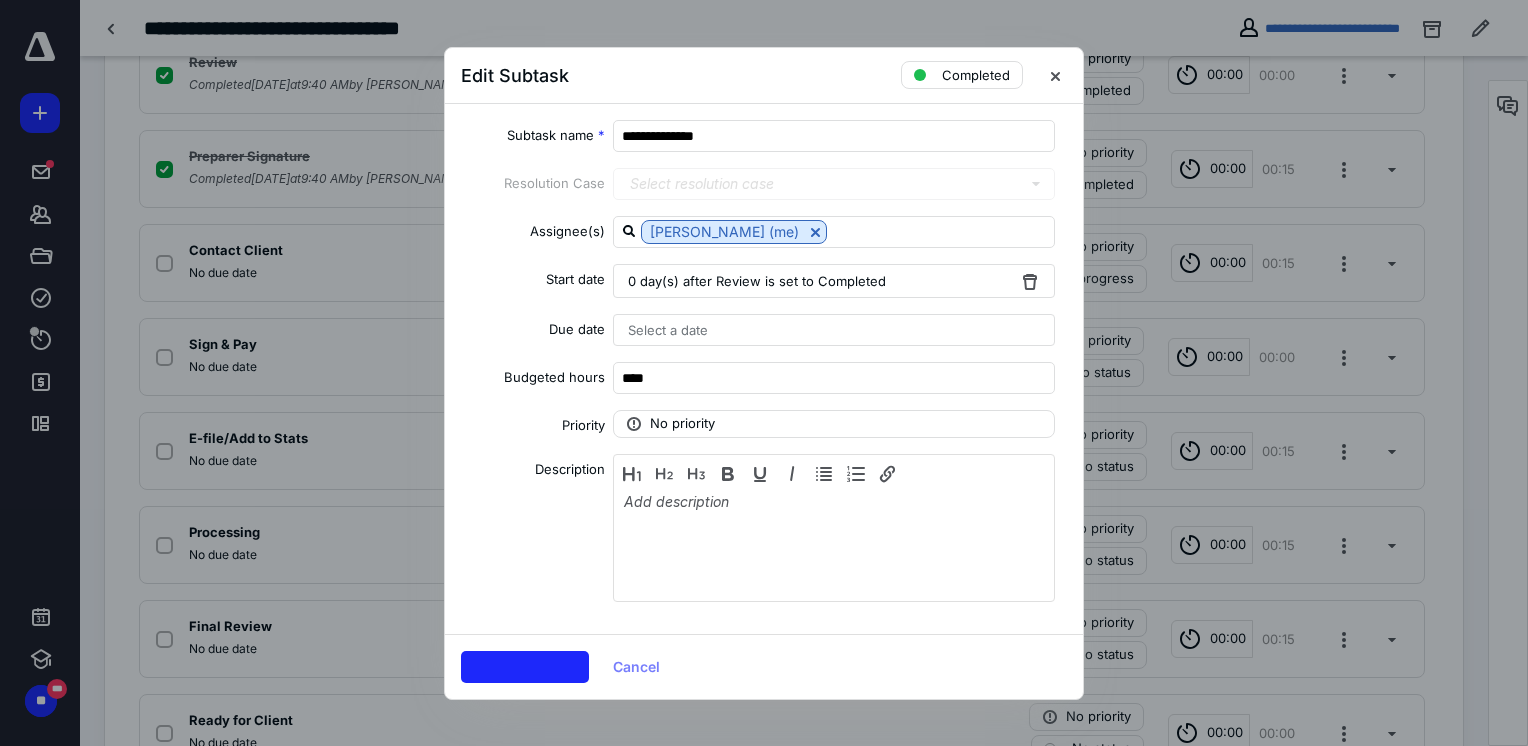 checkbox on "true" 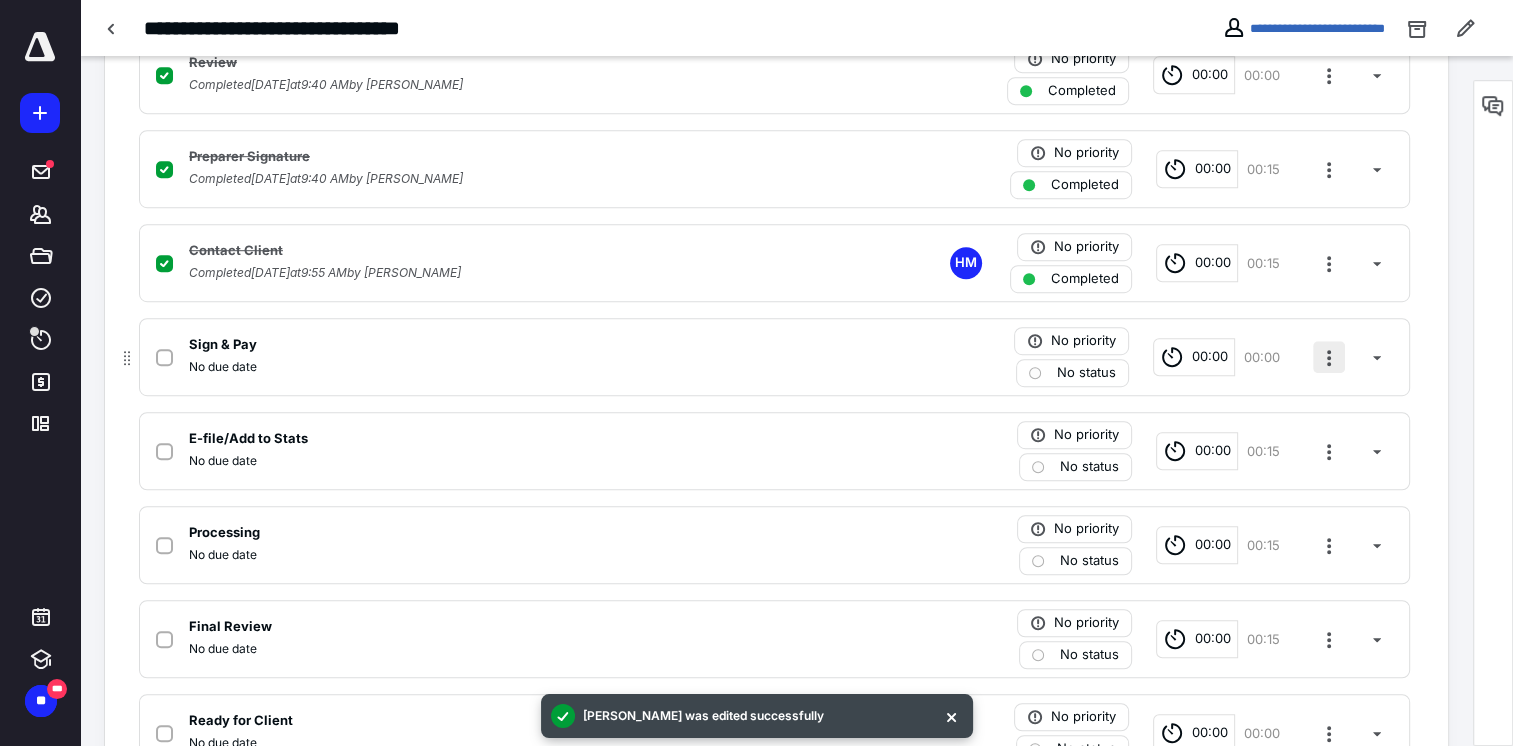 click at bounding box center [1329, 357] 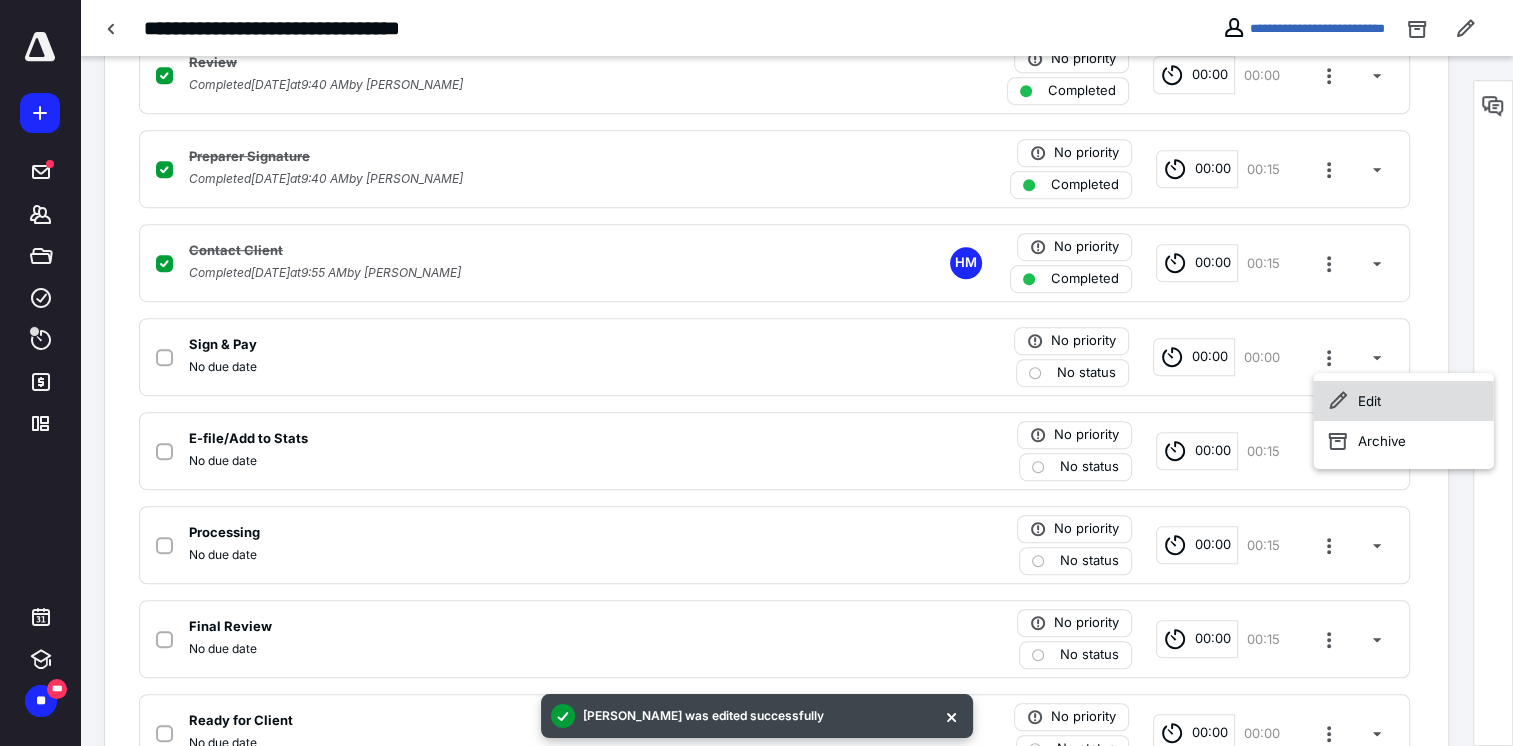 click 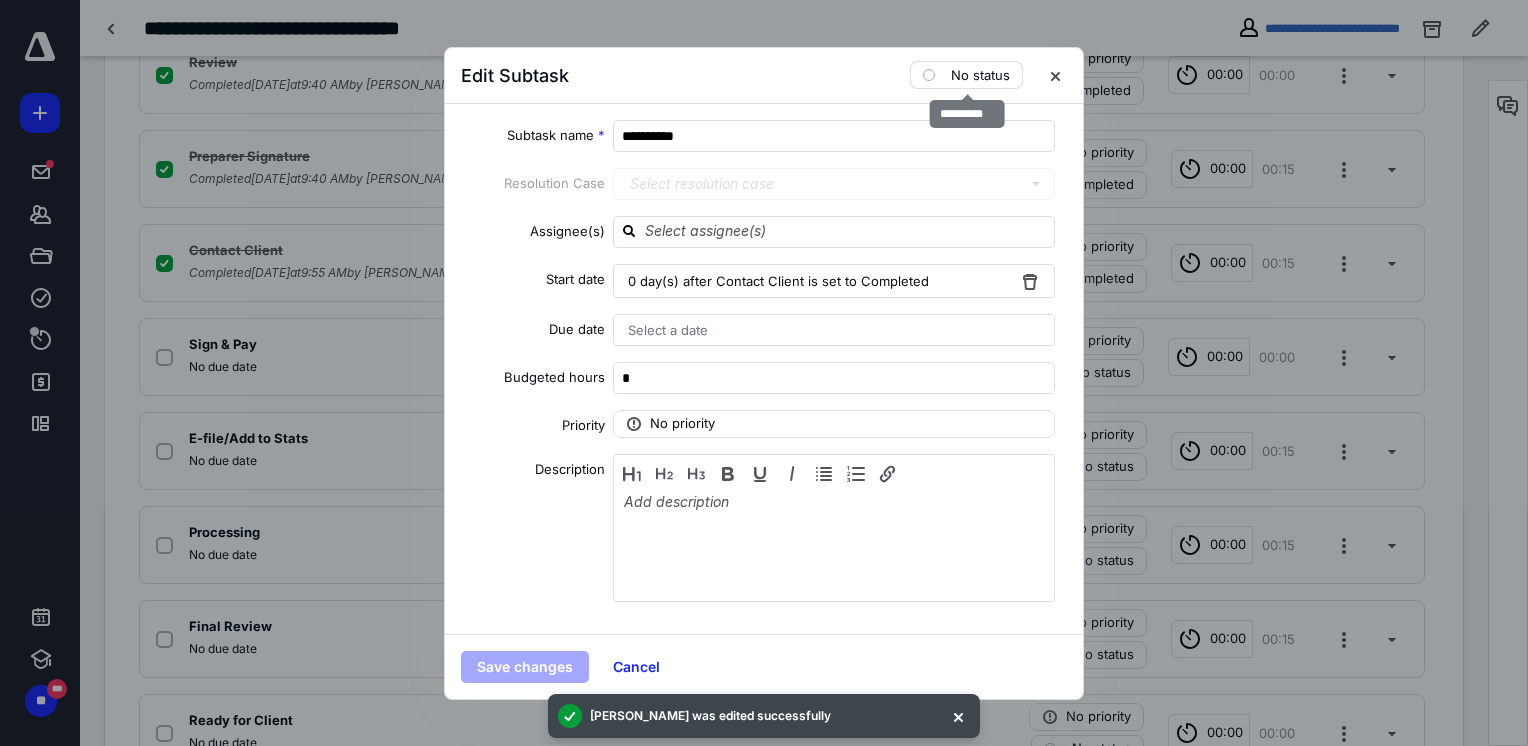 click on "No status" at bounding box center [966, 75] 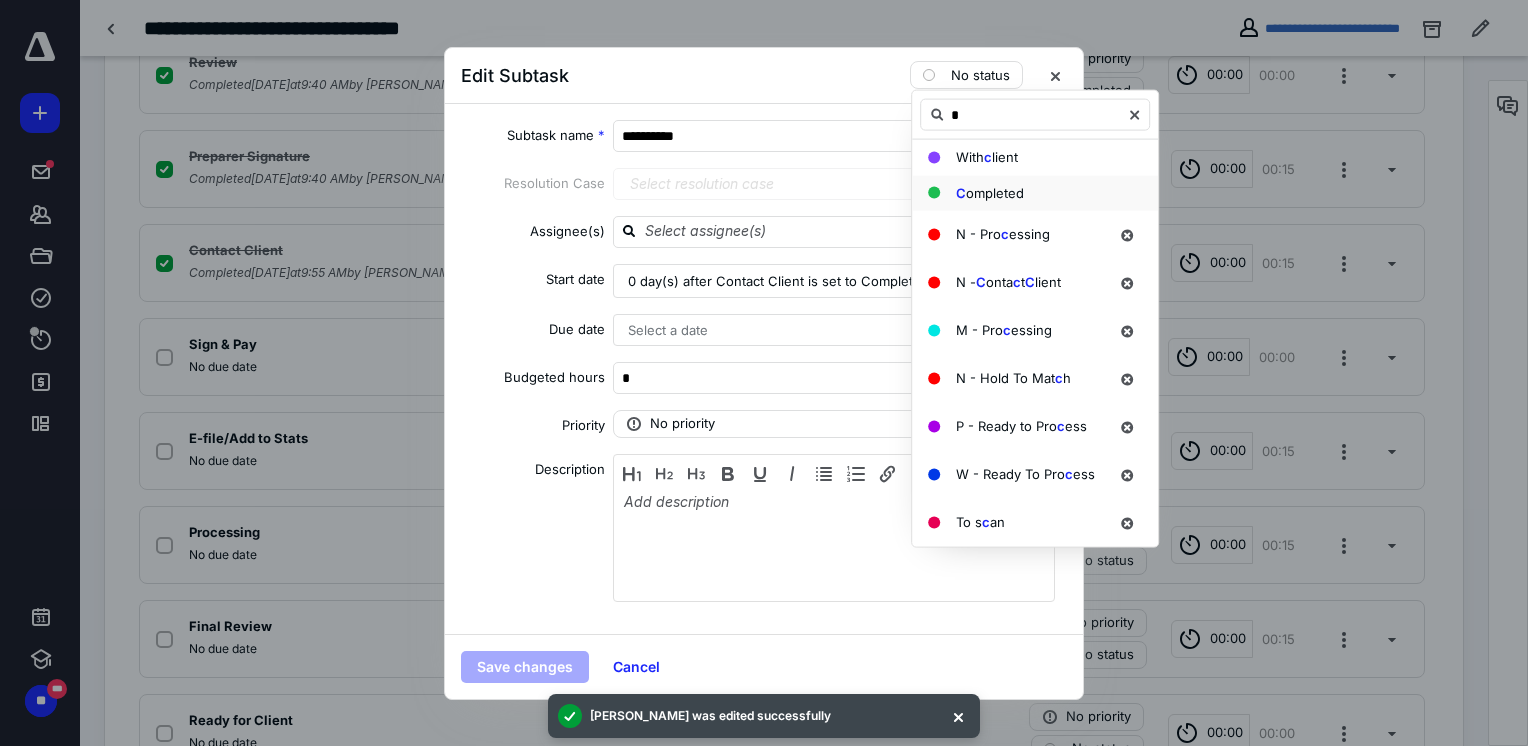 type on "*" 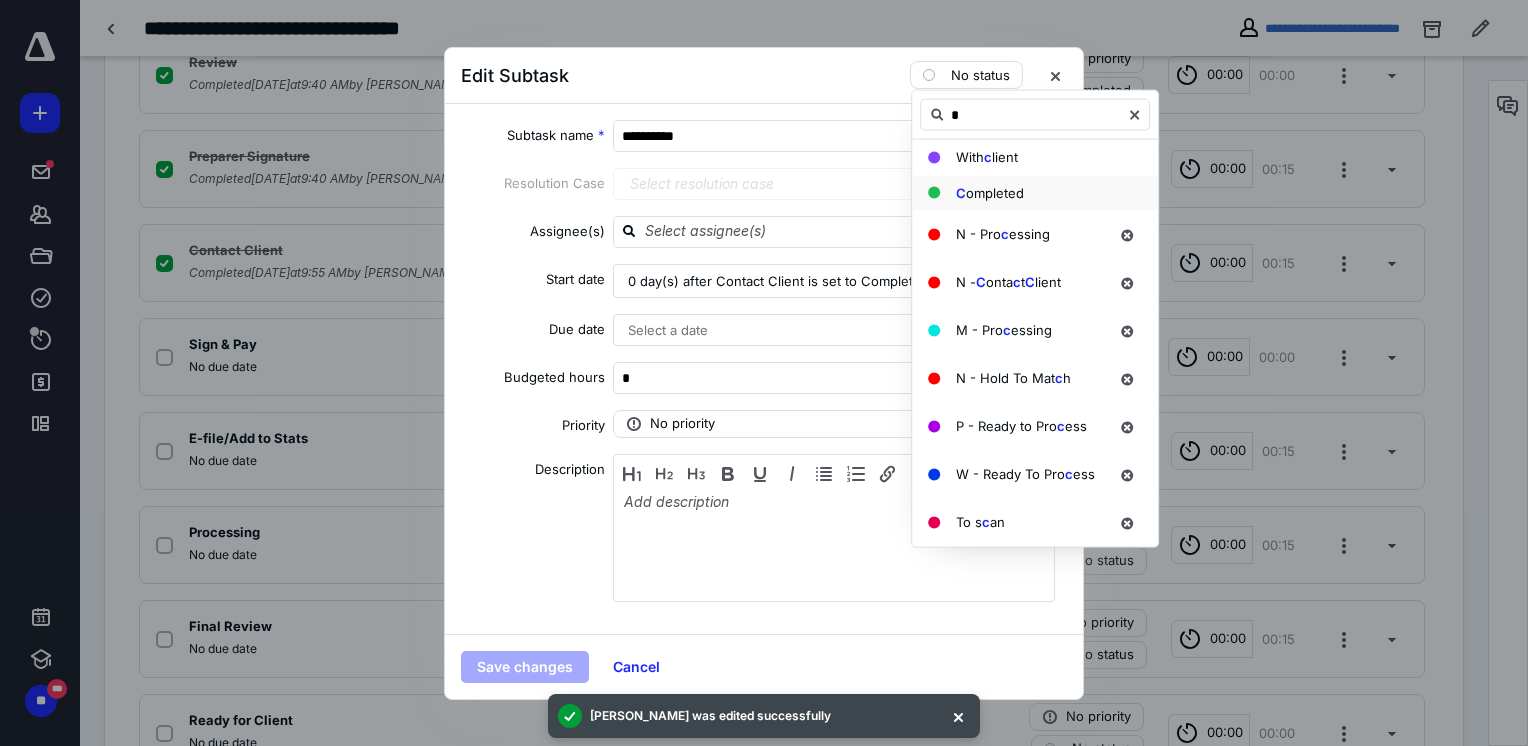 click on "ompleted" at bounding box center (995, 192) 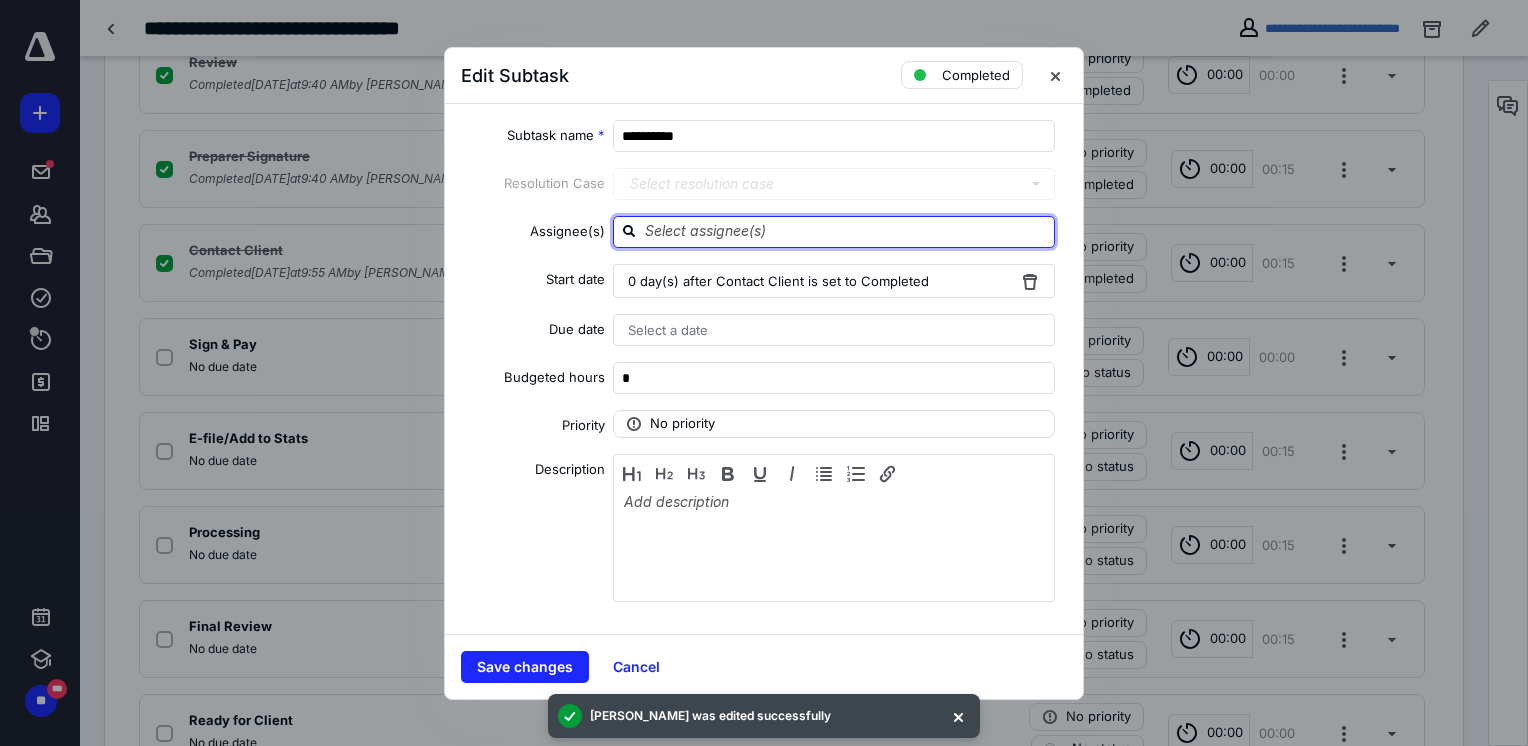 click at bounding box center [846, 231] 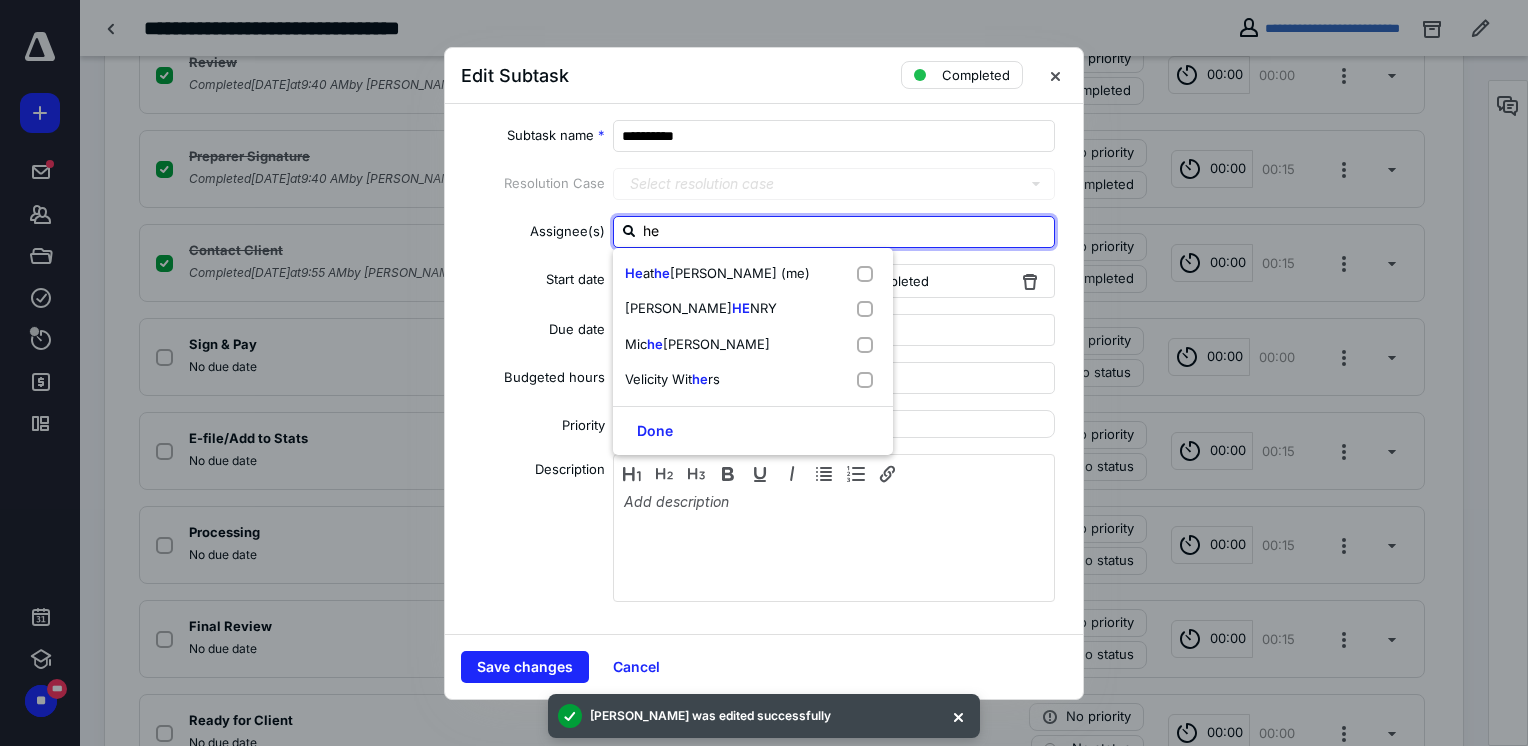 type on "hea" 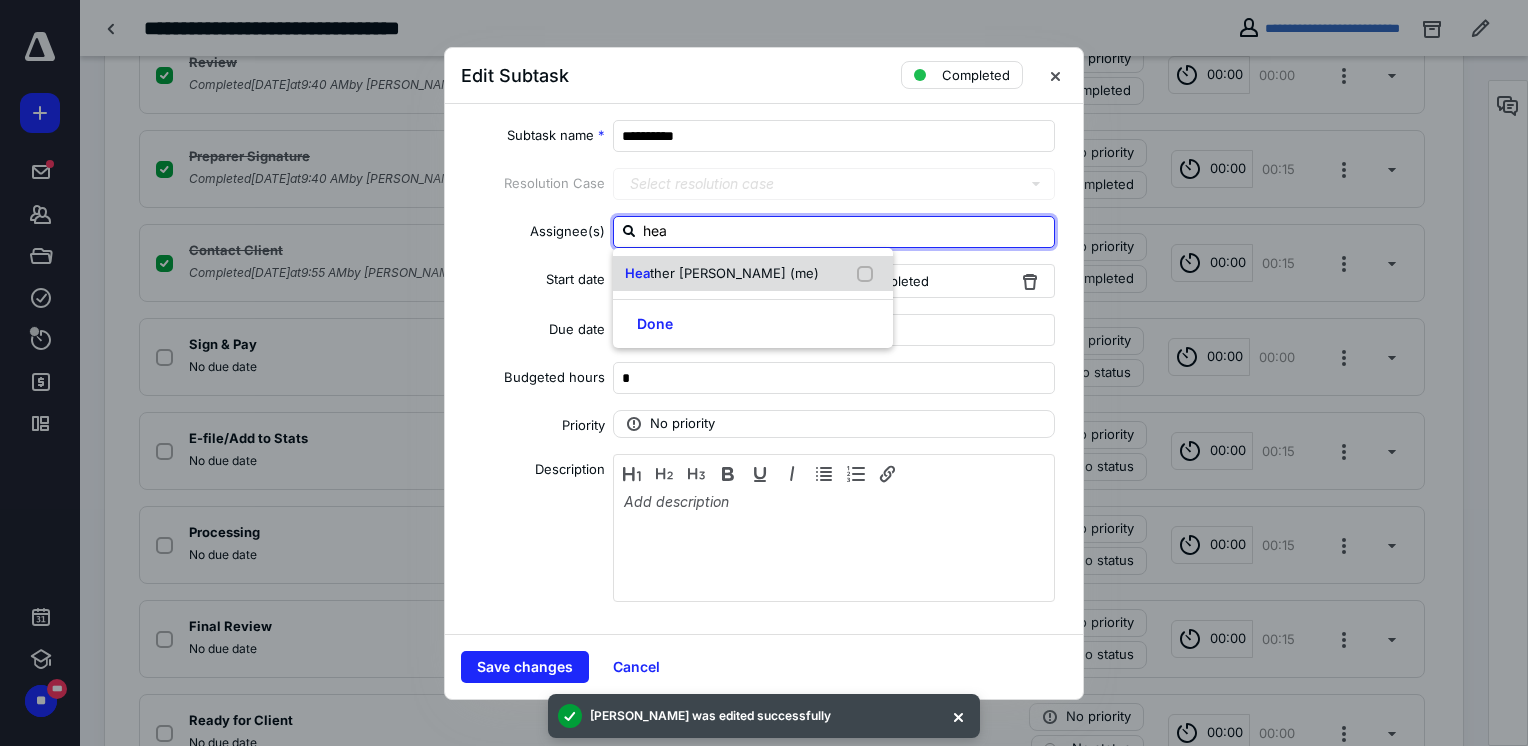 click on "ther [PERSON_NAME] (me)" at bounding box center [734, 273] 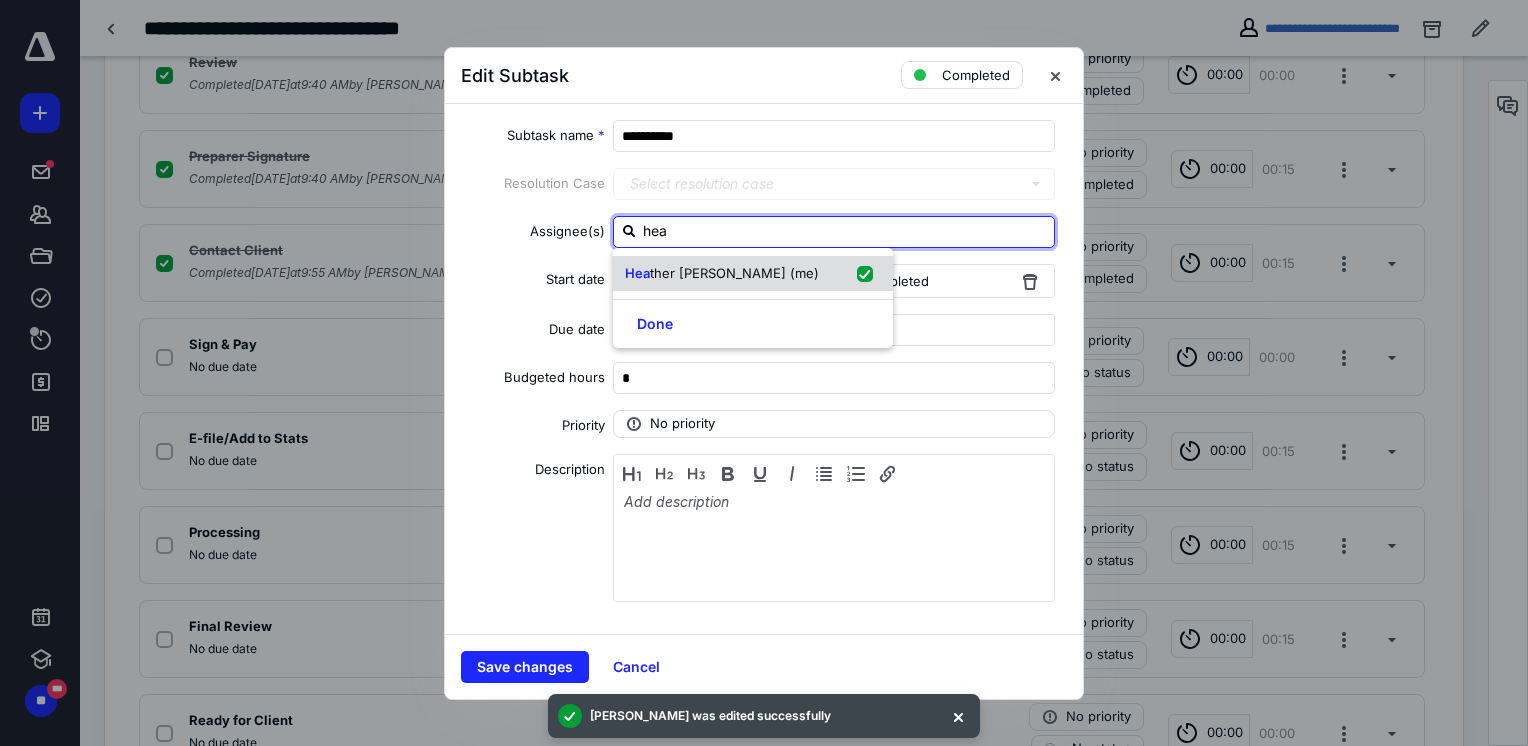 checkbox on "true" 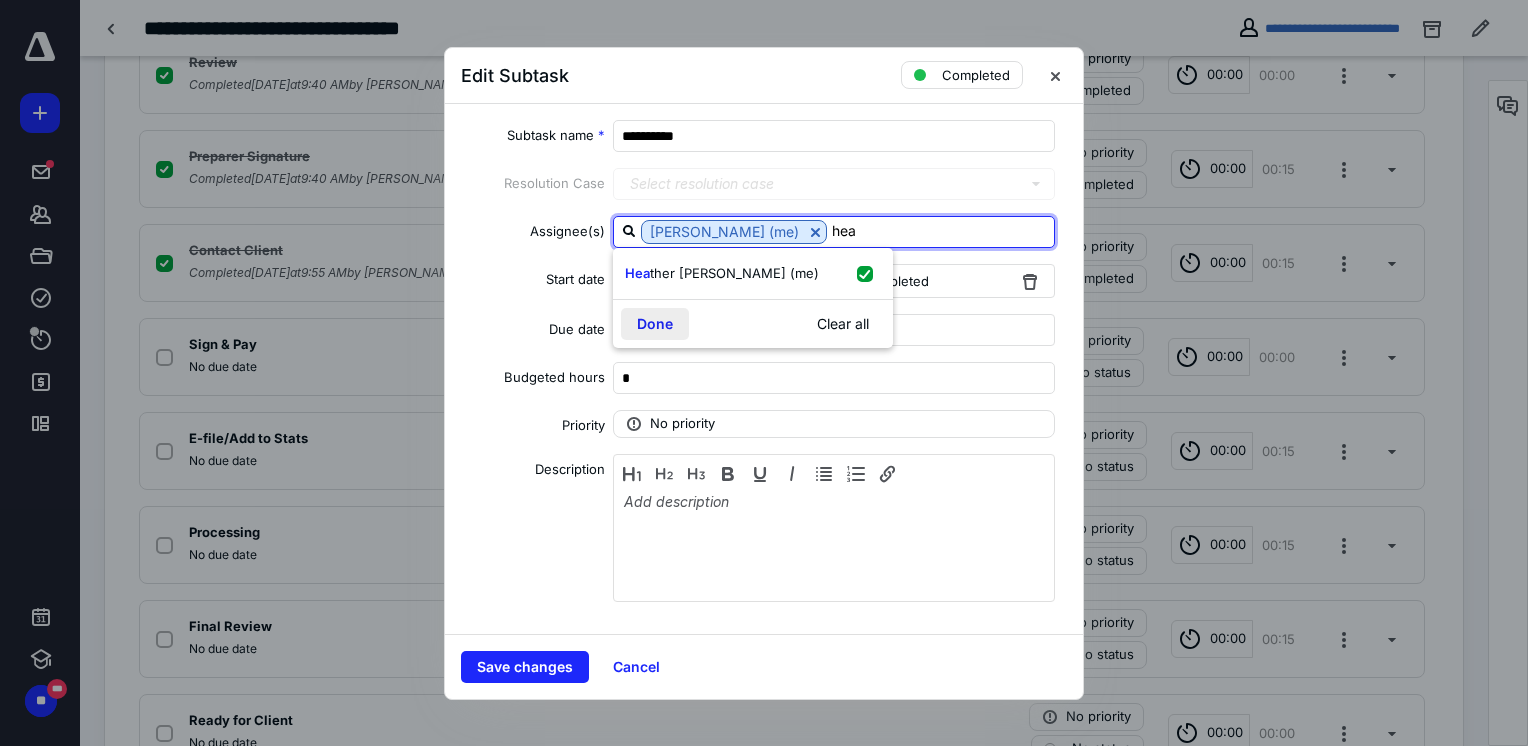 type on "hea" 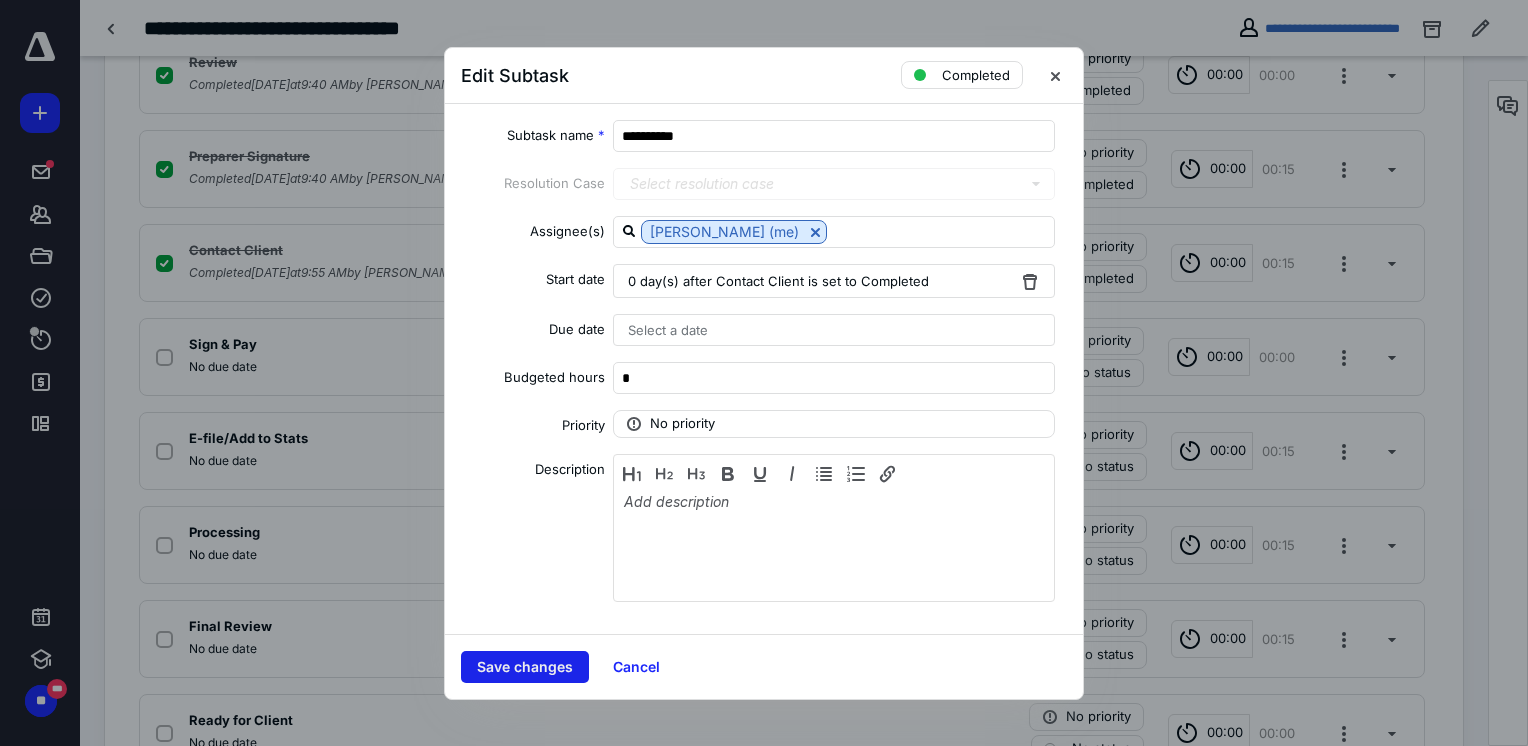 click on "Save changes" at bounding box center (525, 667) 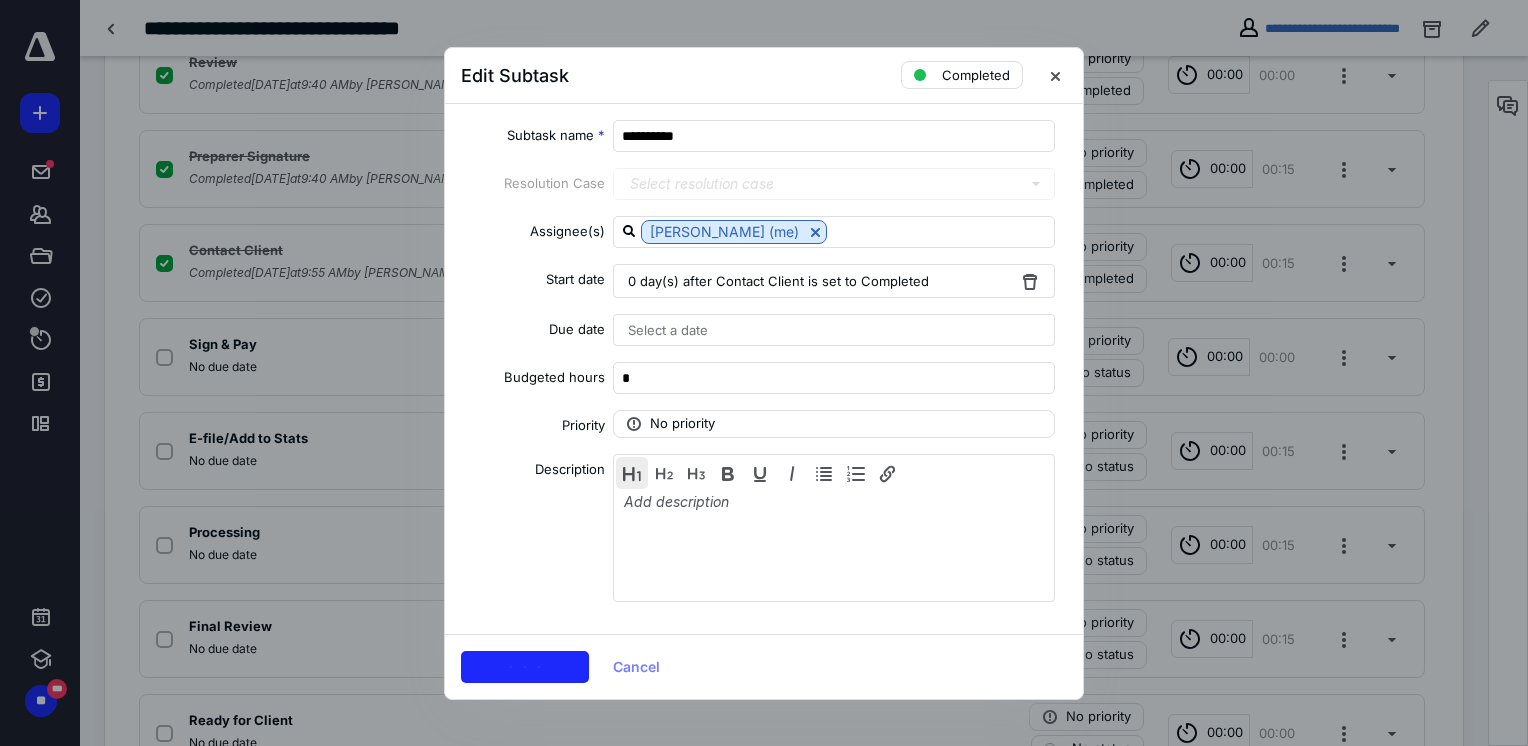 checkbox on "true" 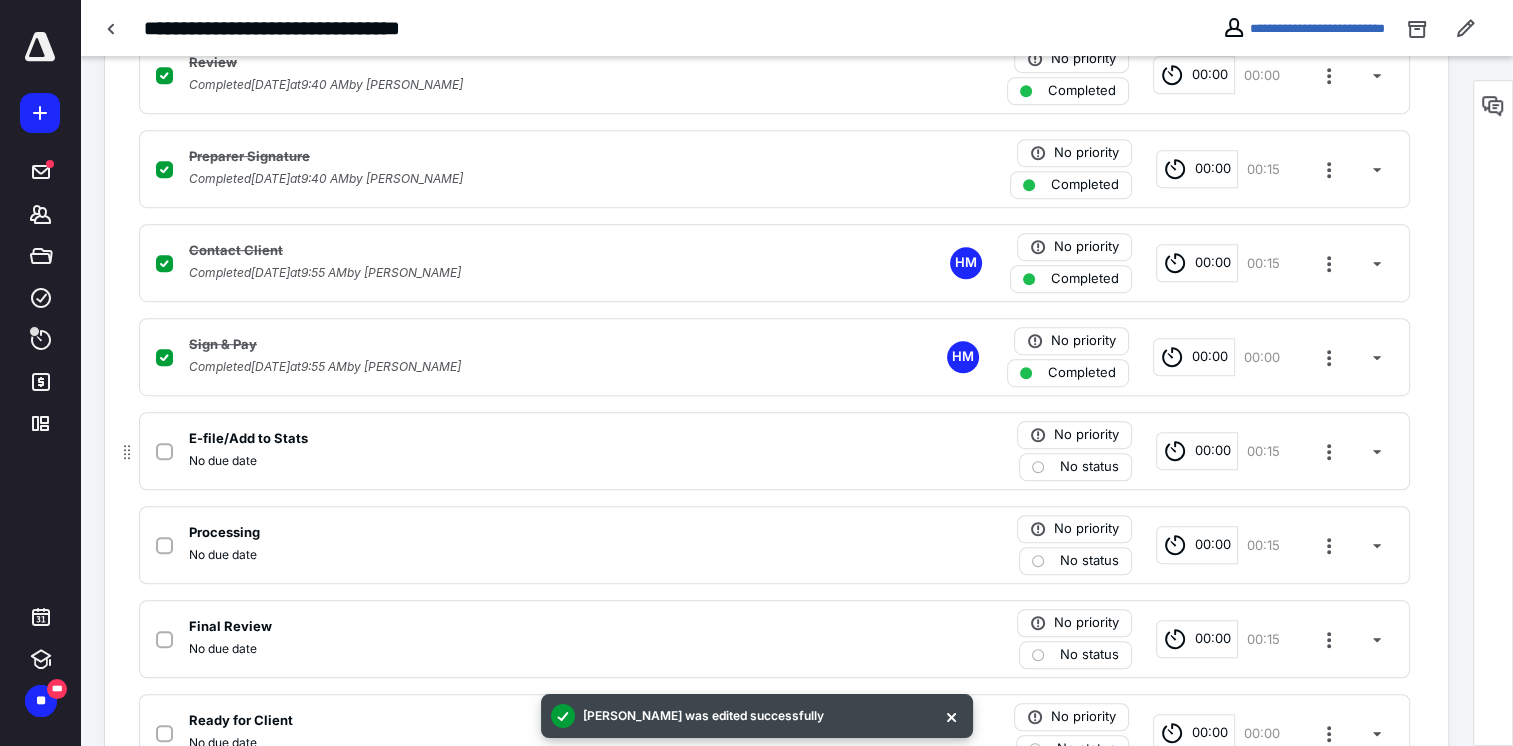 click on "No status" at bounding box center [1089, 467] 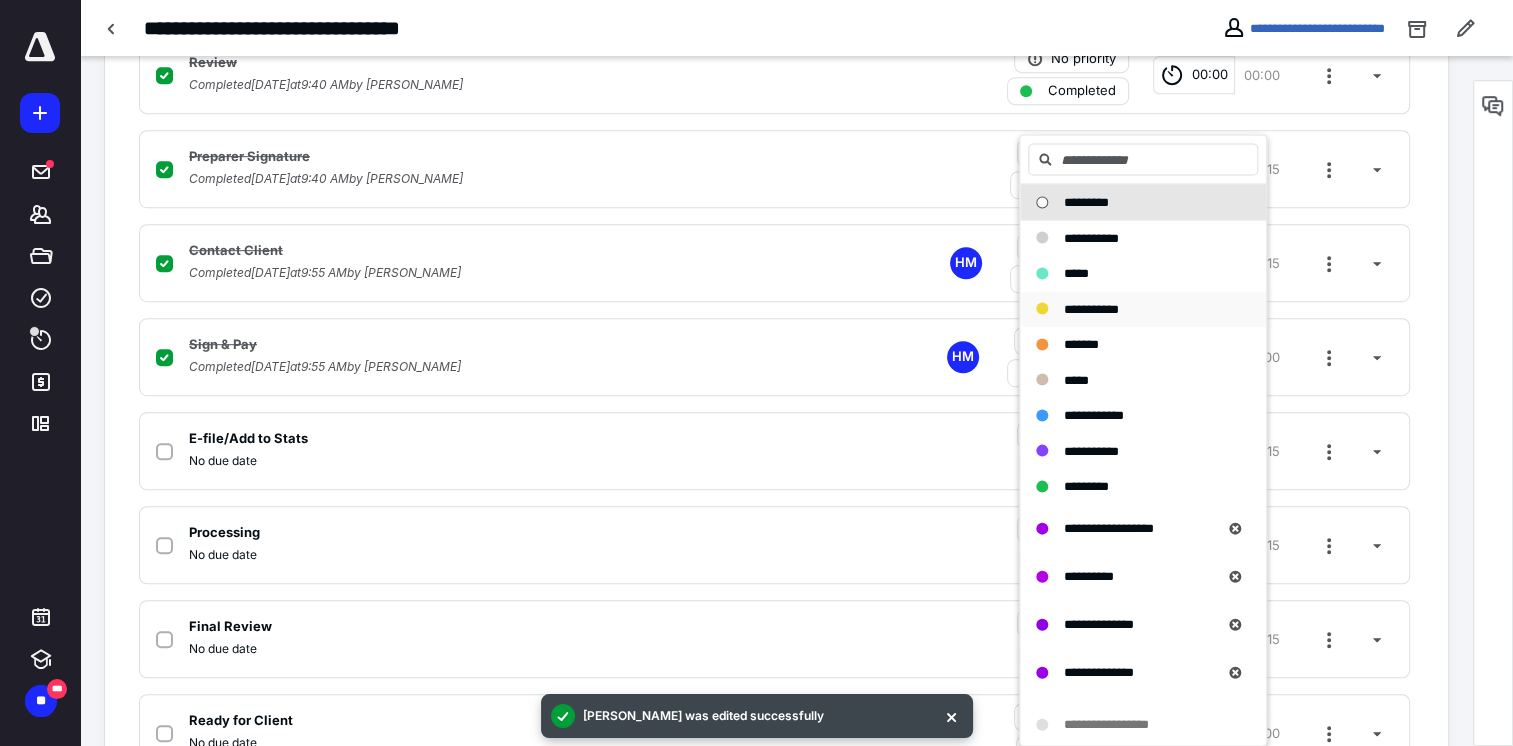 click on "**********" at bounding box center [1091, 308] 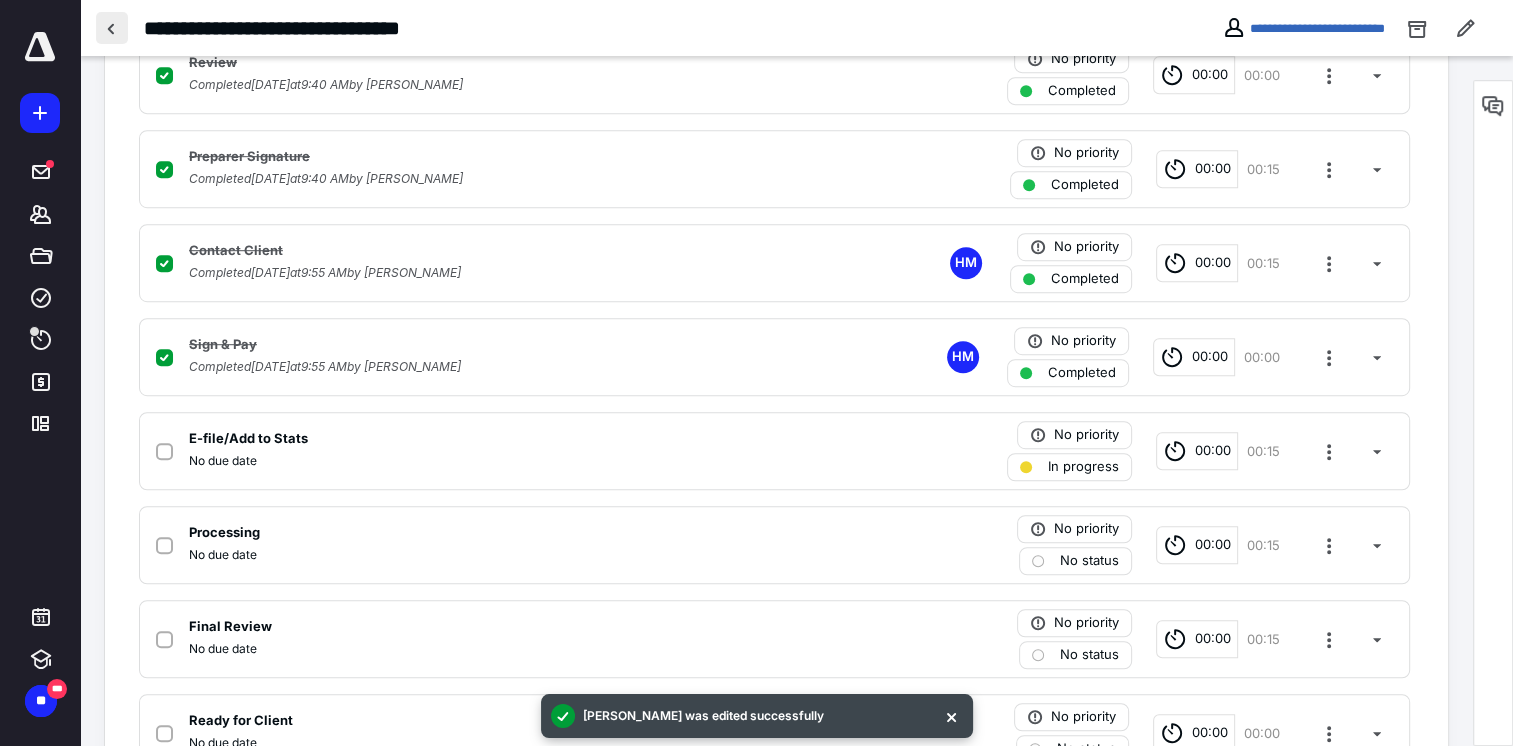 click at bounding box center (112, 28) 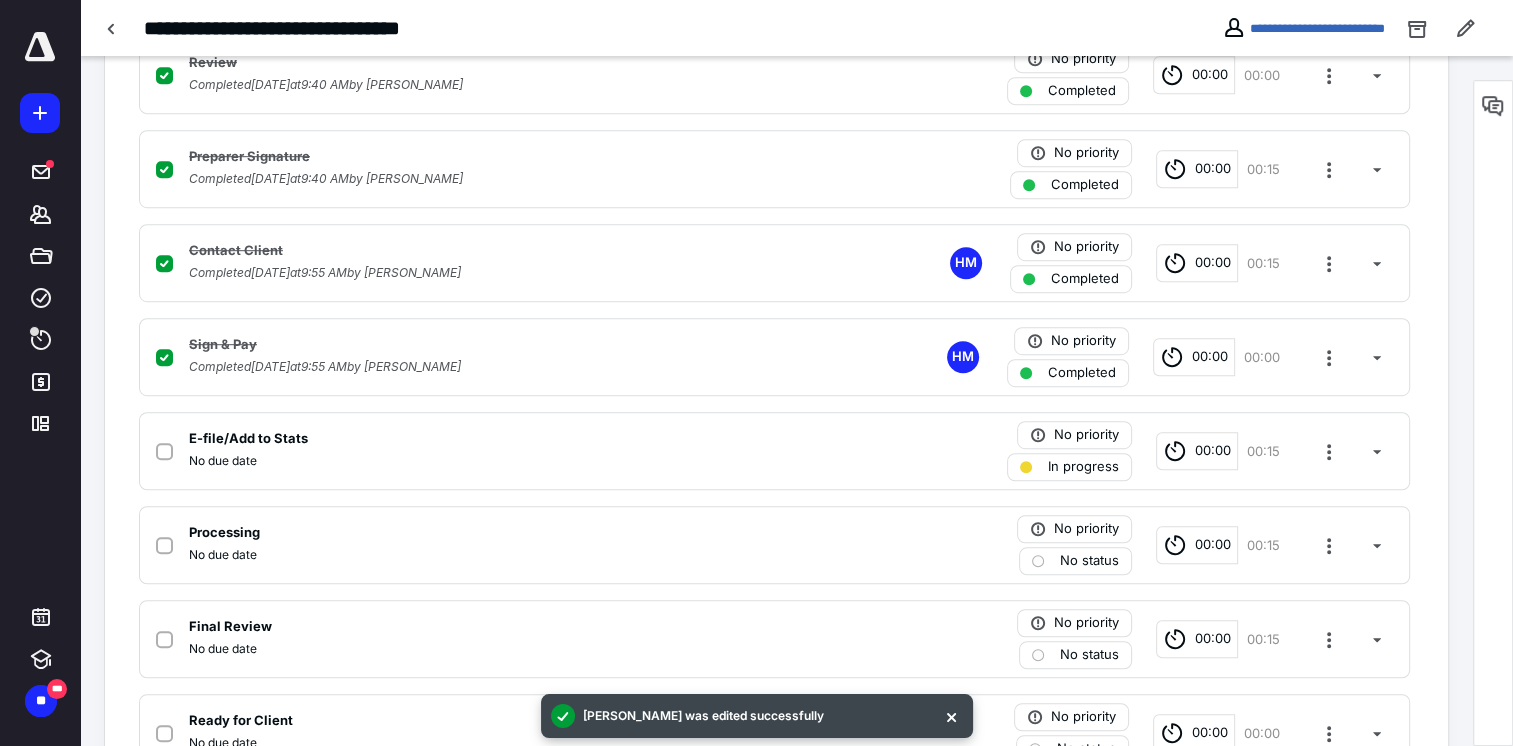 scroll, scrollTop: 0, scrollLeft: 0, axis: both 